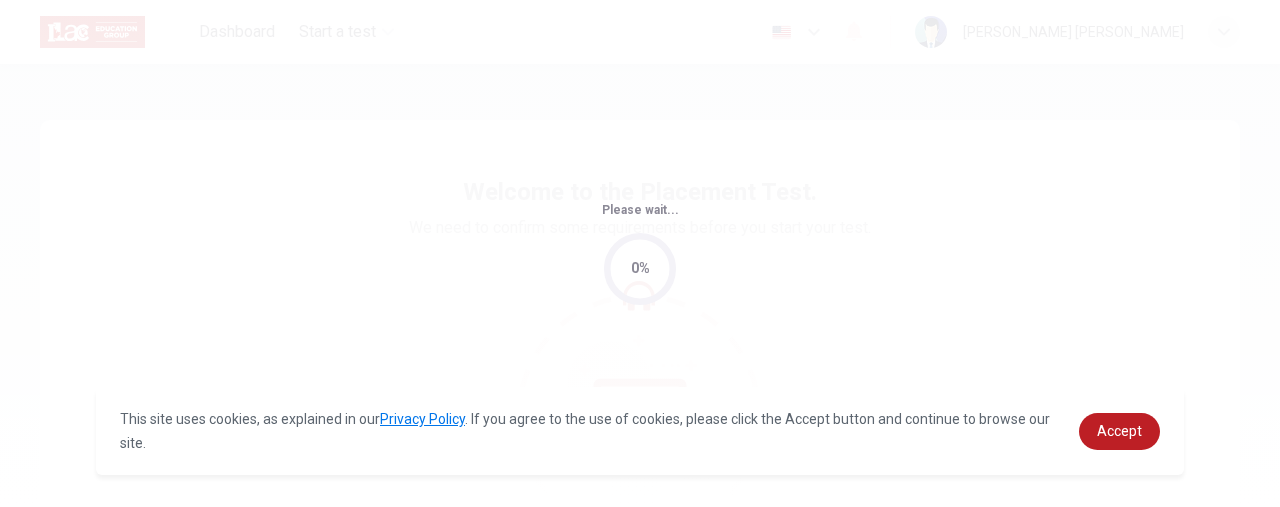scroll, scrollTop: 0, scrollLeft: 0, axis: both 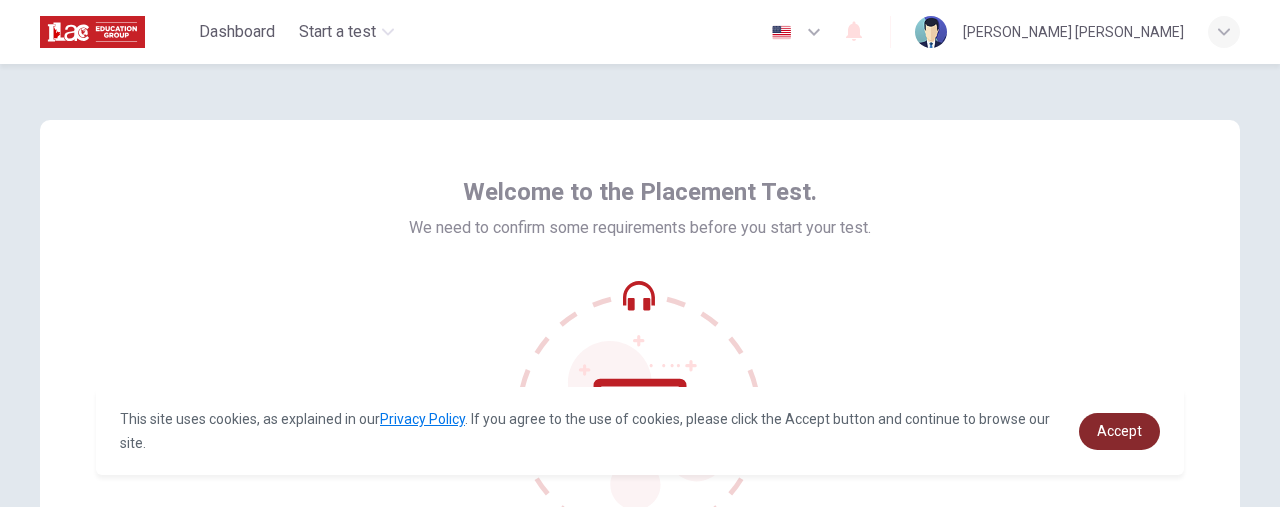 click on "Accept" at bounding box center (1119, 431) 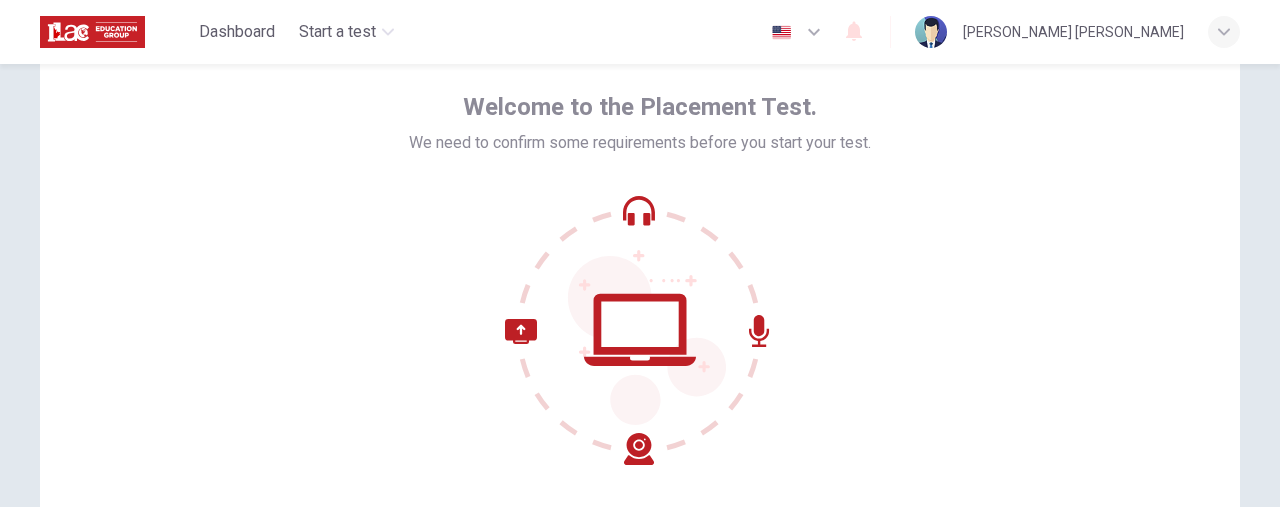scroll, scrollTop: 93, scrollLeft: 0, axis: vertical 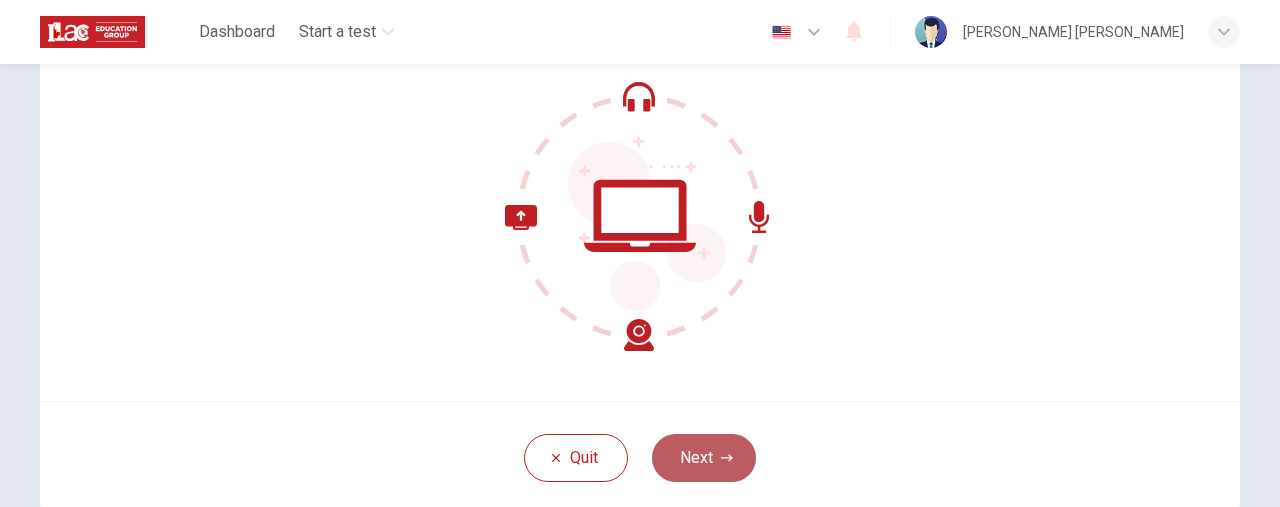 click on "Next" at bounding box center [704, 458] 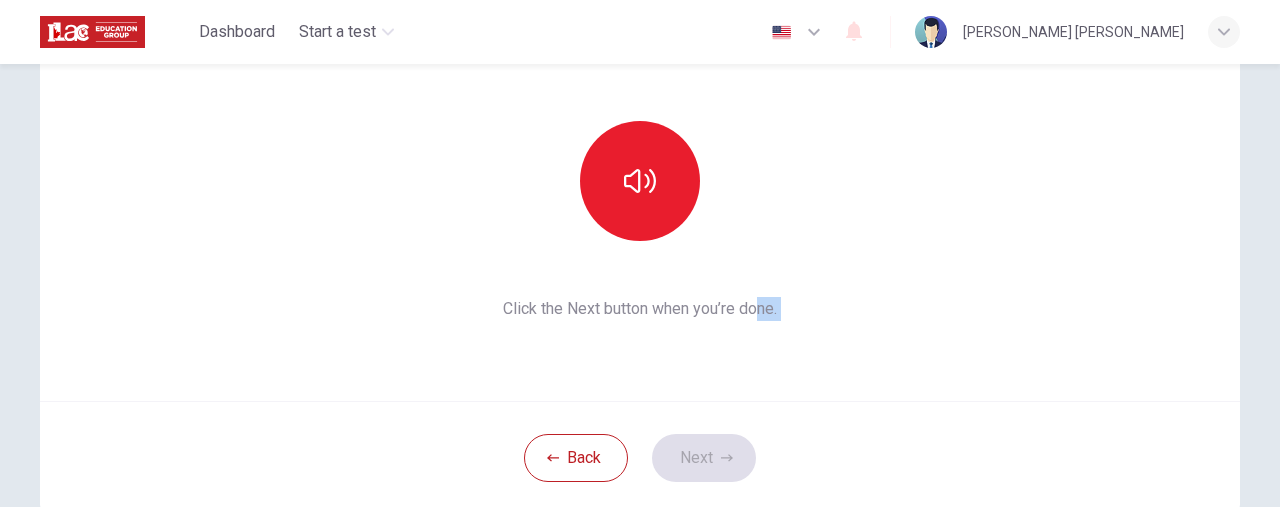 drag, startPoint x: 1048, startPoint y: 447, endPoint x: 766, endPoint y: 360, distance: 295.11523 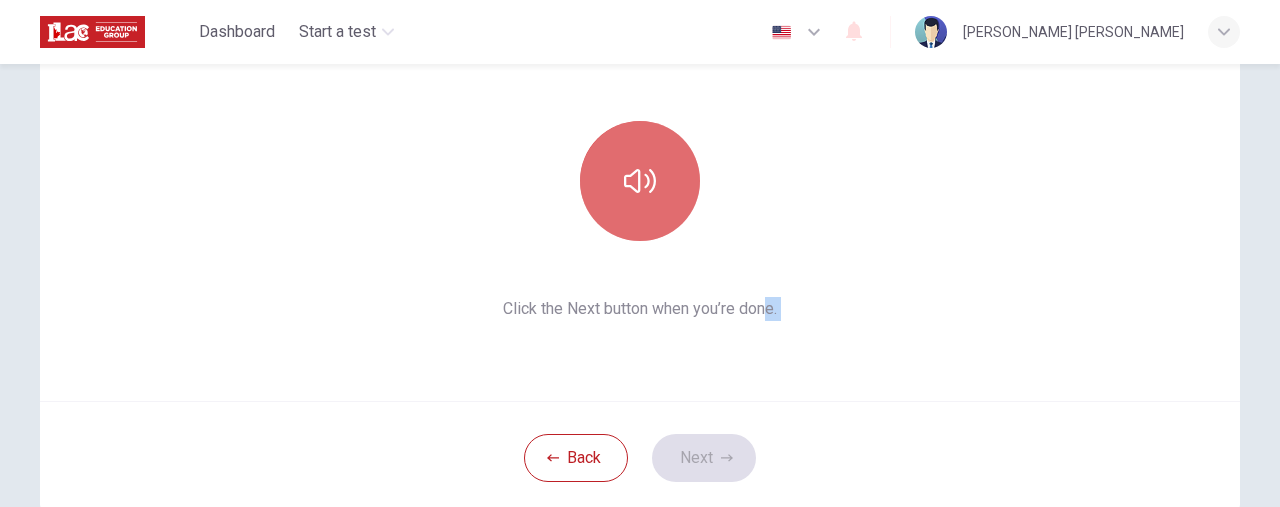 click at bounding box center [640, 181] 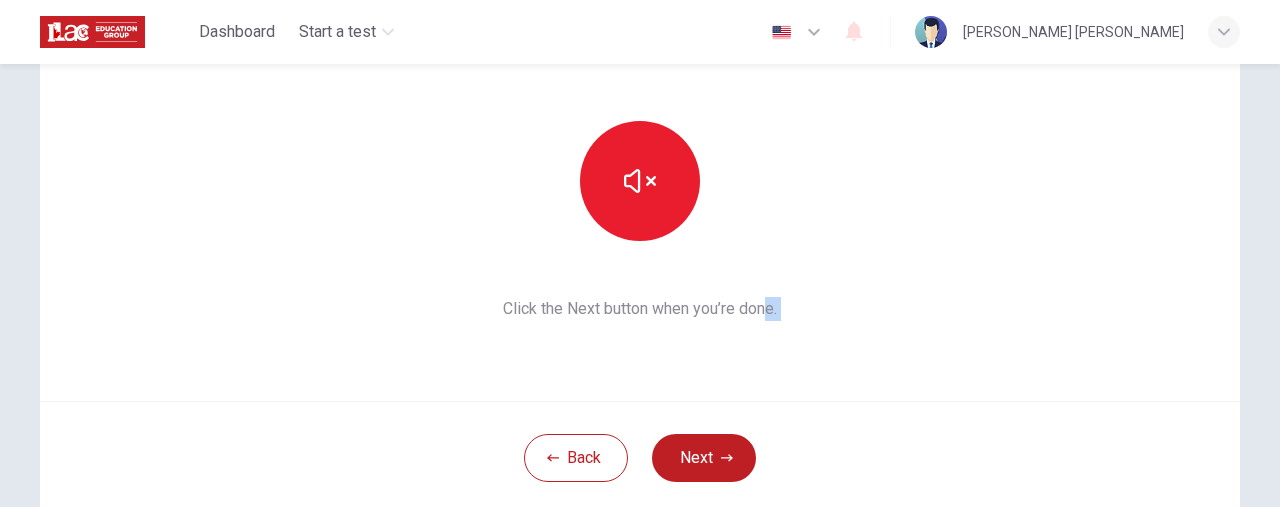 click on "This section requires audio. Click the icon to make sure you can hear the tune clearly. Click the Next button when you’re done." at bounding box center [640, 161] 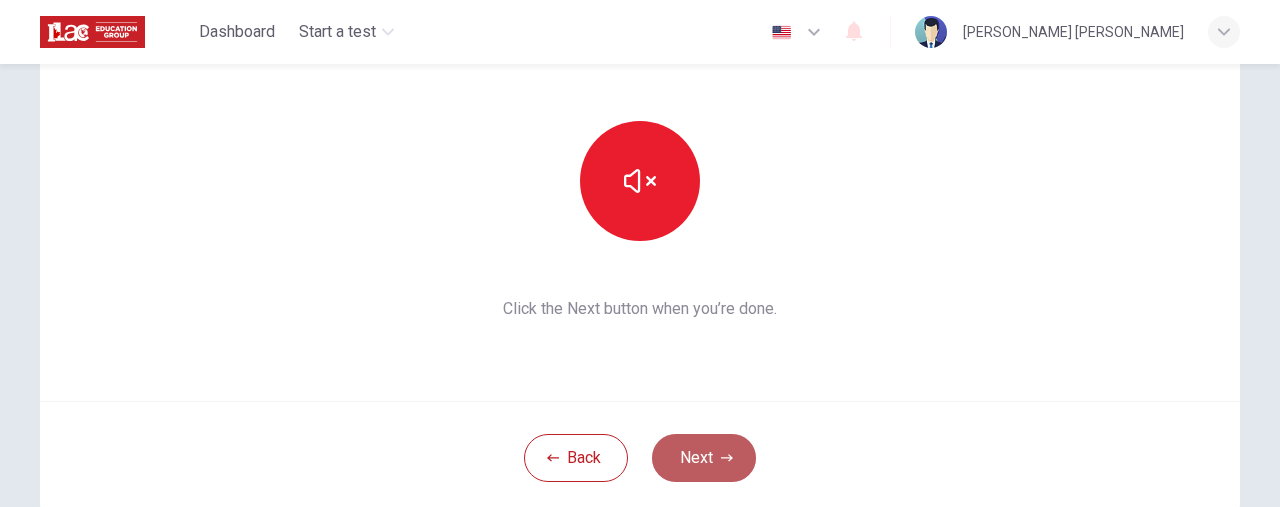 click on "Next" at bounding box center [704, 458] 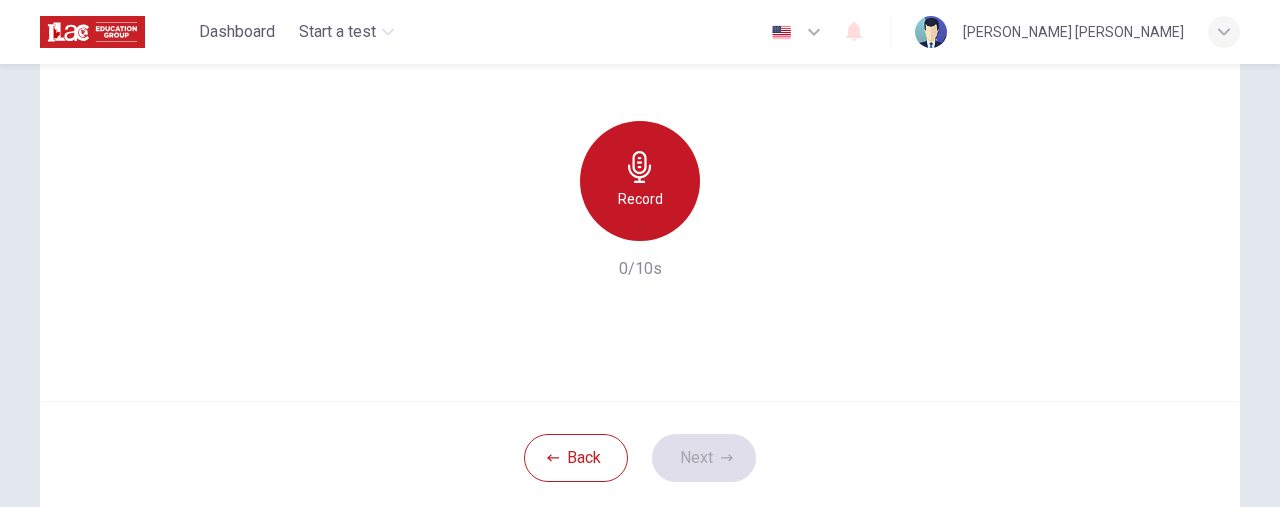 click 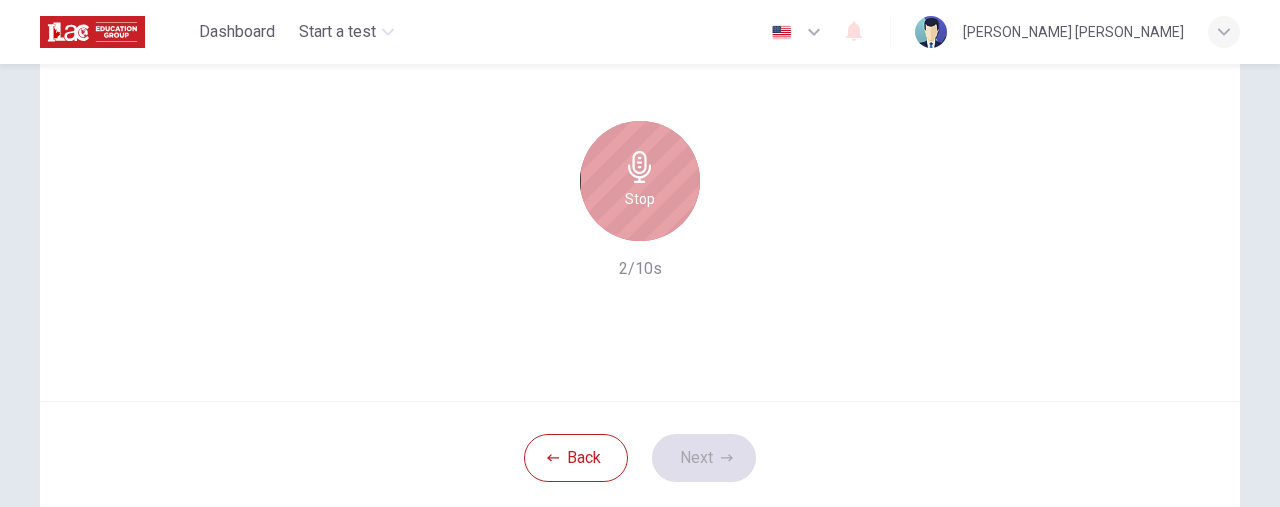 click 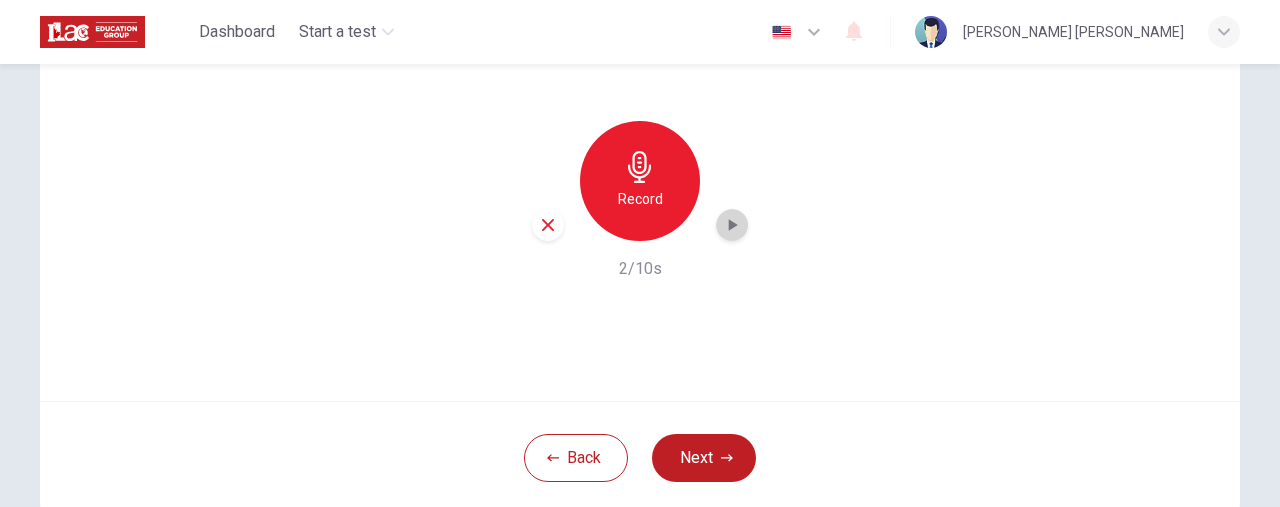 click 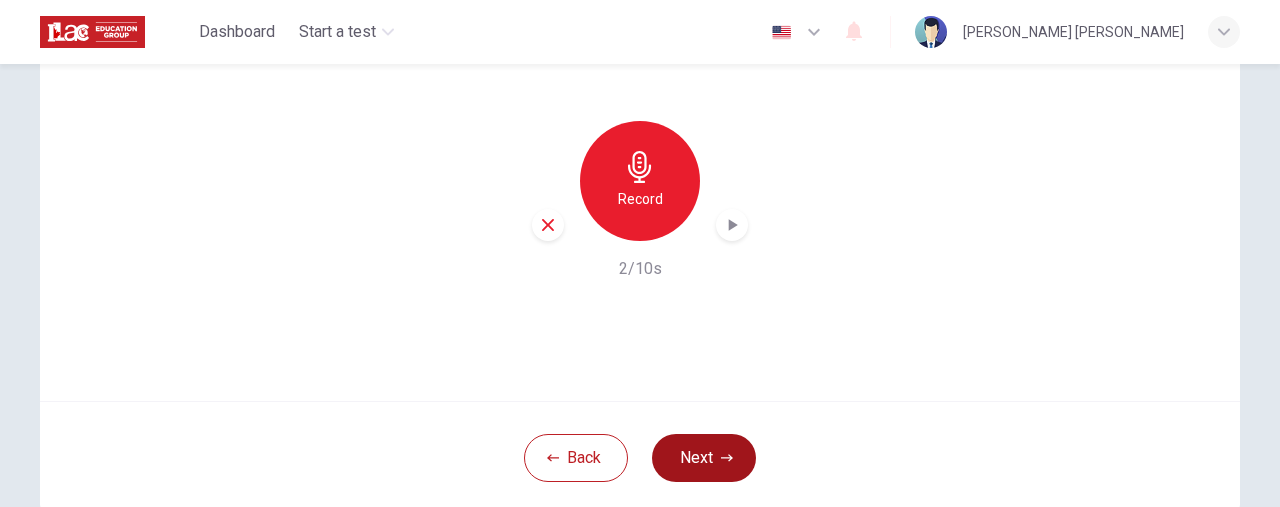 click on "Next" at bounding box center [704, 458] 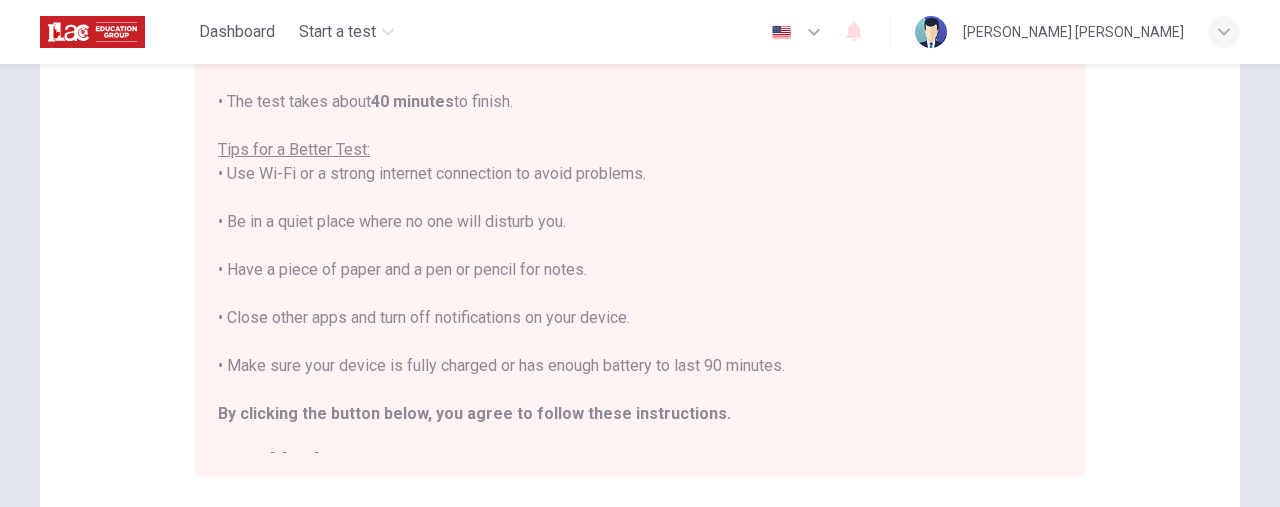 scroll, scrollTop: 373, scrollLeft: 0, axis: vertical 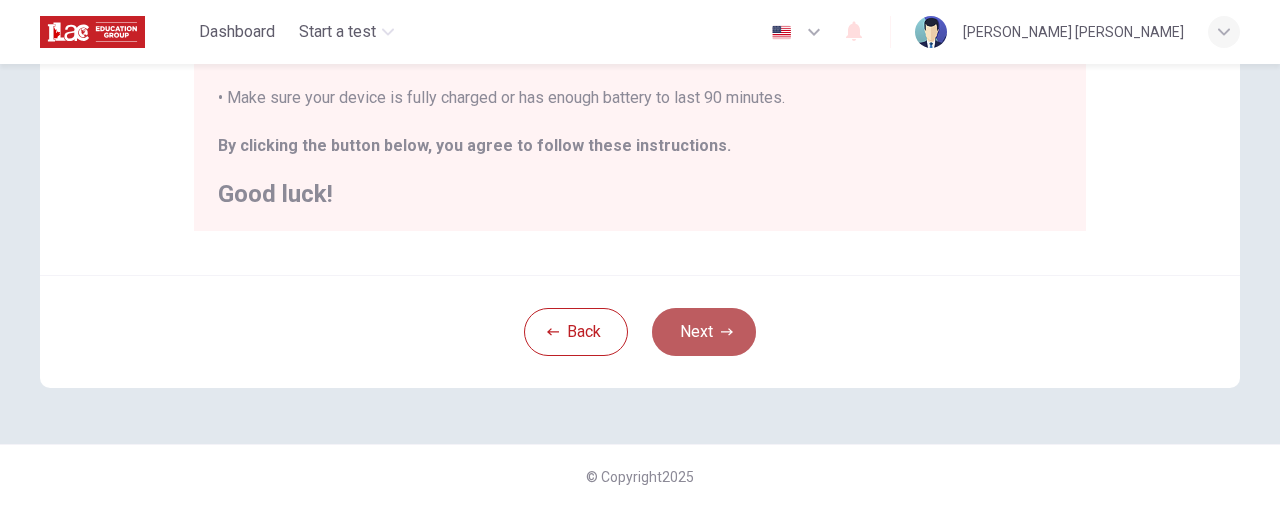 click on "Next" at bounding box center (704, 332) 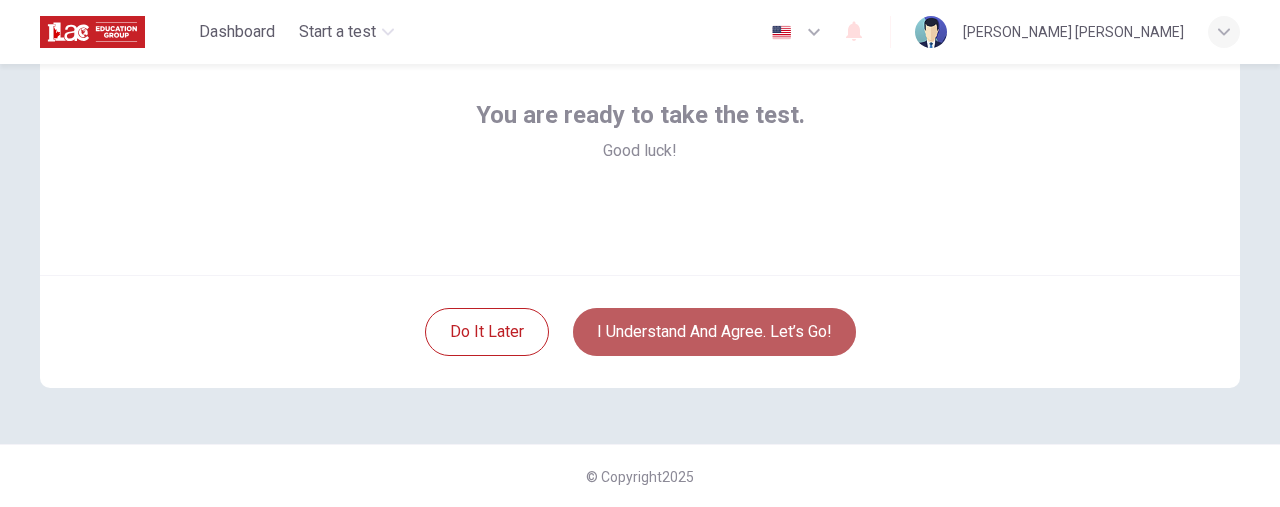 click on "I understand and agree. Let’s go!" at bounding box center [714, 332] 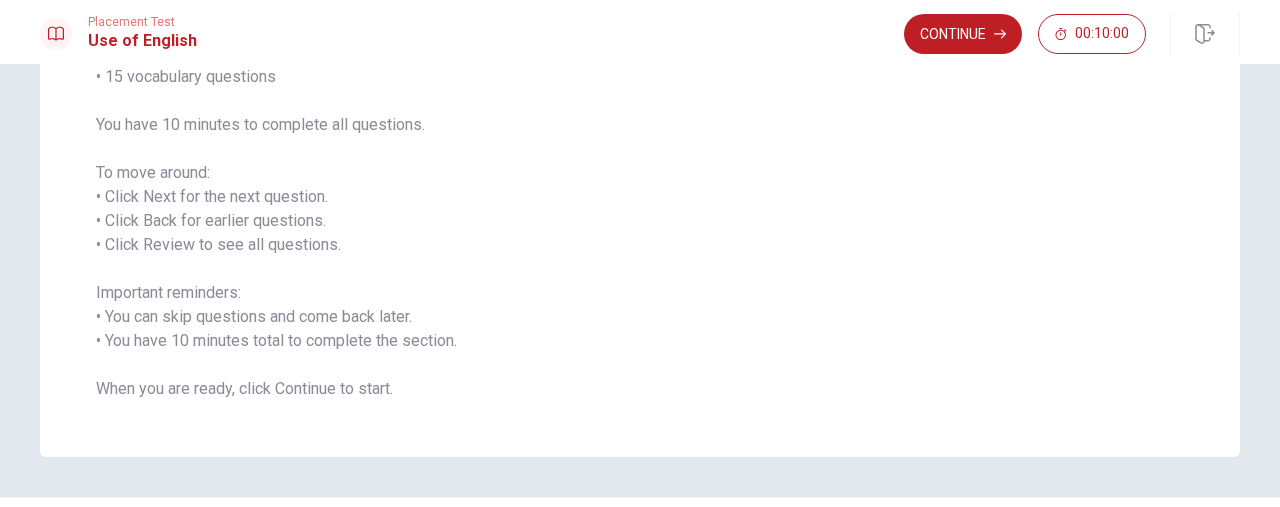 scroll, scrollTop: 224, scrollLeft: 0, axis: vertical 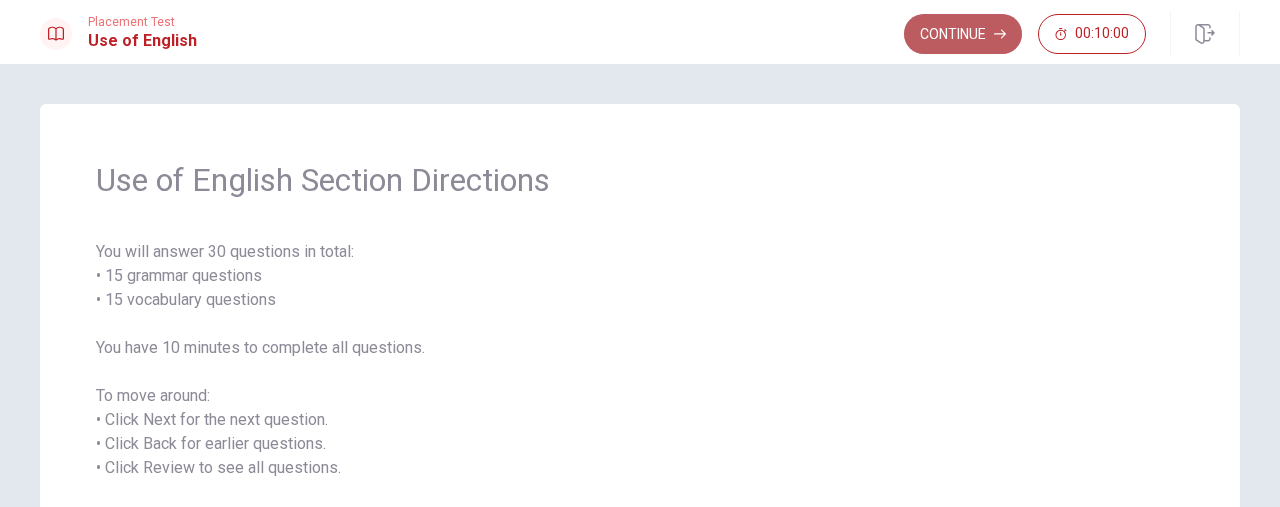 click on "Continue" at bounding box center (963, 34) 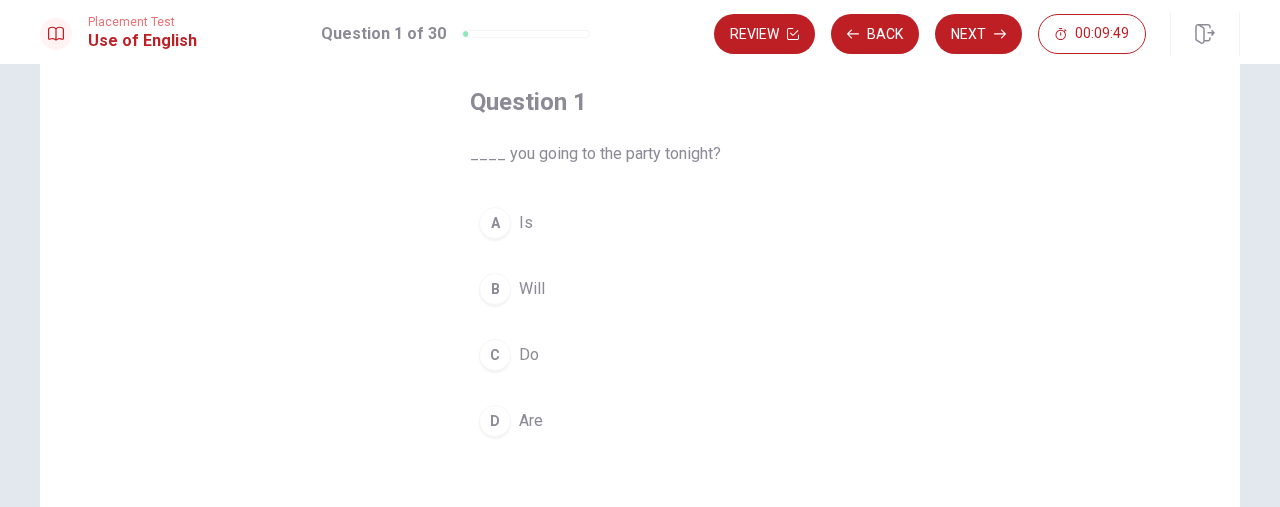 scroll, scrollTop: 99, scrollLeft: 0, axis: vertical 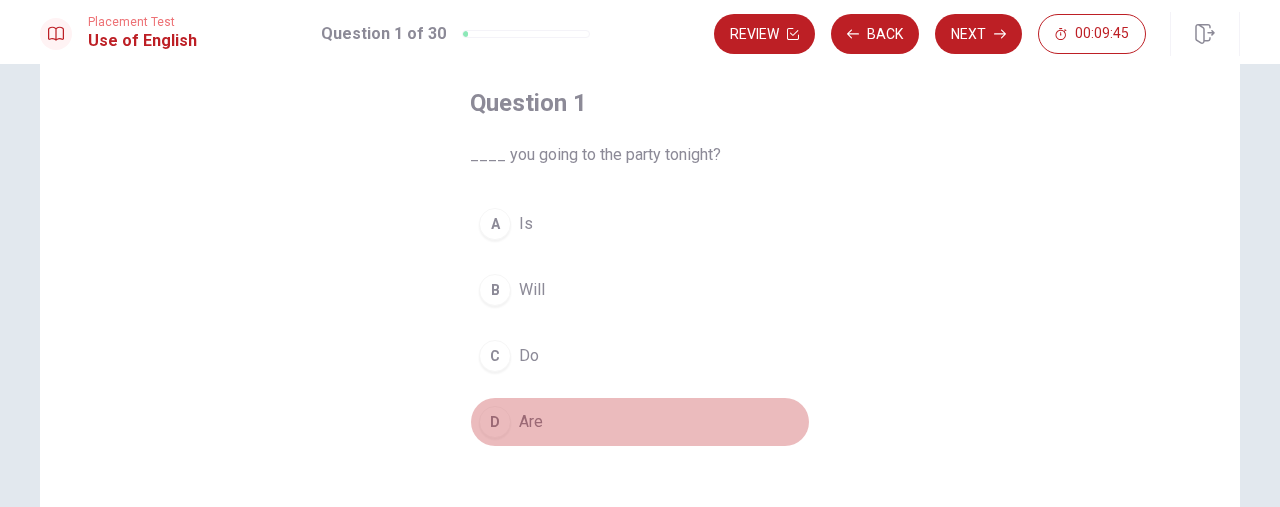 click on "D" at bounding box center [495, 422] 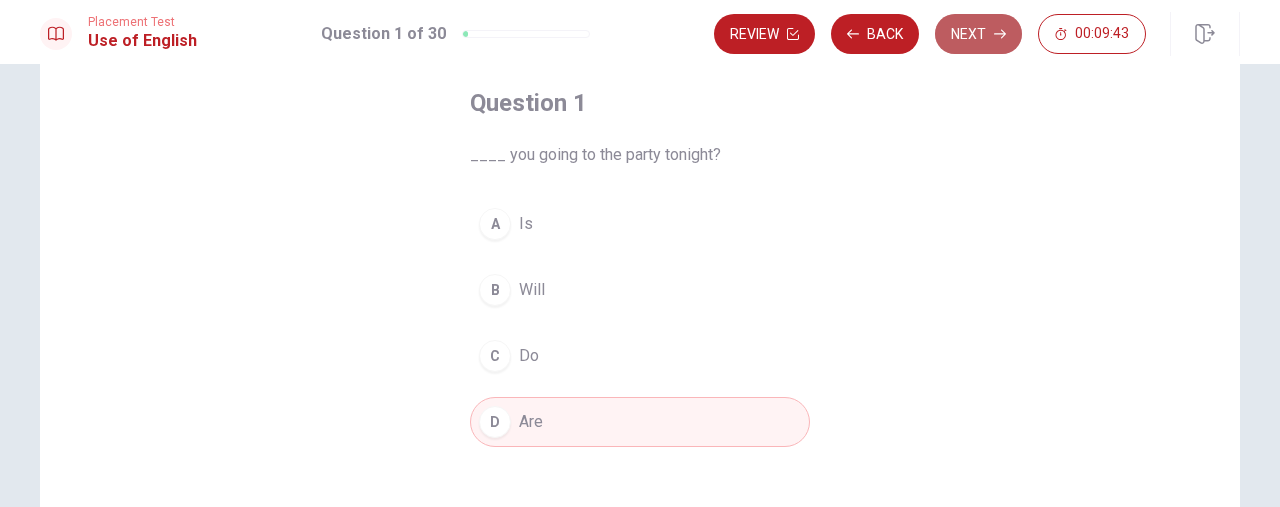 click on "Next" at bounding box center (978, 34) 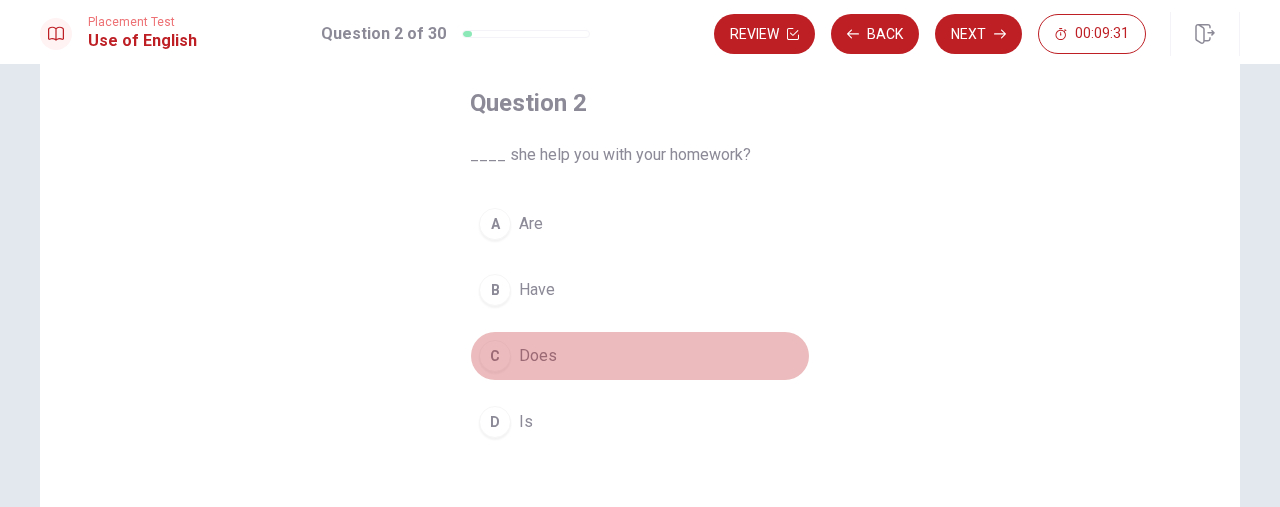 click on "C" at bounding box center [495, 356] 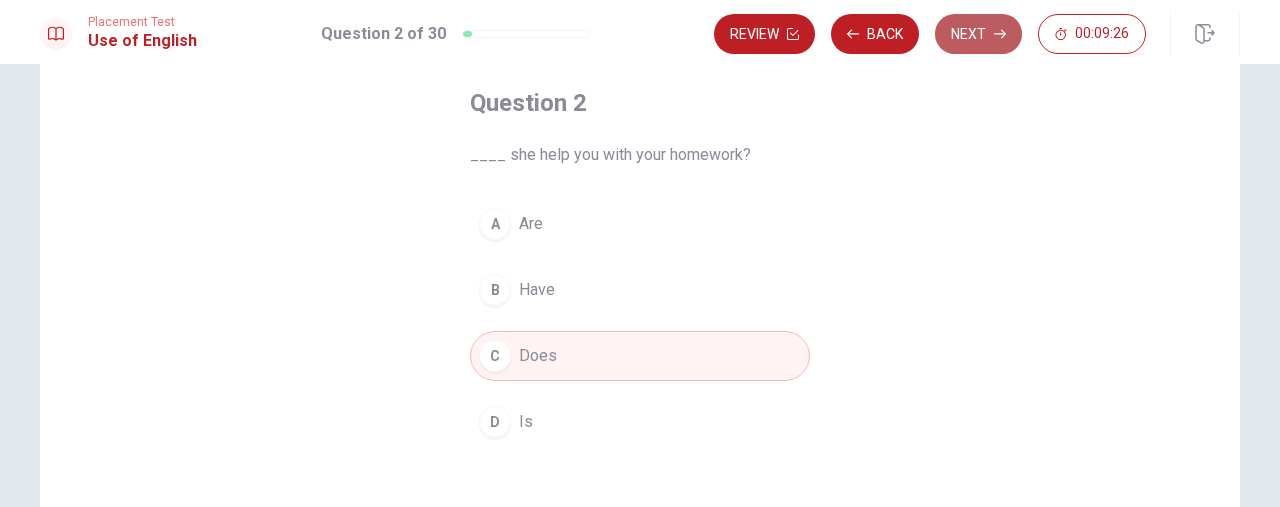 click 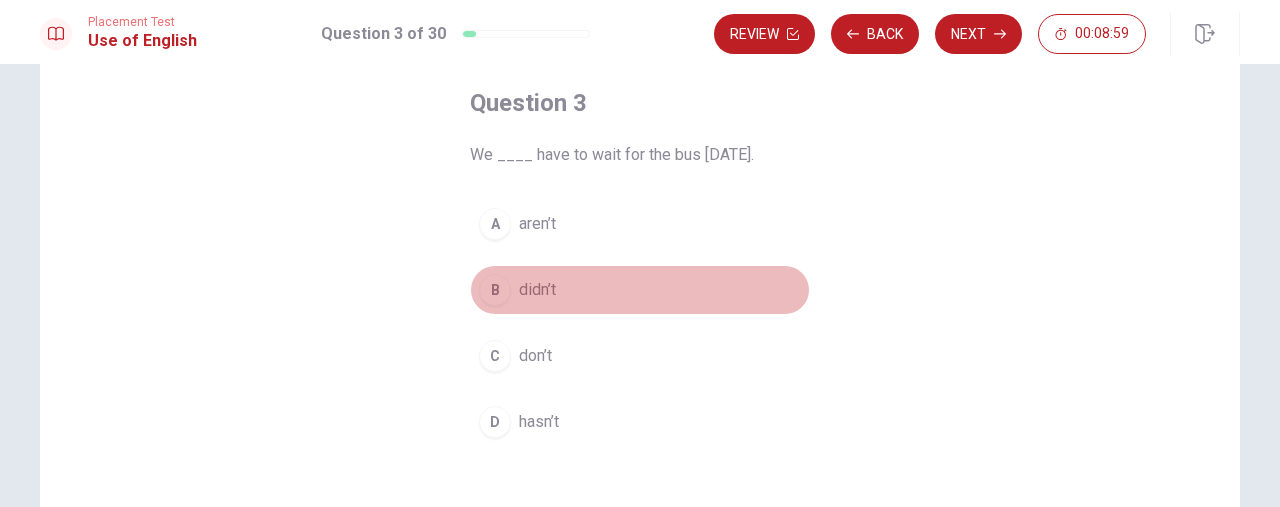 click on "B" at bounding box center [495, 290] 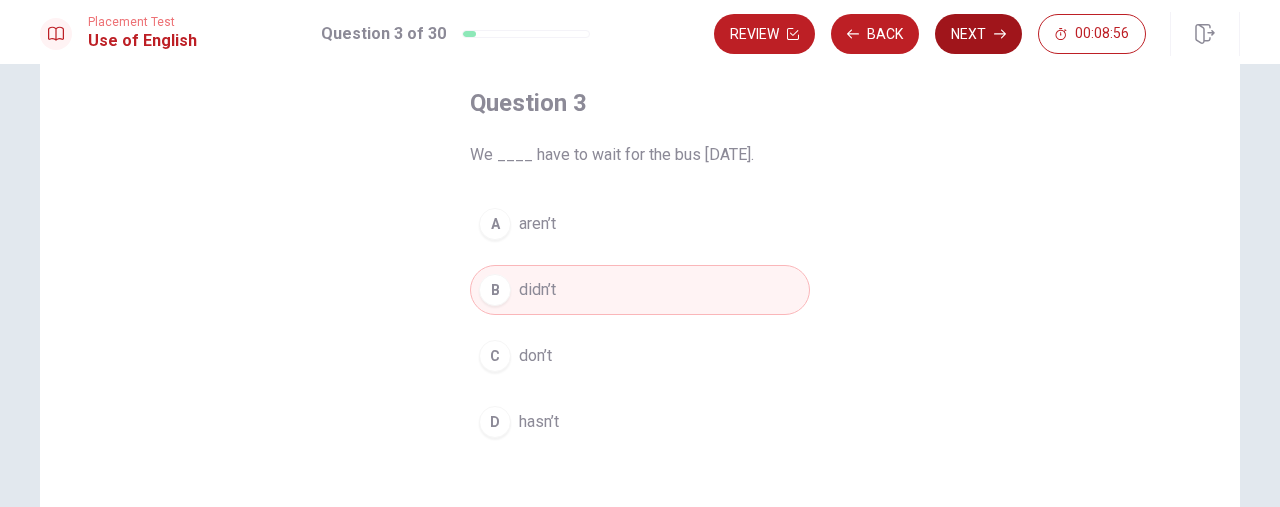 click on "Next" at bounding box center [978, 34] 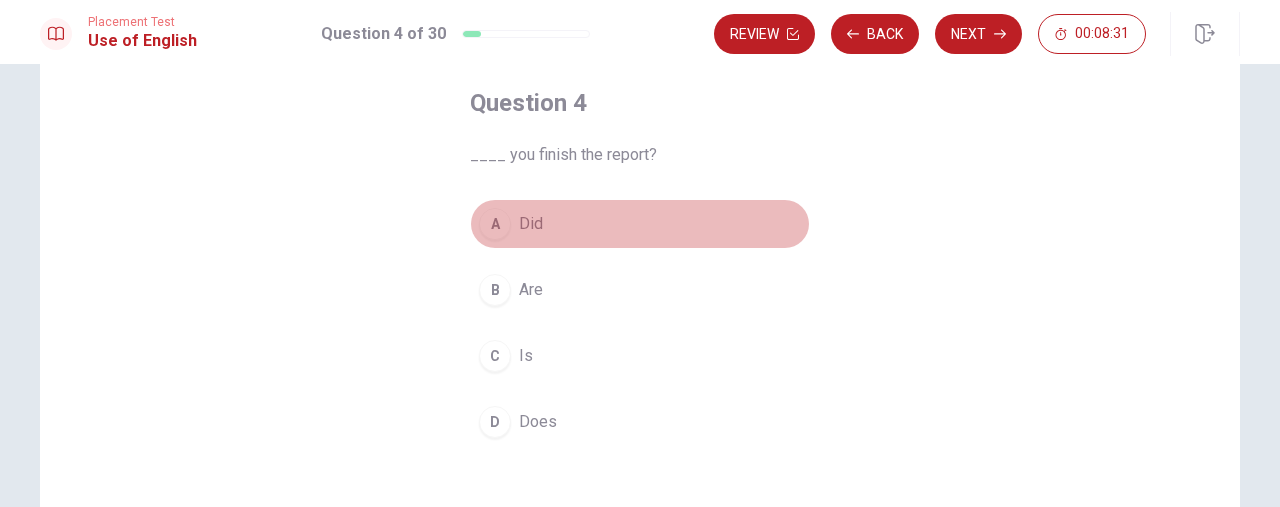 click on "A" at bounding box center [495, 224] 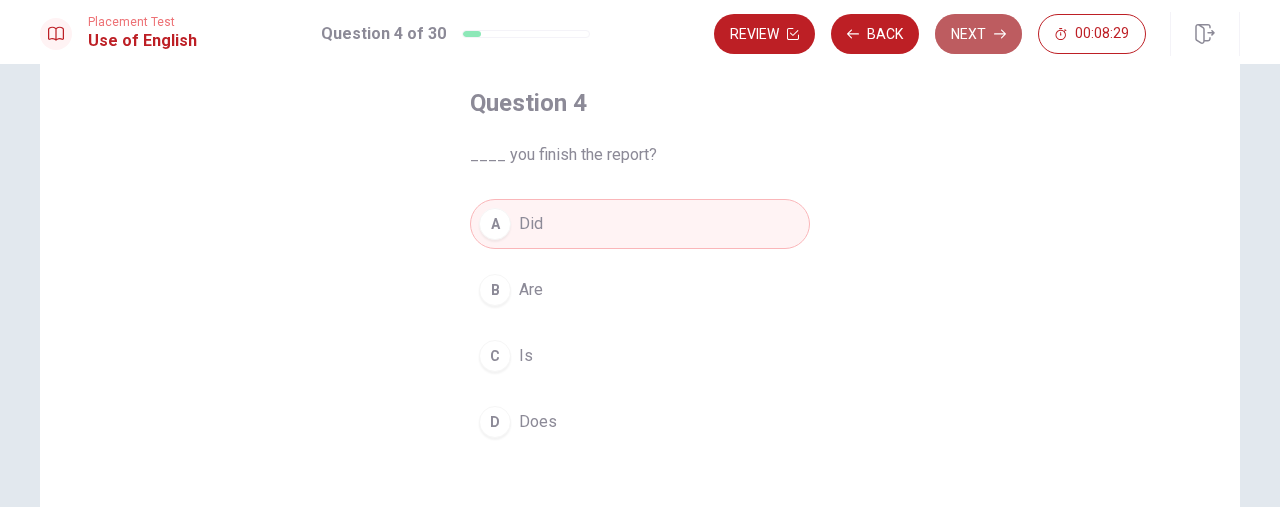 click on "Next" at bounding box center (978, 34) 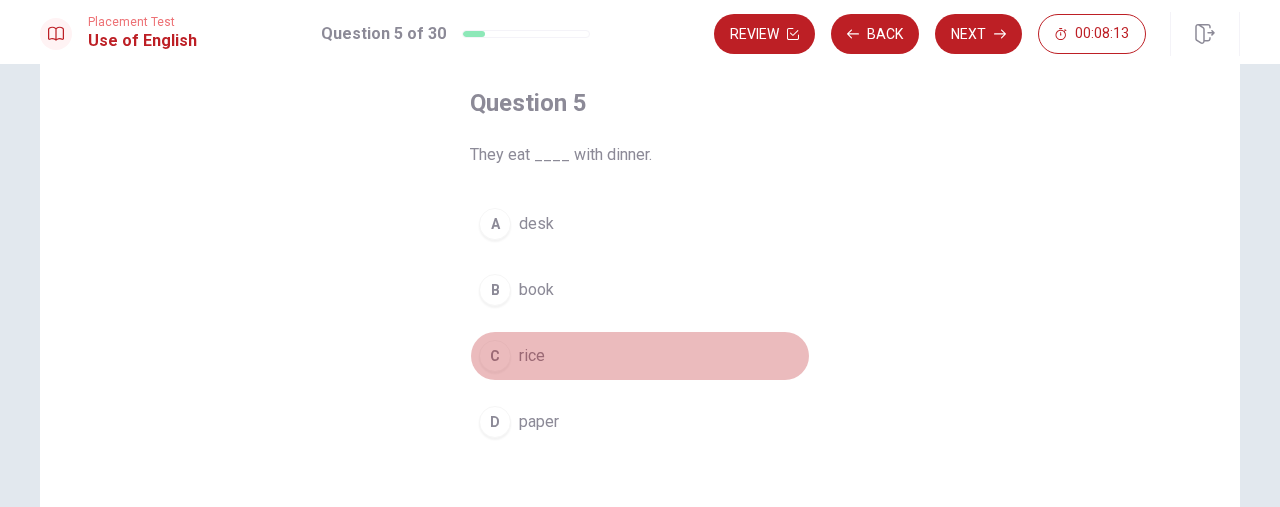 click on "C" at bounding box center [495, 356] 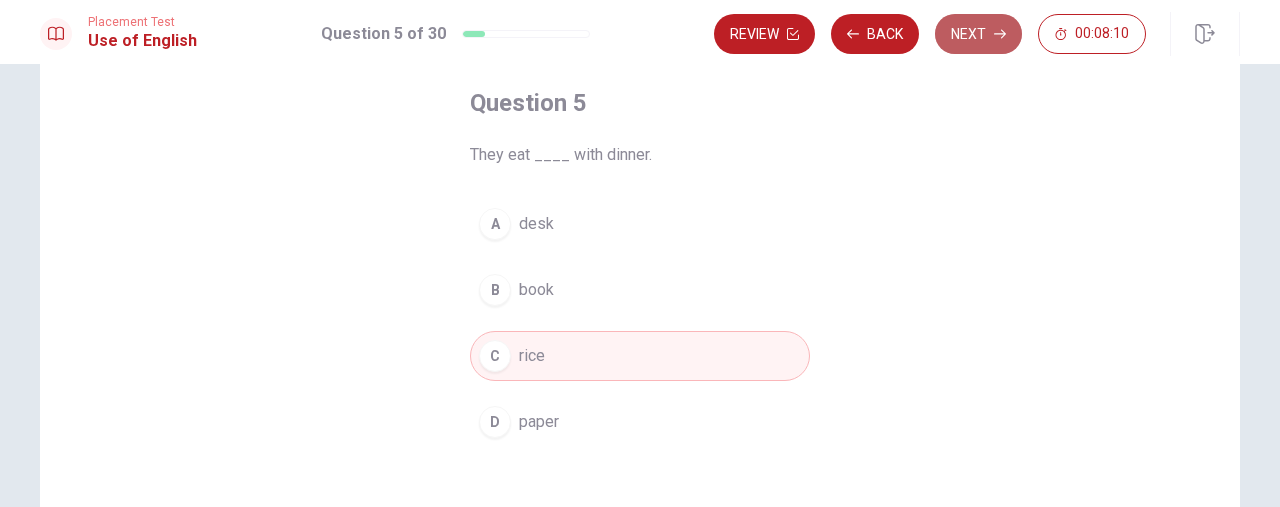 click on "Next" at bounding box center (978, 34) 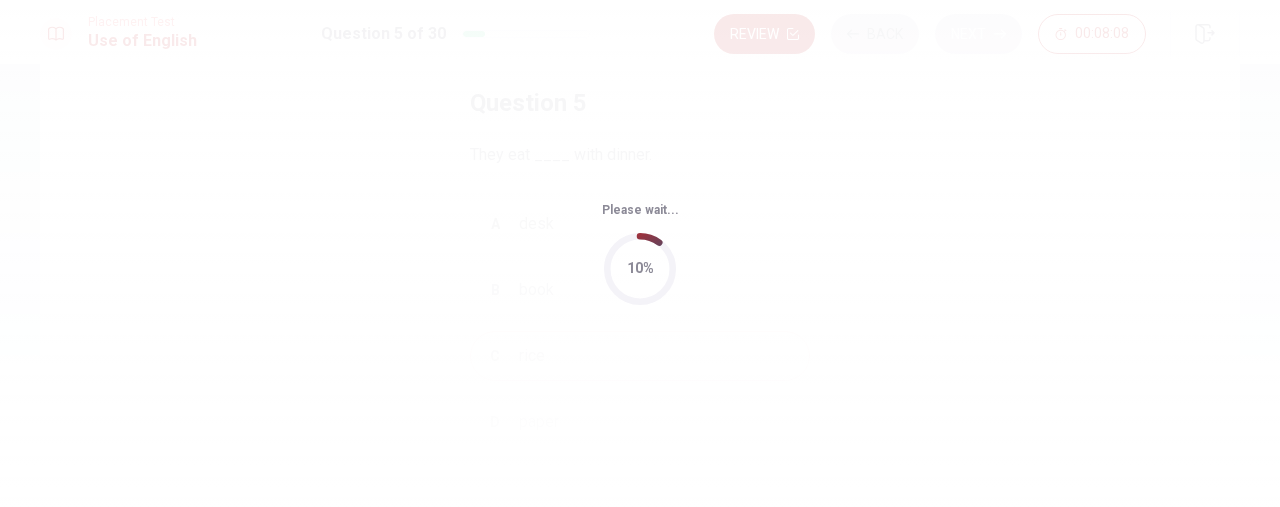 scroll, scrollTop: 0, scrollLeft: 0, axis: both 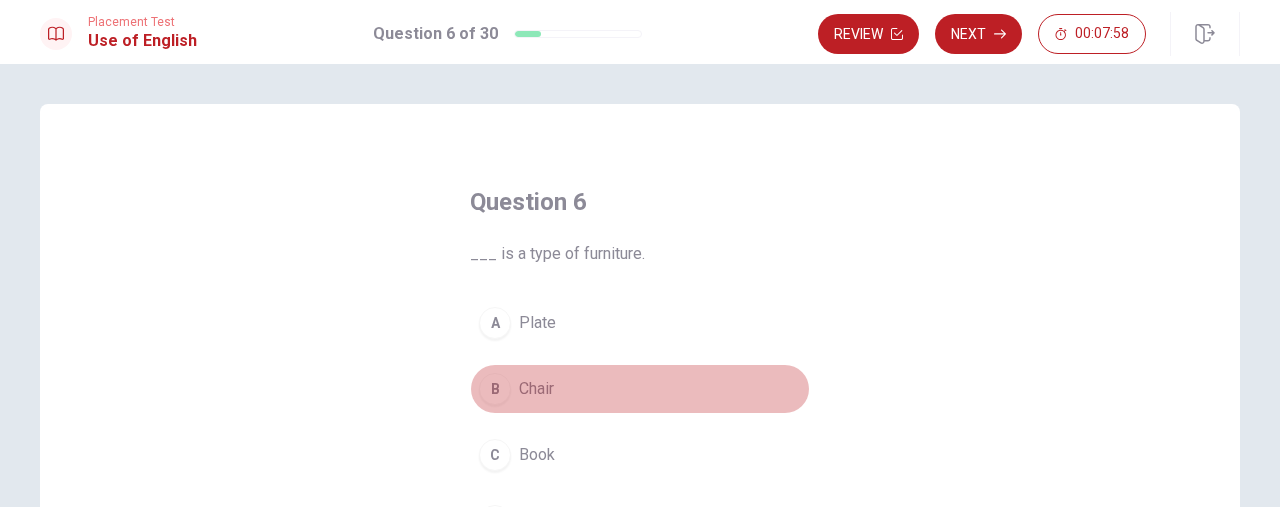 click on "B" at bounding box center (495, 389) 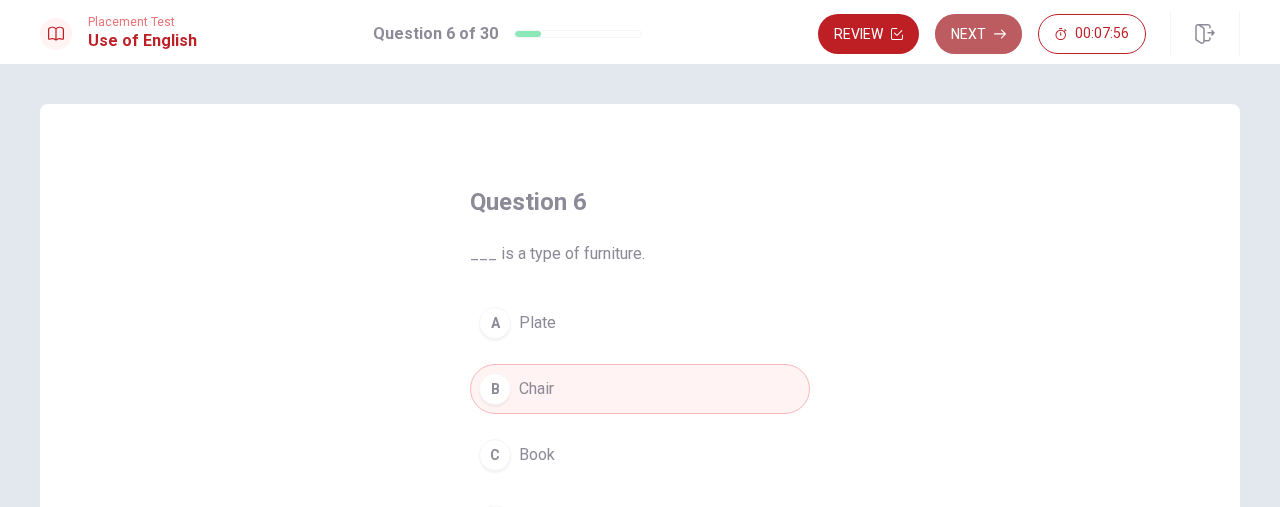 click 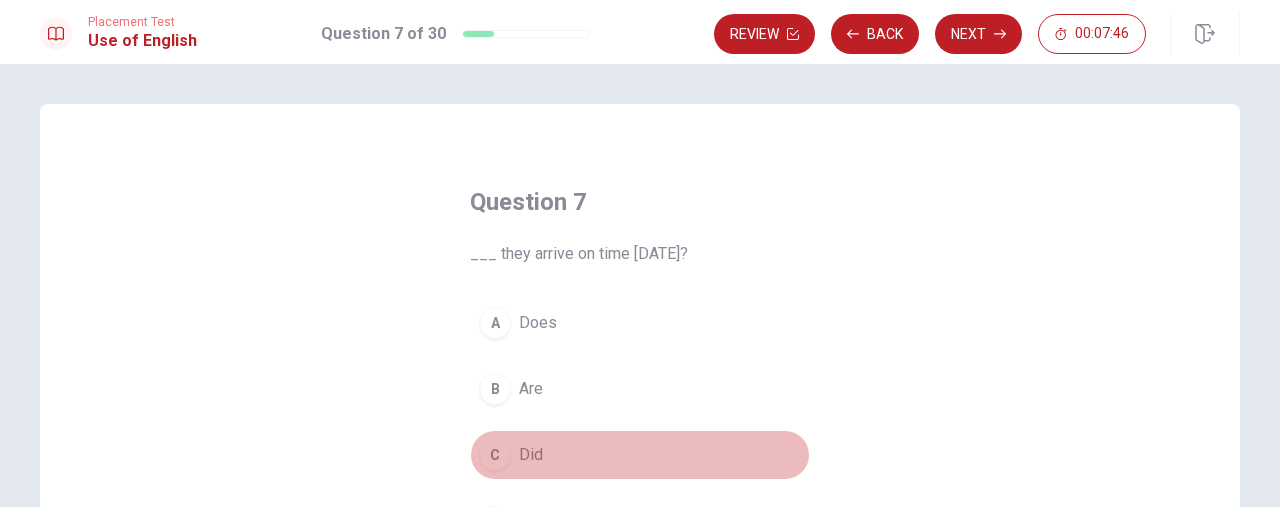 click on "Did" at bounding box center [531, 455] 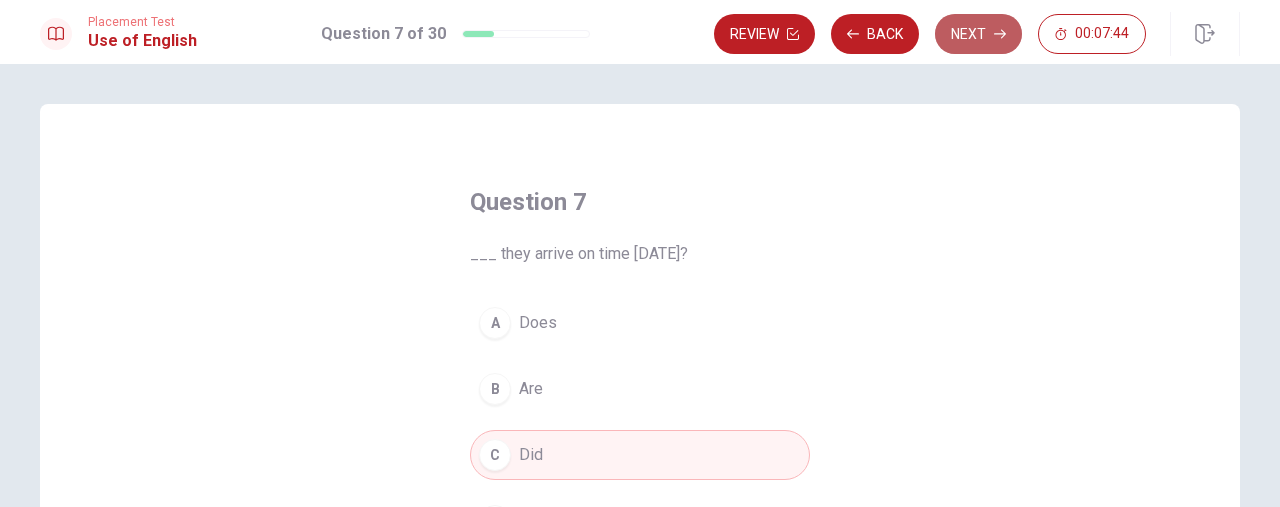 click on "Next" at bounding box center (978, 34) 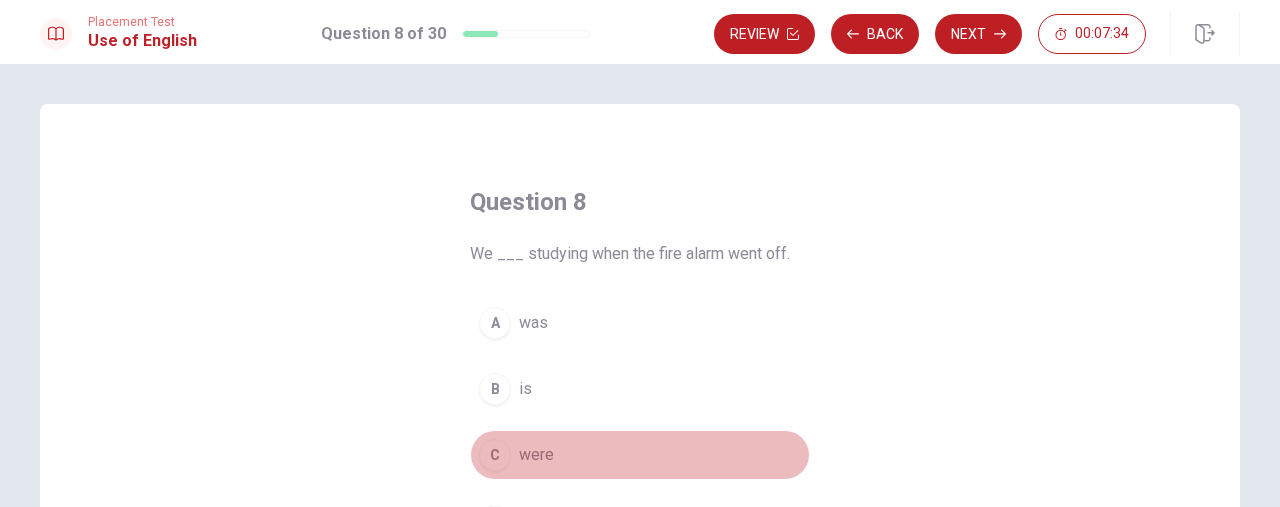 click on "were" at bounding box center [536, 455] 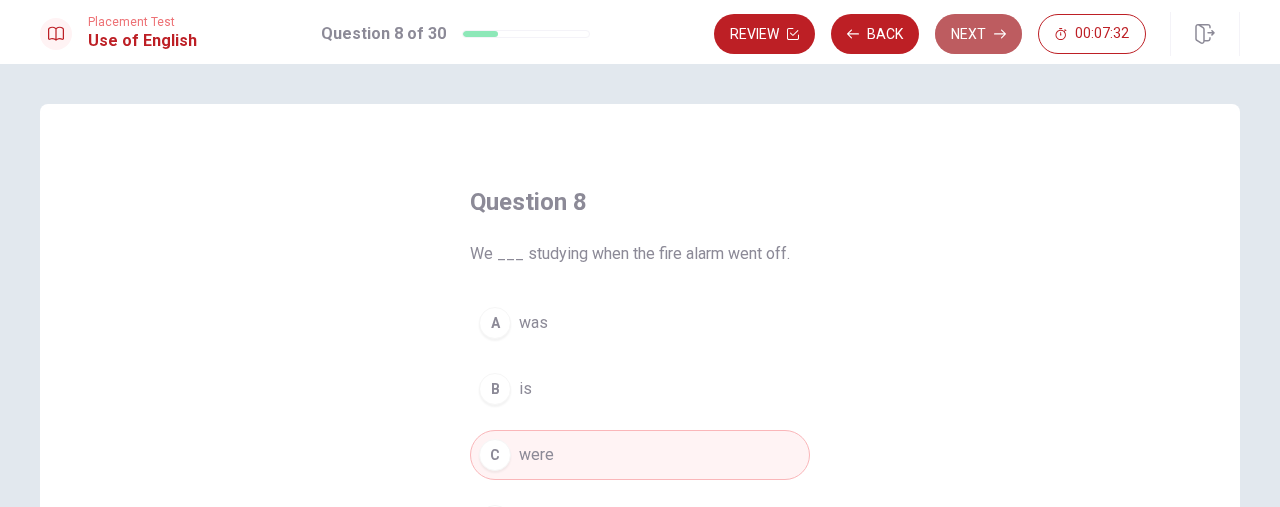 click on "Next" at bounding box center [978, 34] 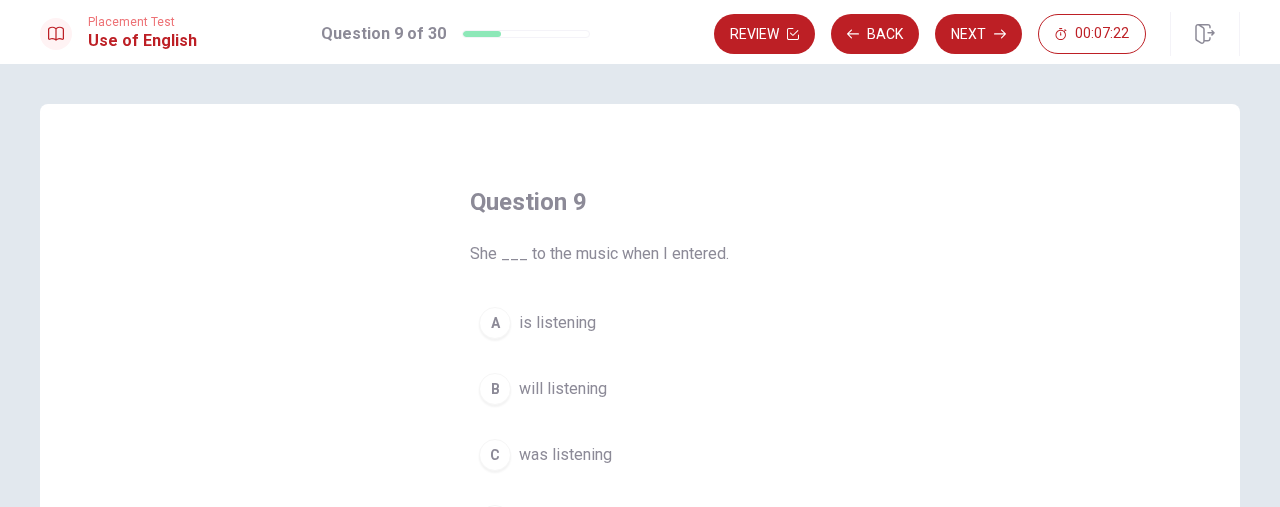 click on "C" at bounding box center [495, 455] 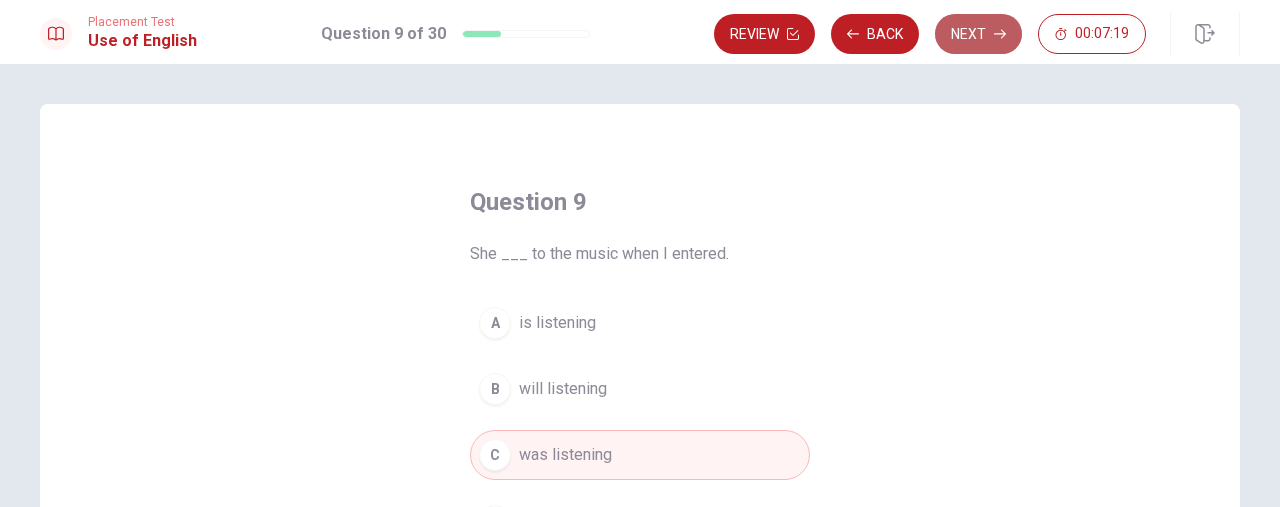 click on "Next" at bounding box center (978, 34) 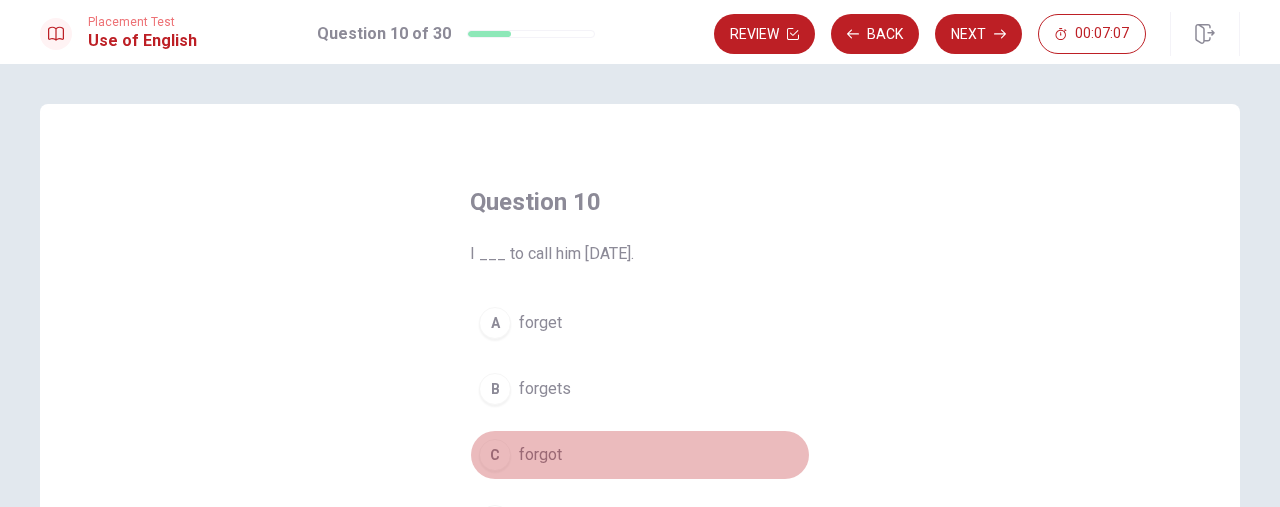 click on "forgot" at bounding box center (540, 455) 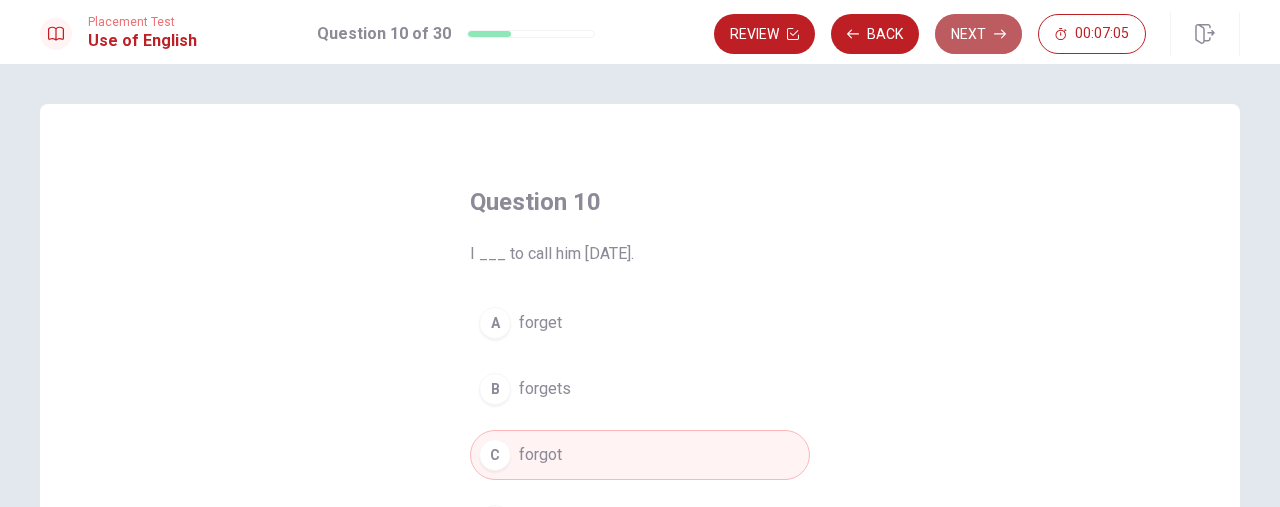 click on "Next" at bounding box center (978, 34) 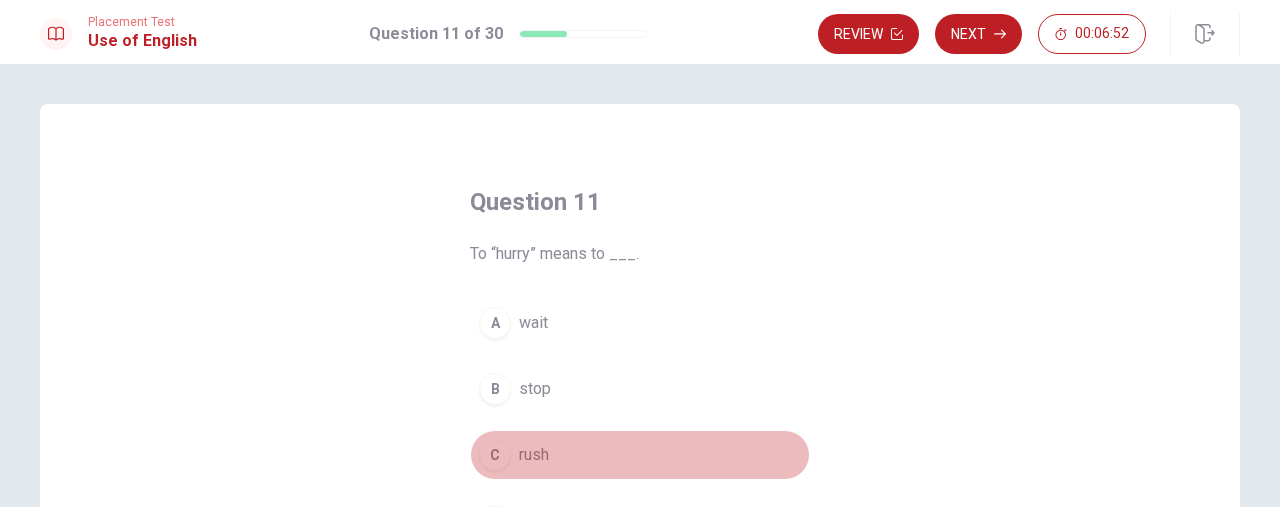 click on "C" at bounding box center (495, 455) 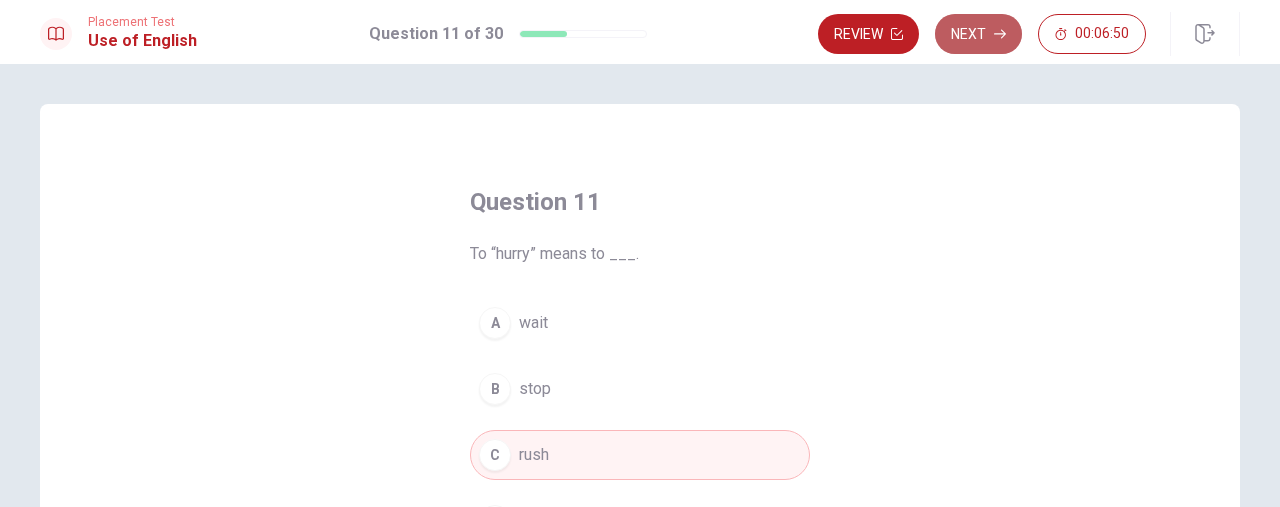 click on "Next" at bounding box center (978, 34) 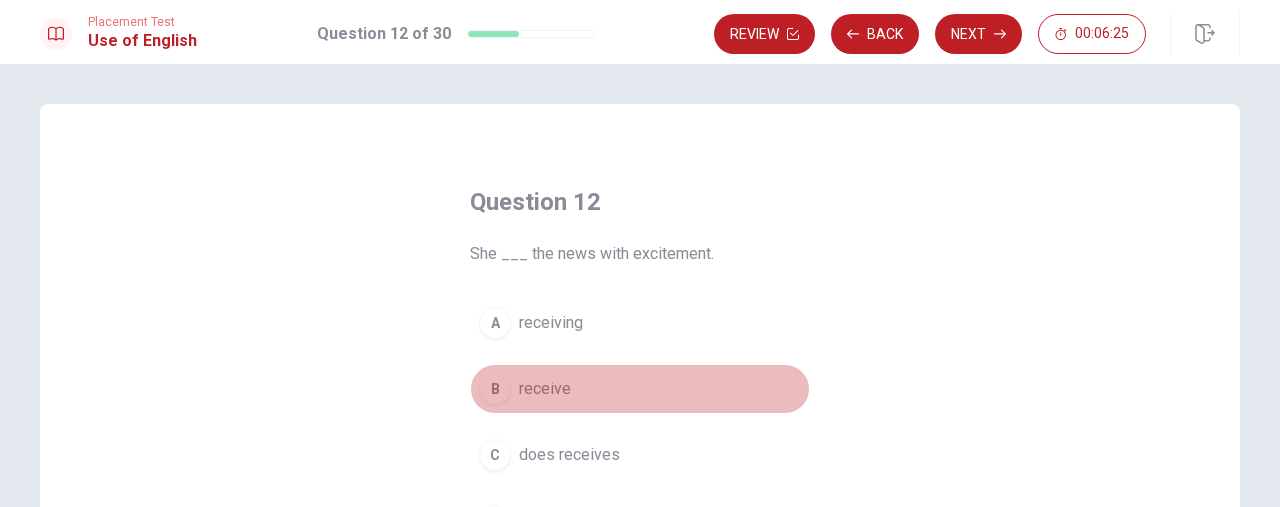 click on "receive" at bounding box center [545, 389] 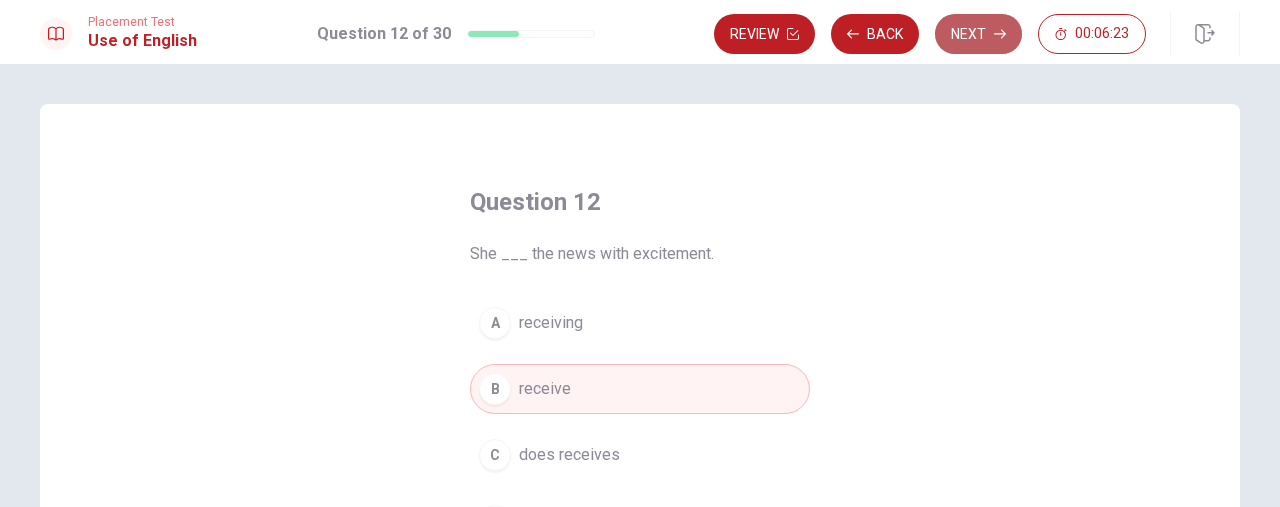 click on "Next" at bounding box center [978, 34] 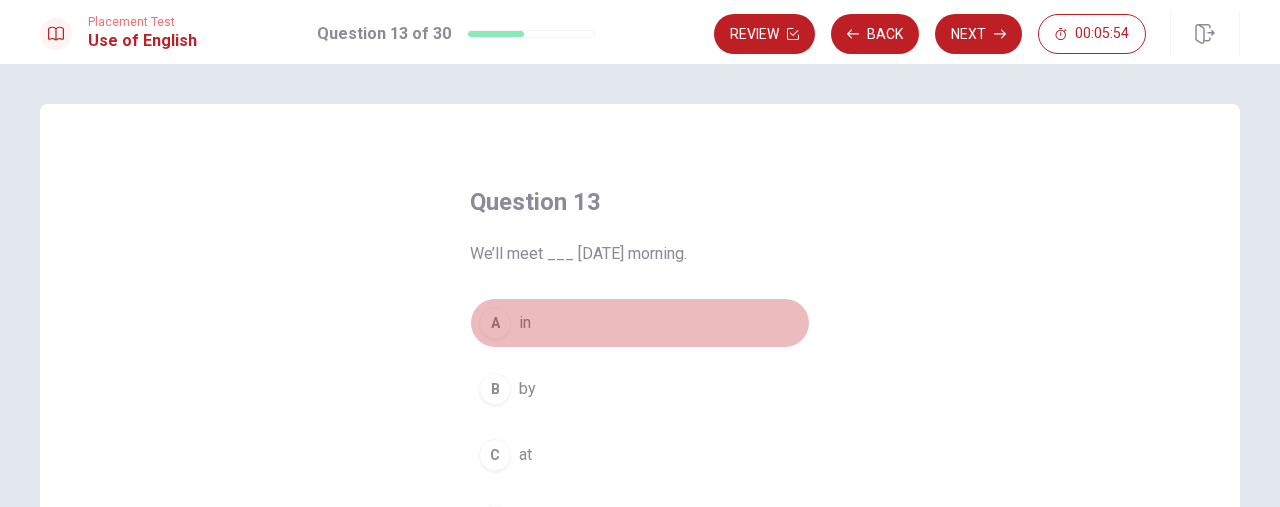 click on "in" at bounding box center (525, 323) 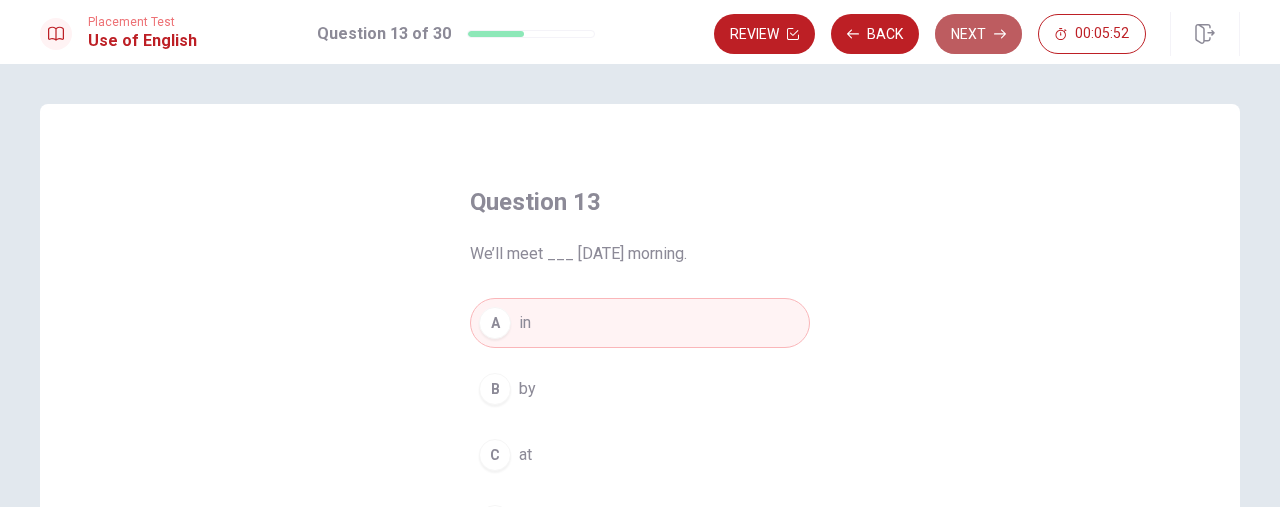 click on "Next" at bounding box center (978, 34) 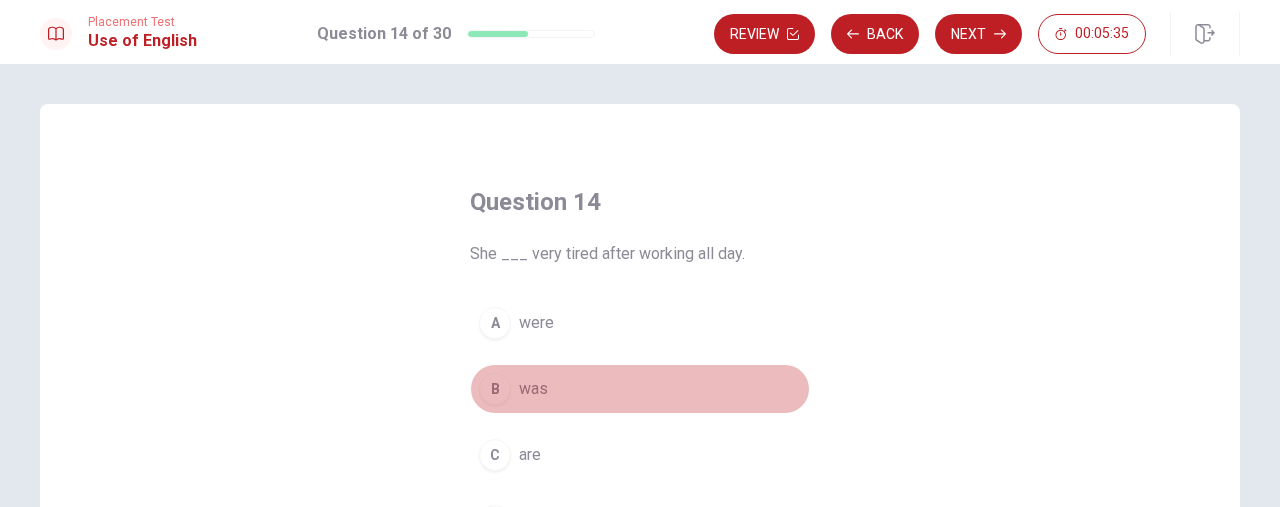 click on "was" at bounding box center (533, 389) 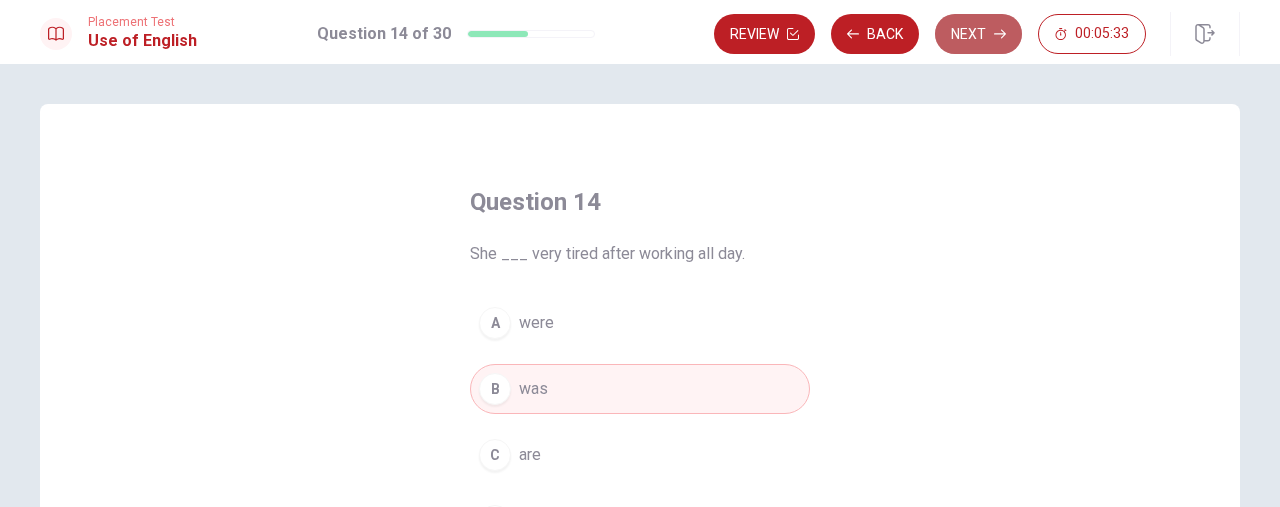 click on "Next" at bounding box center [978, 34] 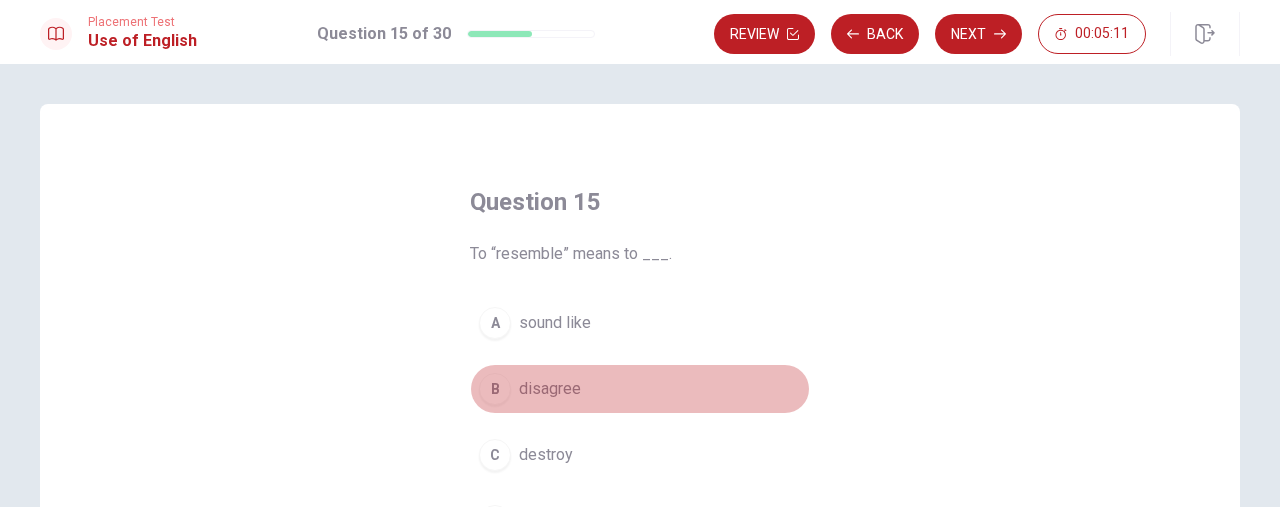 click on "disagree" at bounding box center (550, 389) 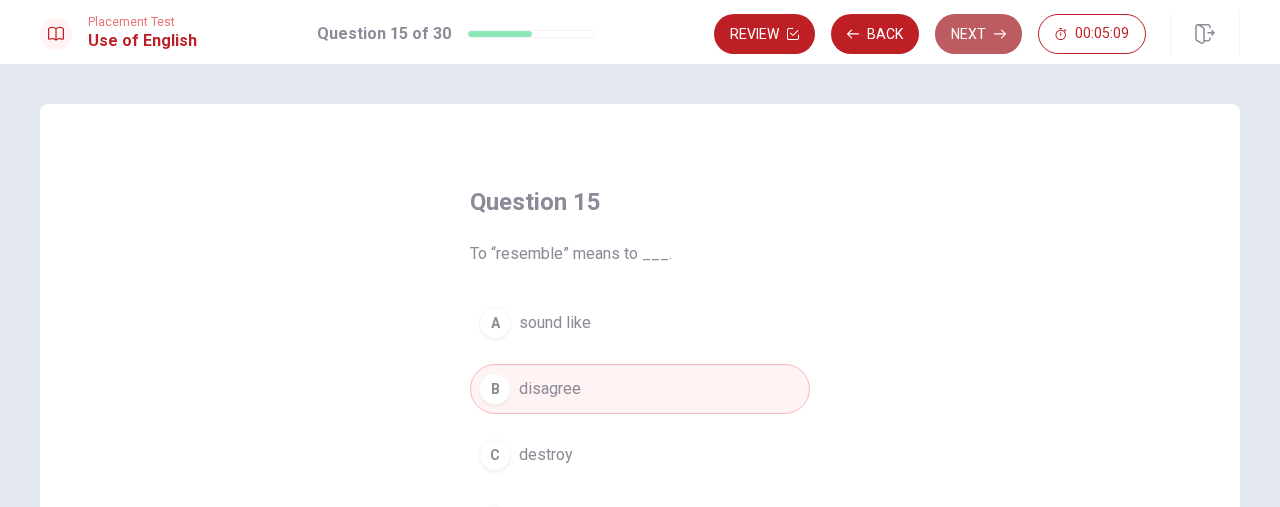 click on "Next" at bounding box center (978, 34) 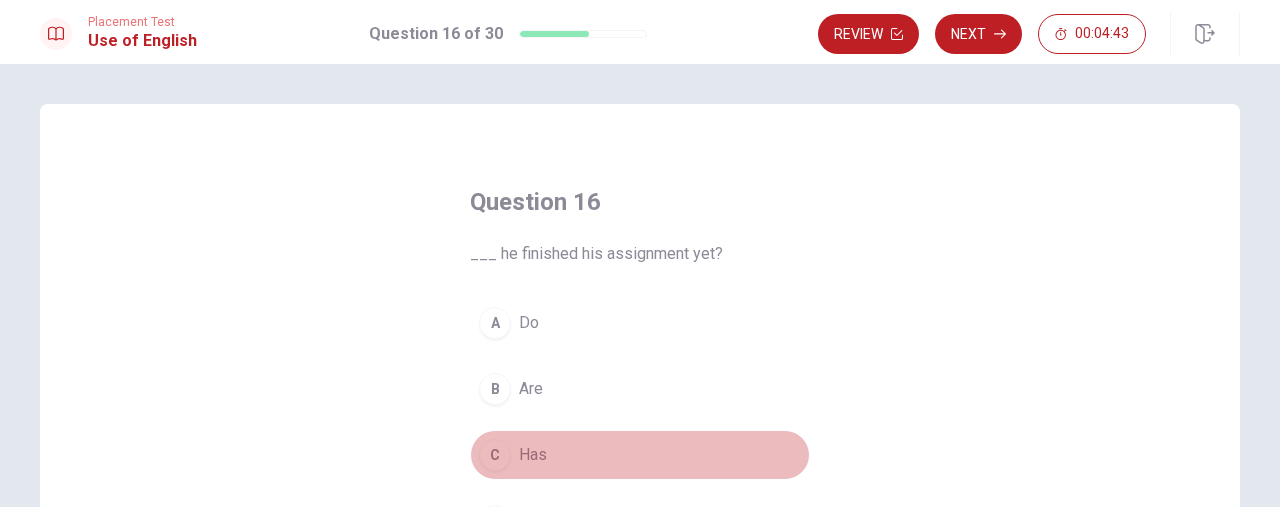 click on "Has" at bounding box center [533, 455] 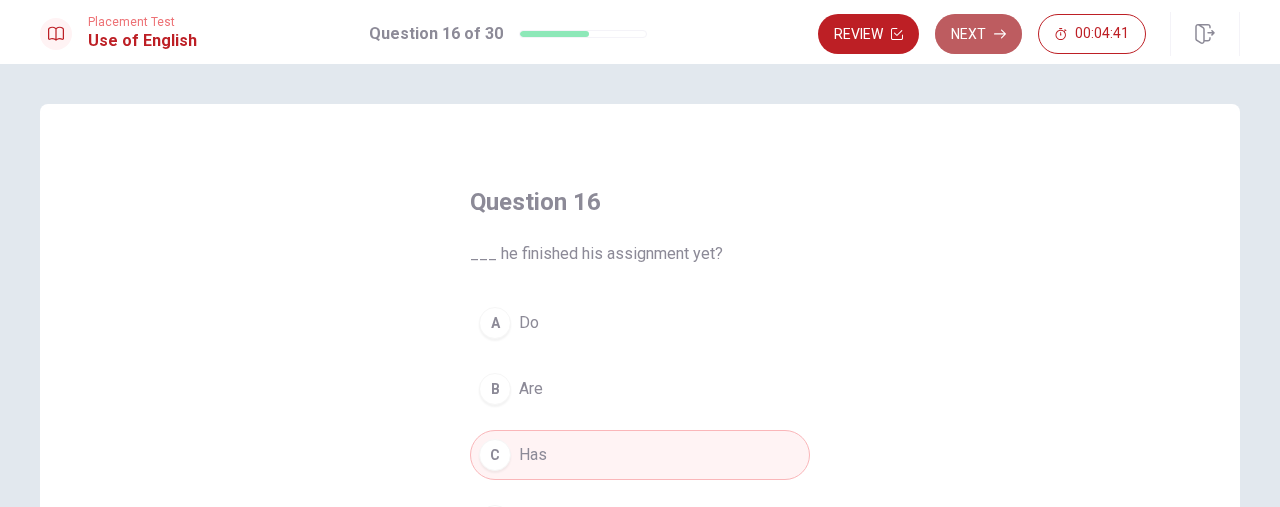 click on "Next" at bounding box center (978, 34) 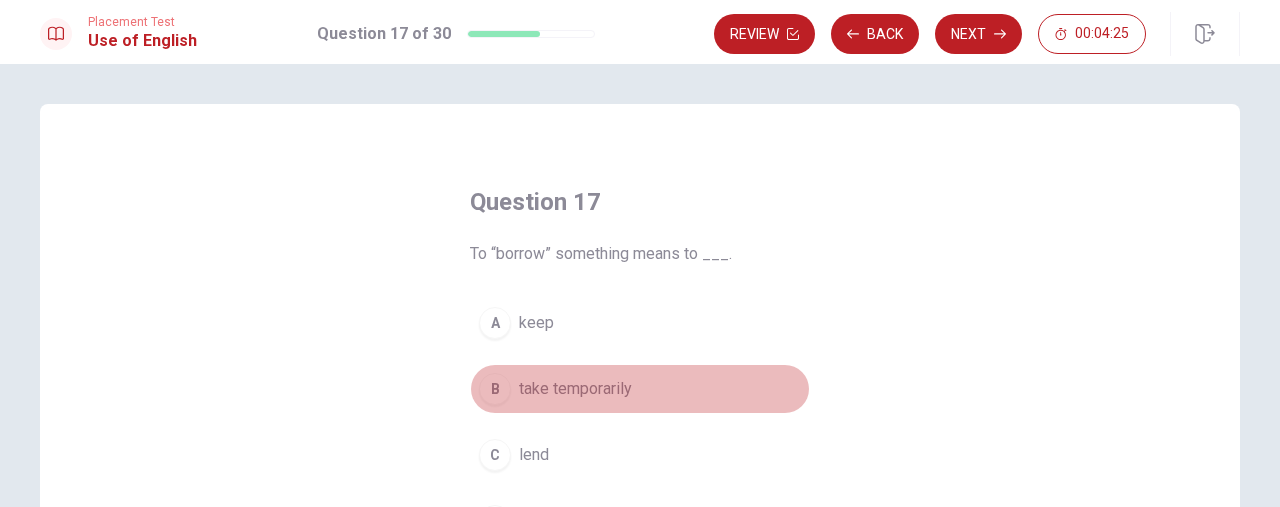 click on "take temporarily" at bounding box center (575, 389) 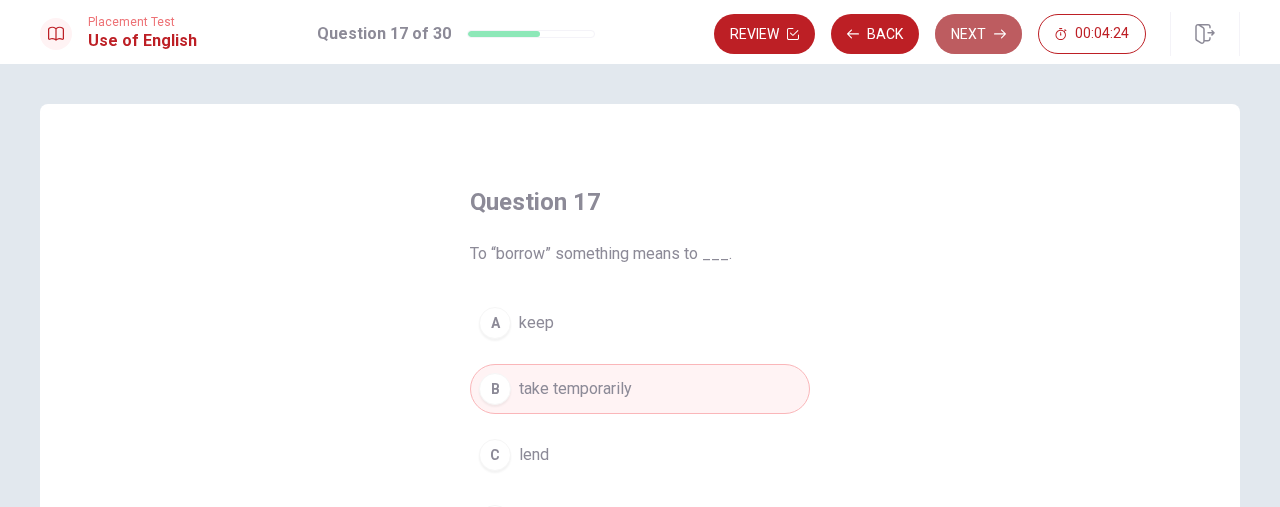 click on "Next" at bounding box center (978, 34) 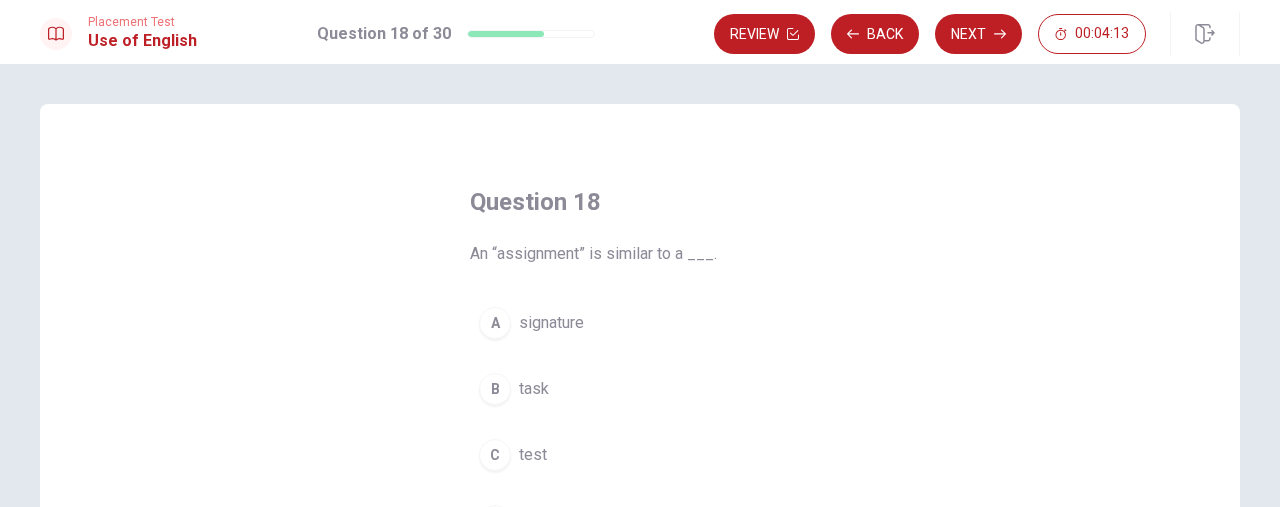click on "signature" at bounding box center (551, 323) 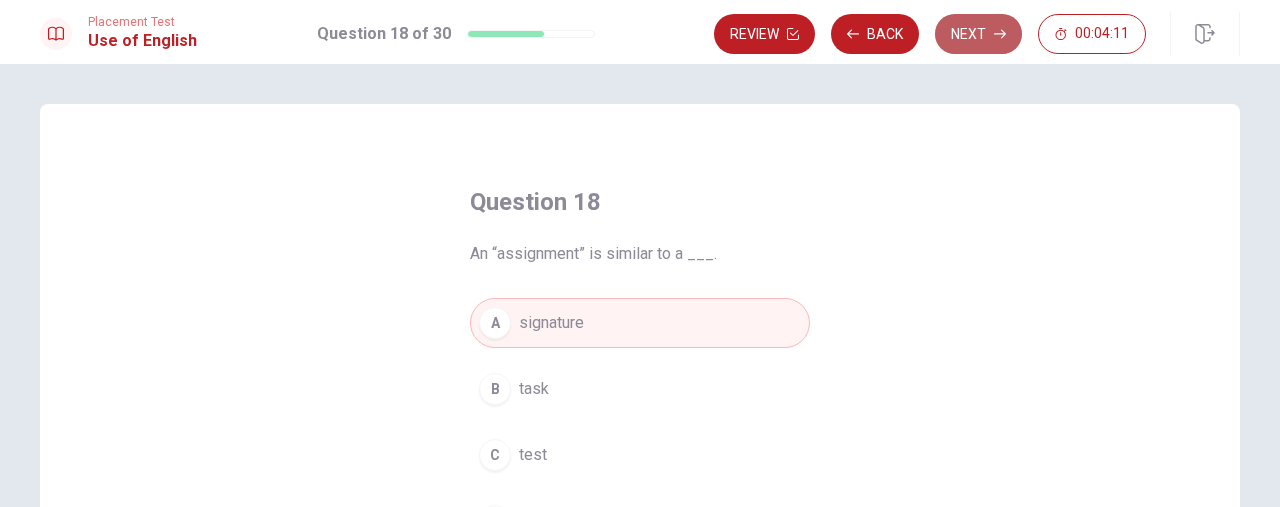 click on "Next" at bounding box center (978, 34) 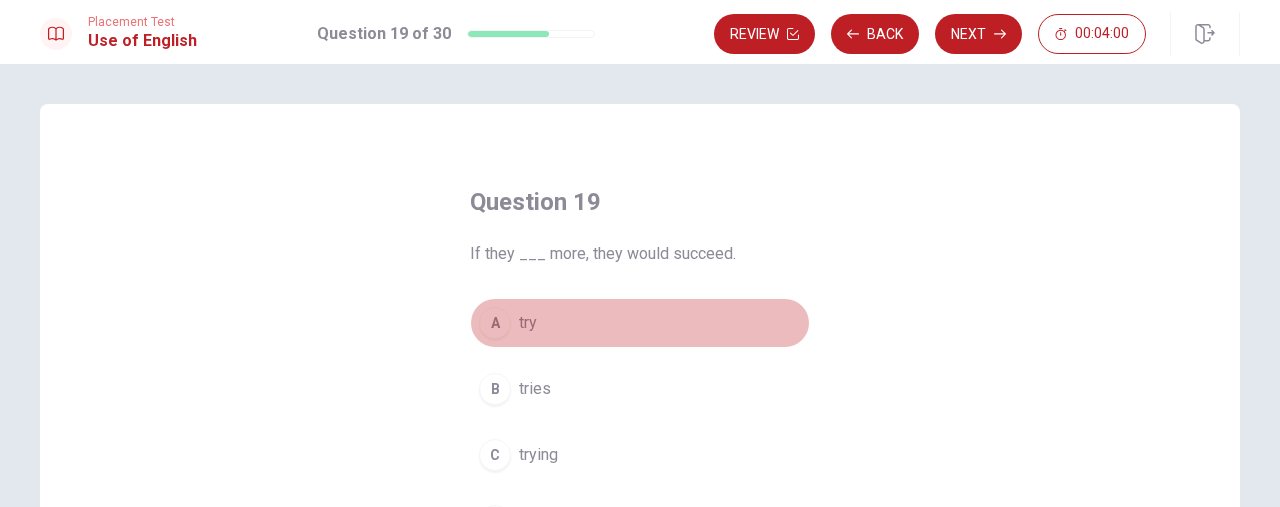 click on "try" at bounding box center (528, 323) 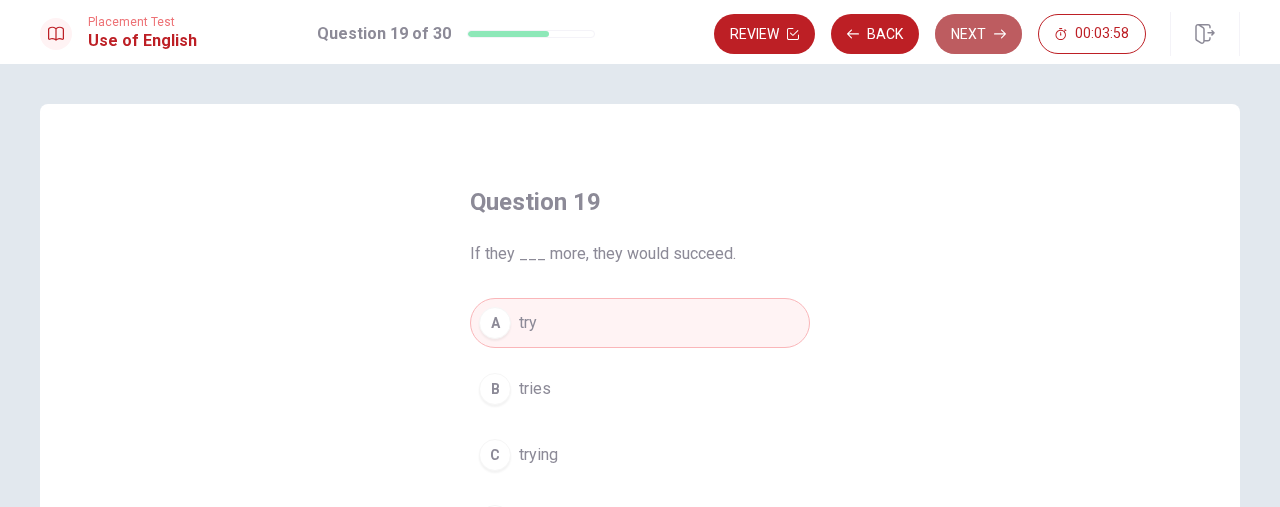 click on "Next" at bounding box center (978, 34) 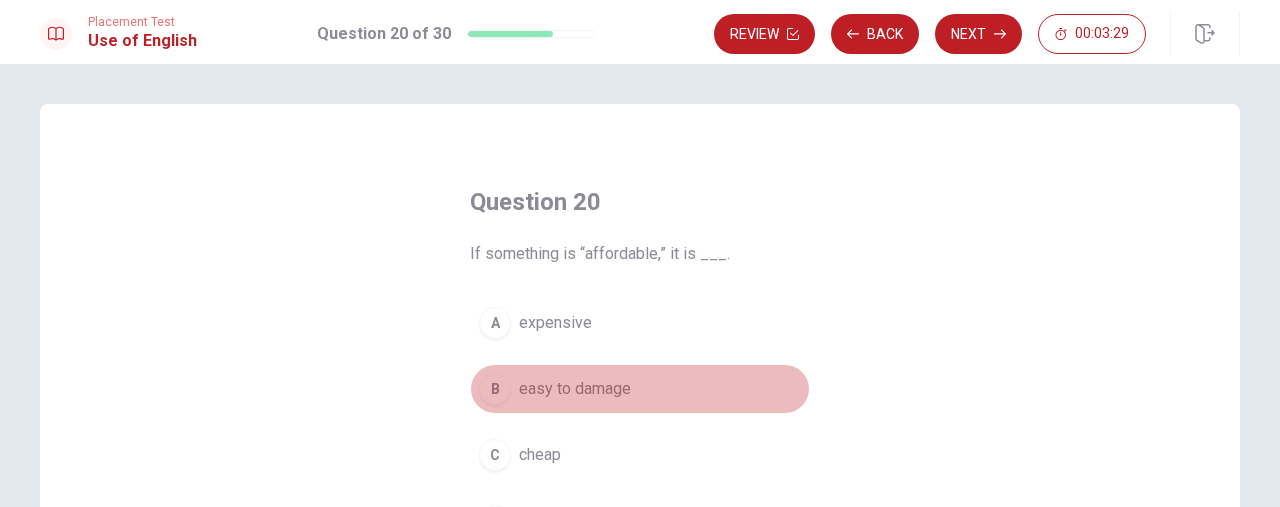 click on "easy to damage" at bounding box center [575, 389] 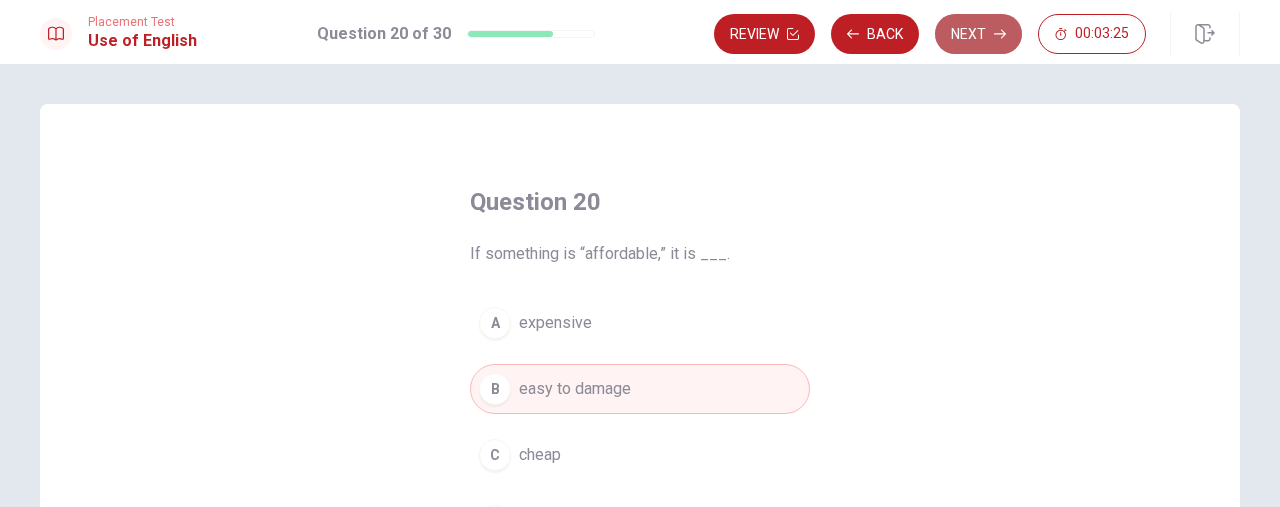 click on "Next" at bounding box center (978, 34) 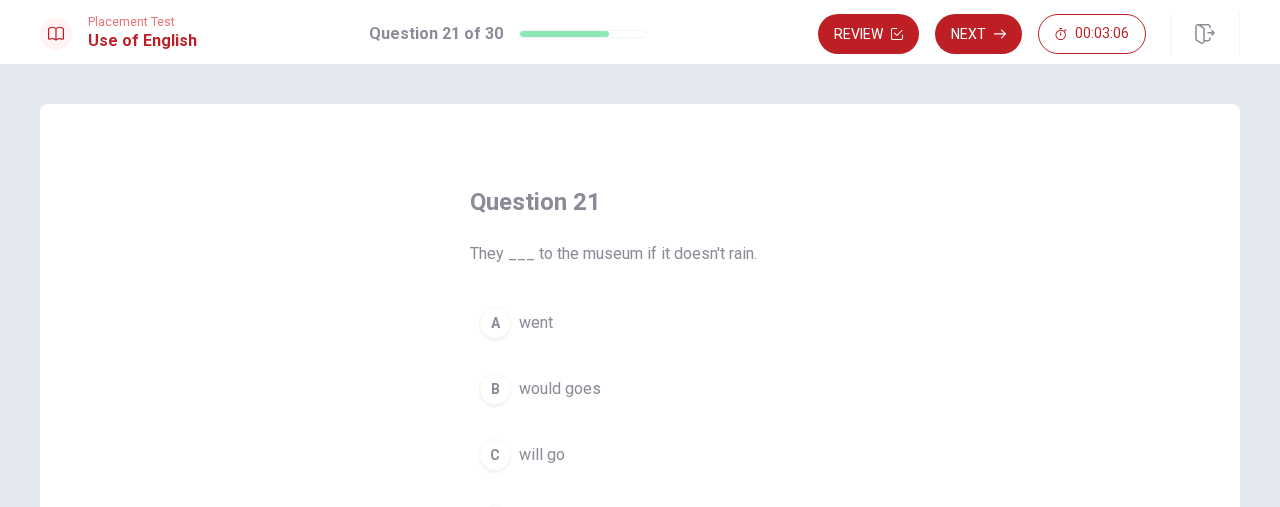 click on "will go" at bounding box center (542, 455) 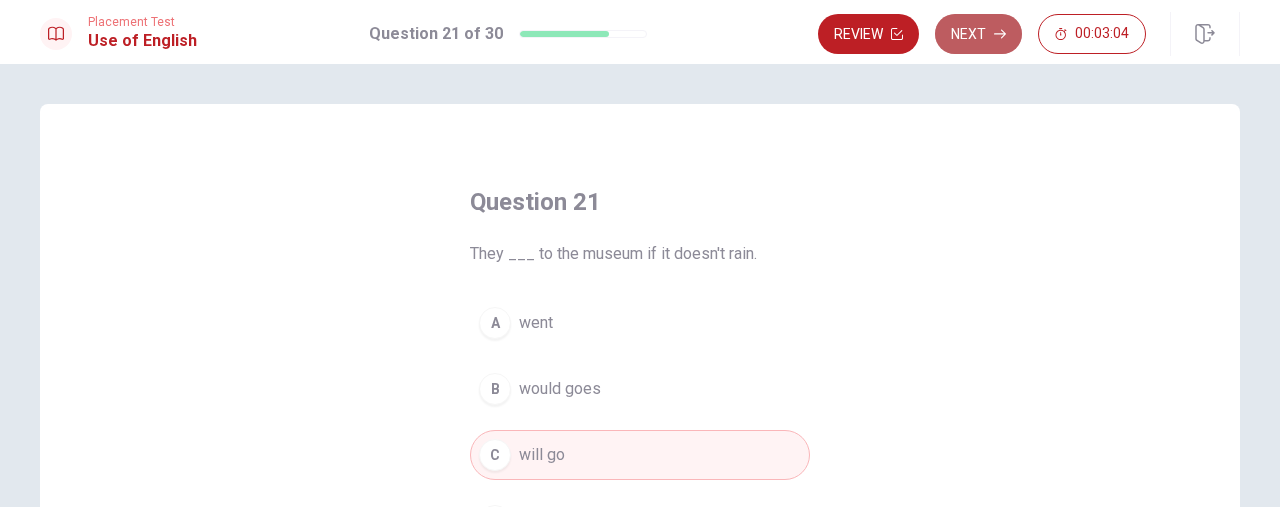 click on "Next" at bounding box center (978, 34) 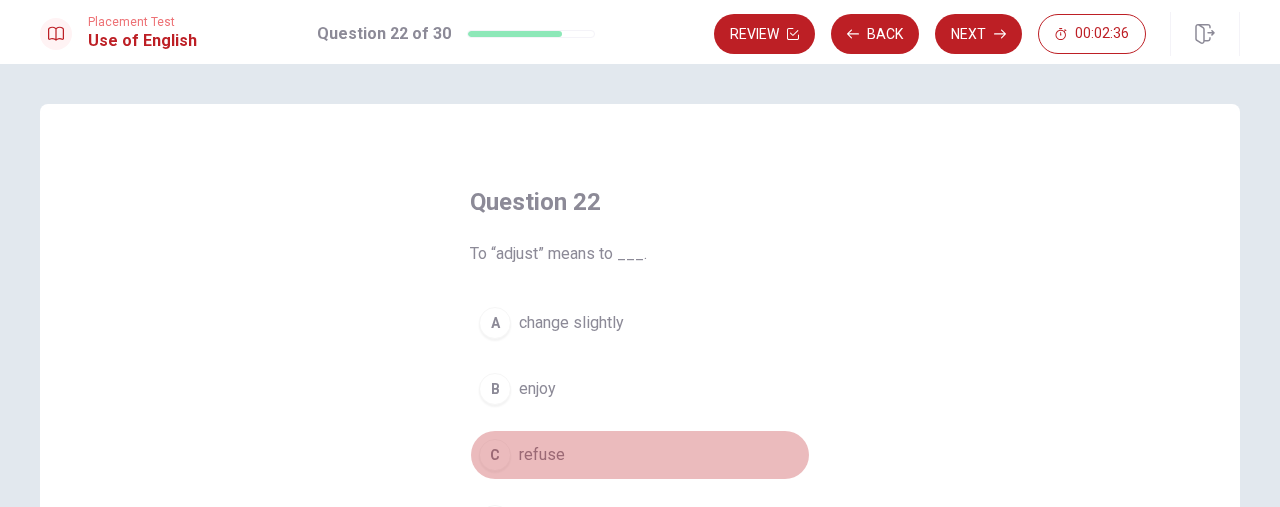 click on "refuse" at bounding box center (542, 455) 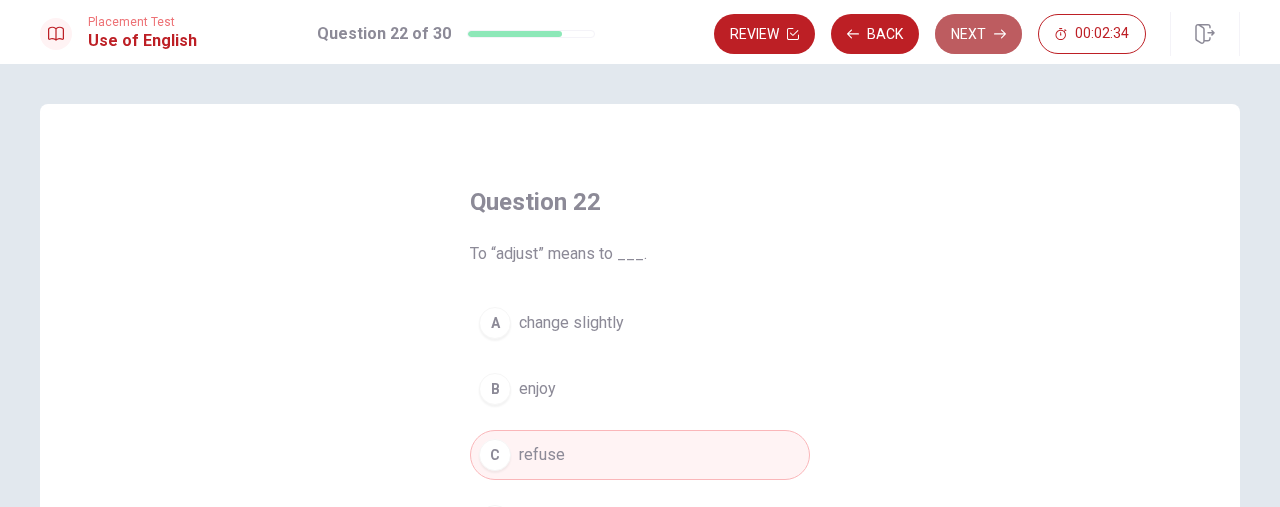 click on "Next" at bounding box center [978, 34] 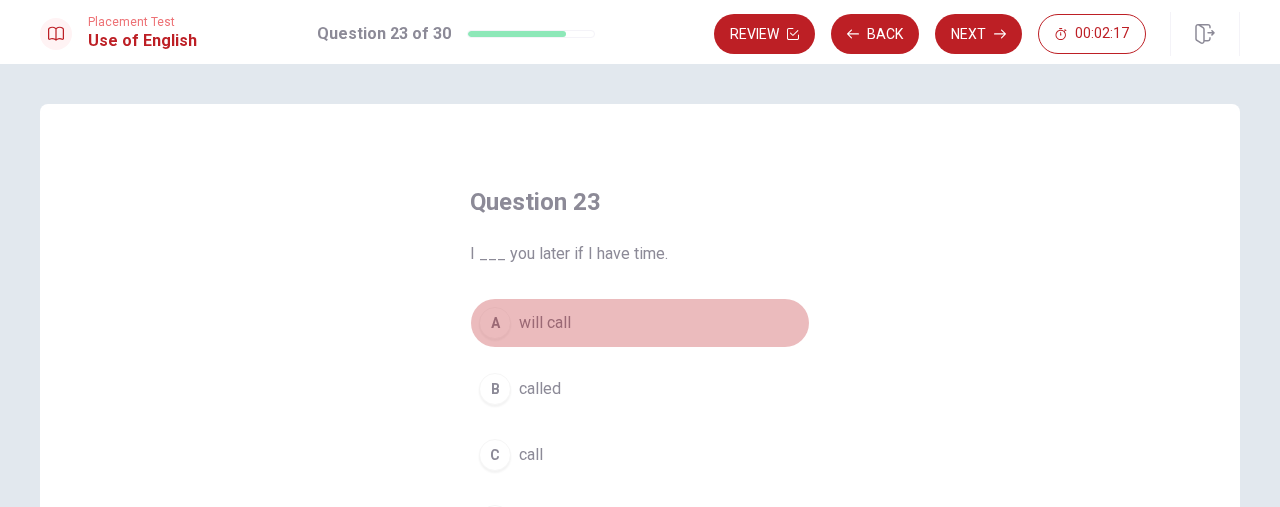 click on "will call" at bounding box center (545, 323) 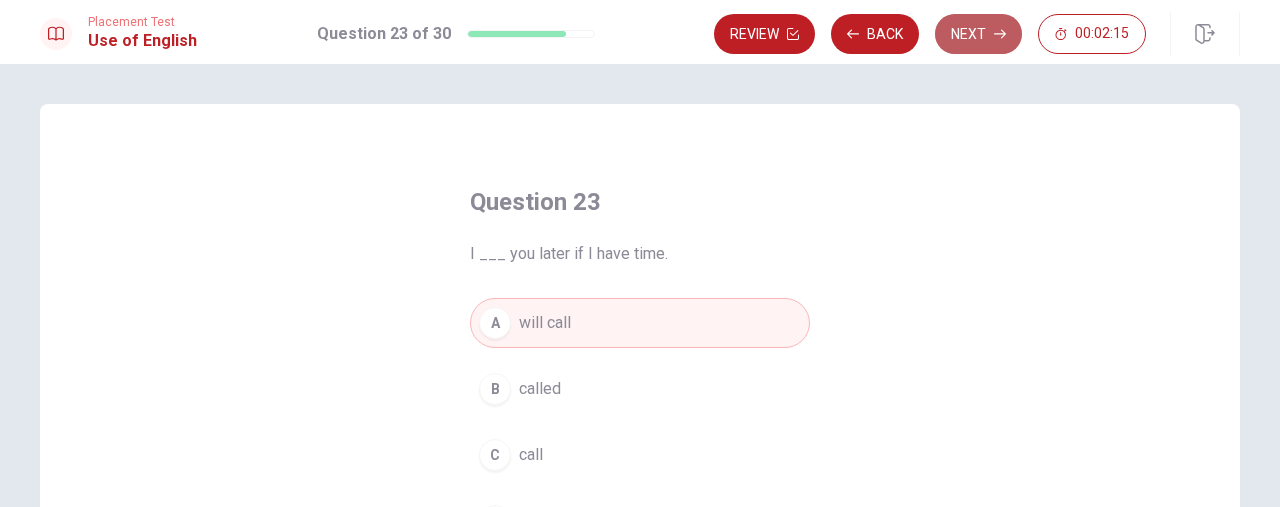 click on "Next" at bounding box center [978, 34] 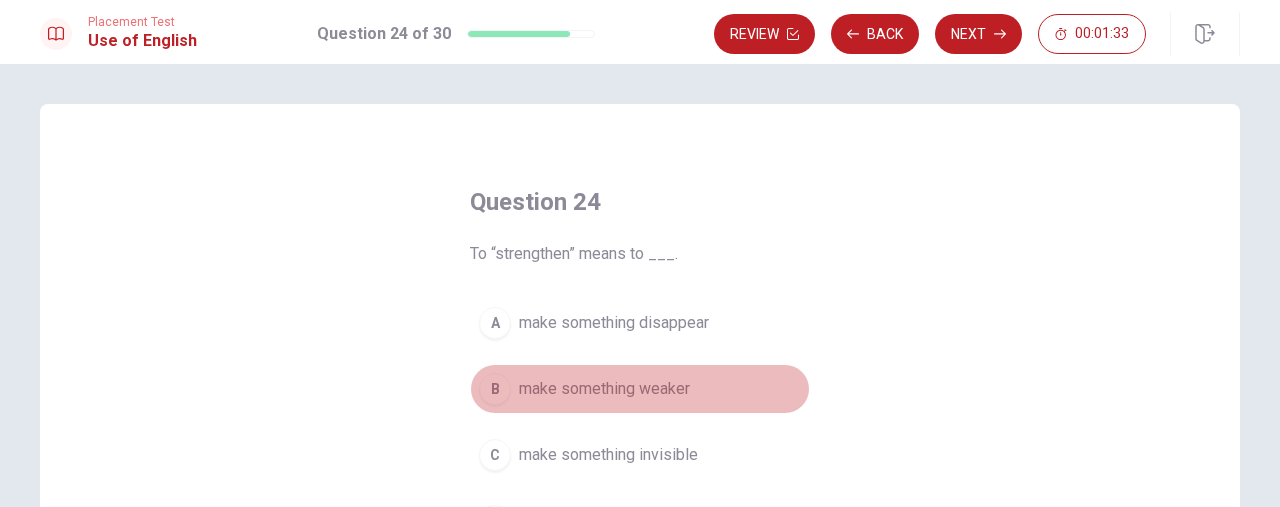 click on "make something weaker" at bounding box center (604, 389) 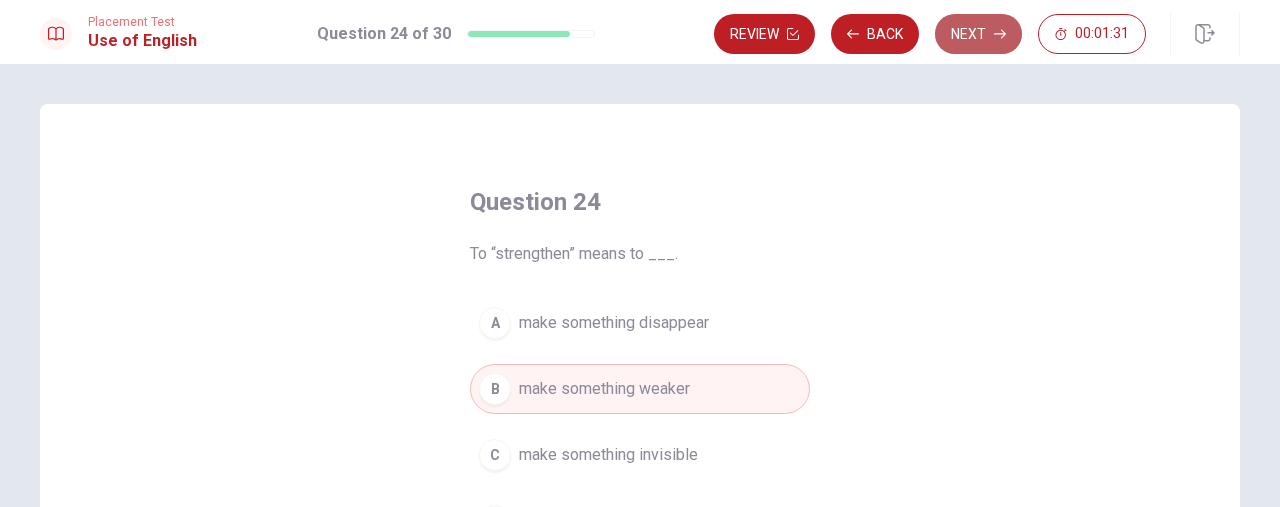click on "Next" at bounding box center [978, 34] 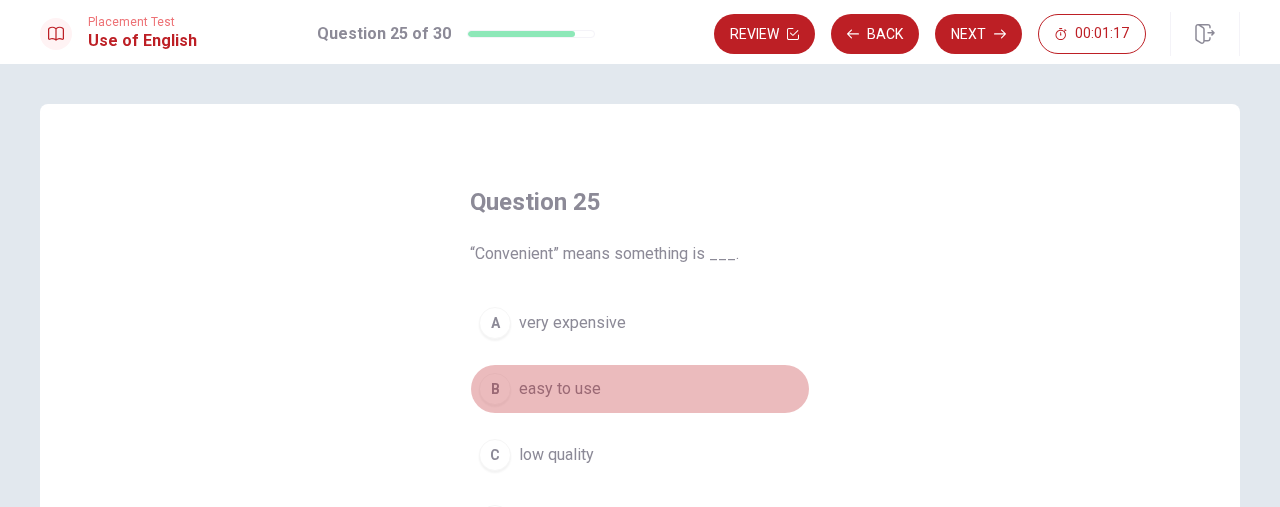click on "easy to use" at bounding box center [560, 389] 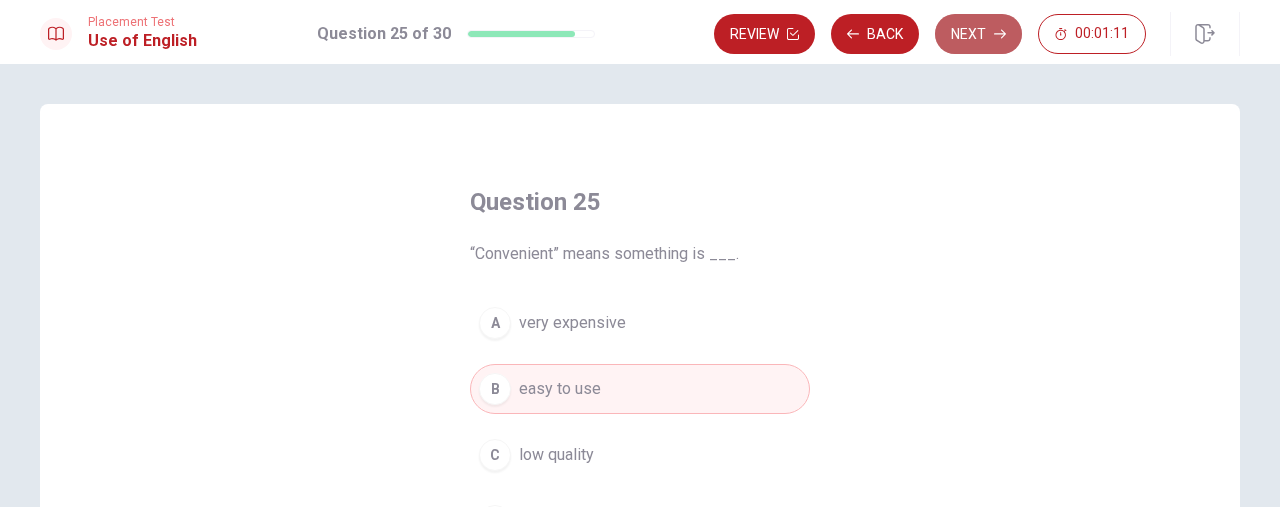 click on "Next" at bounding box center [978, 34] 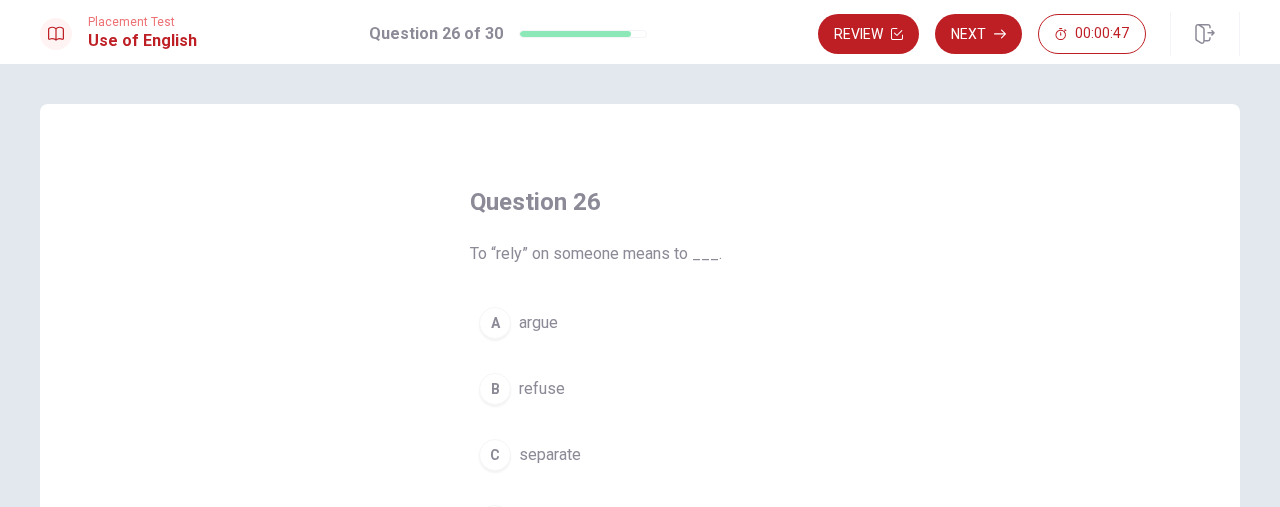 click on "argue" at bounding box center (538, 323) 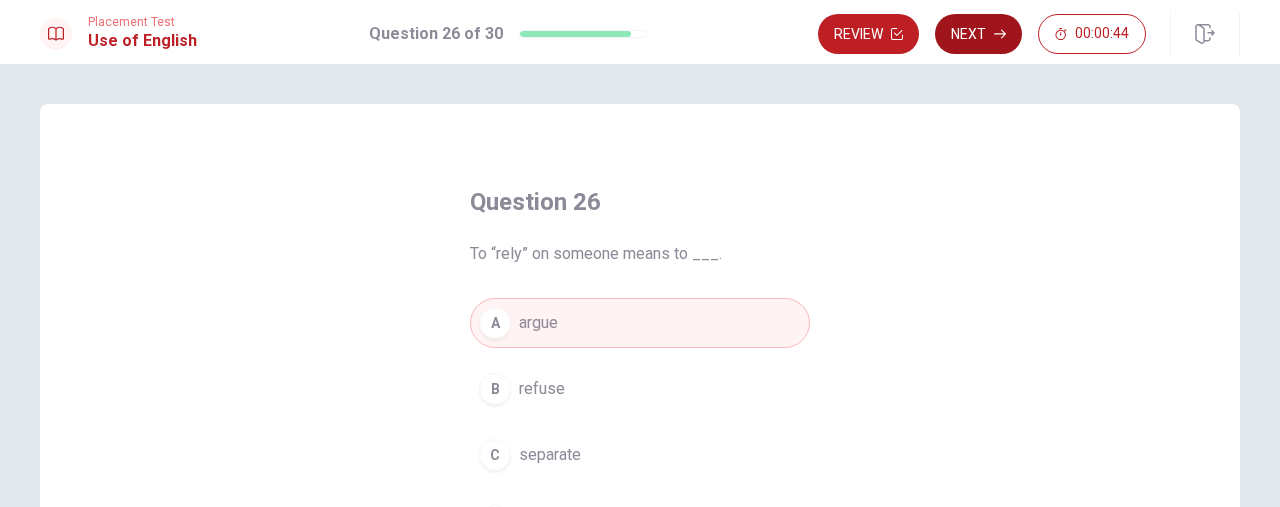 click on "Next" at bounding box center [978, 34] 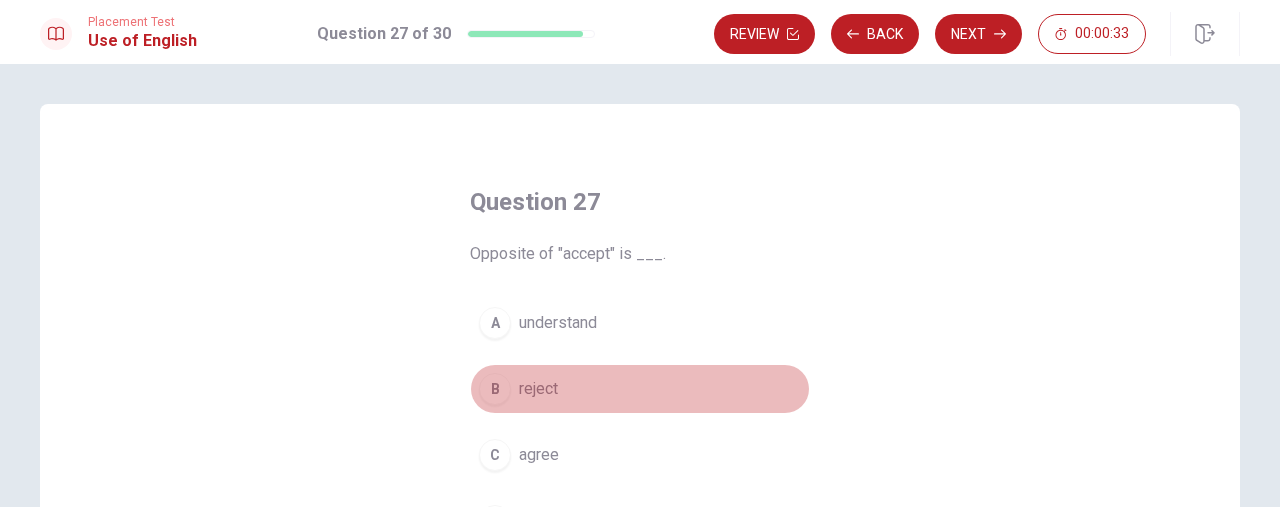 click on "reject" at bounding box center [538, 389] 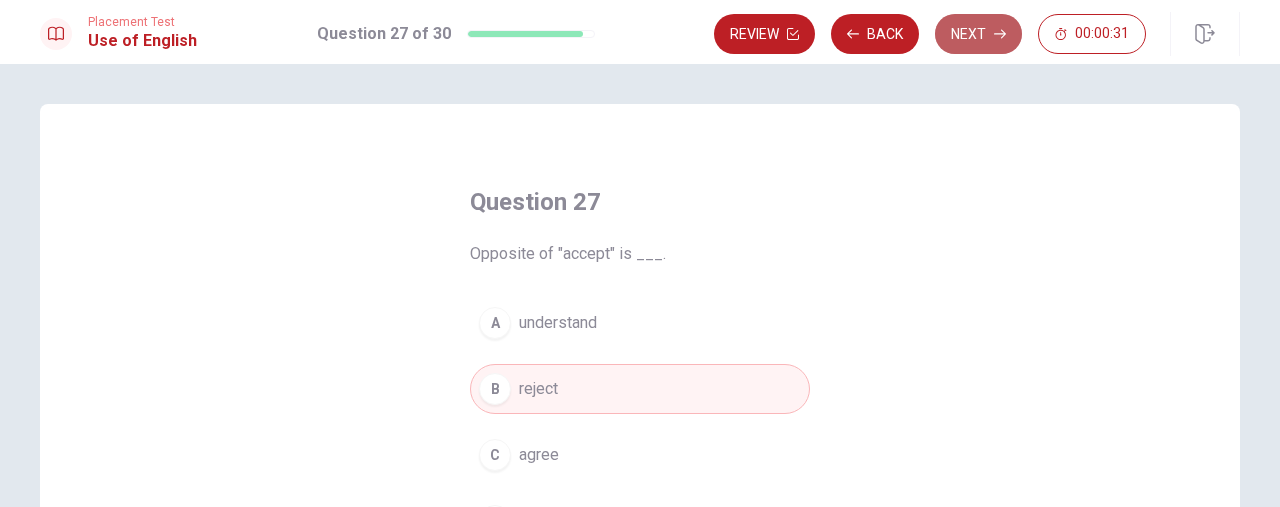 click on "Next" at bounding box center (978, 34) 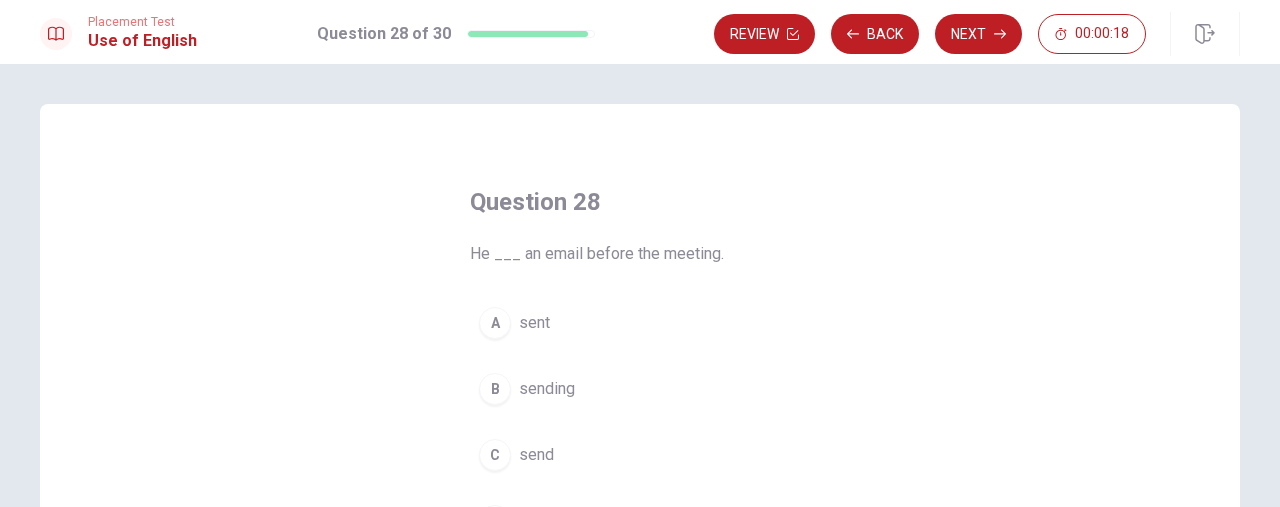 click on "sent" at bounding box center [534, 323] 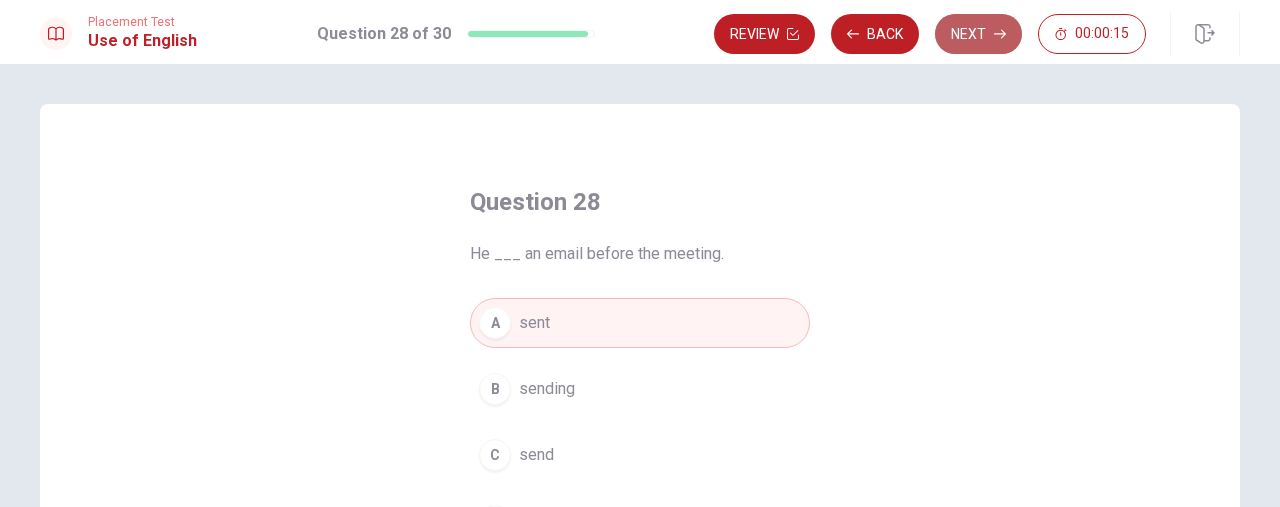 click on "Next" at bounding box center (978, 34) 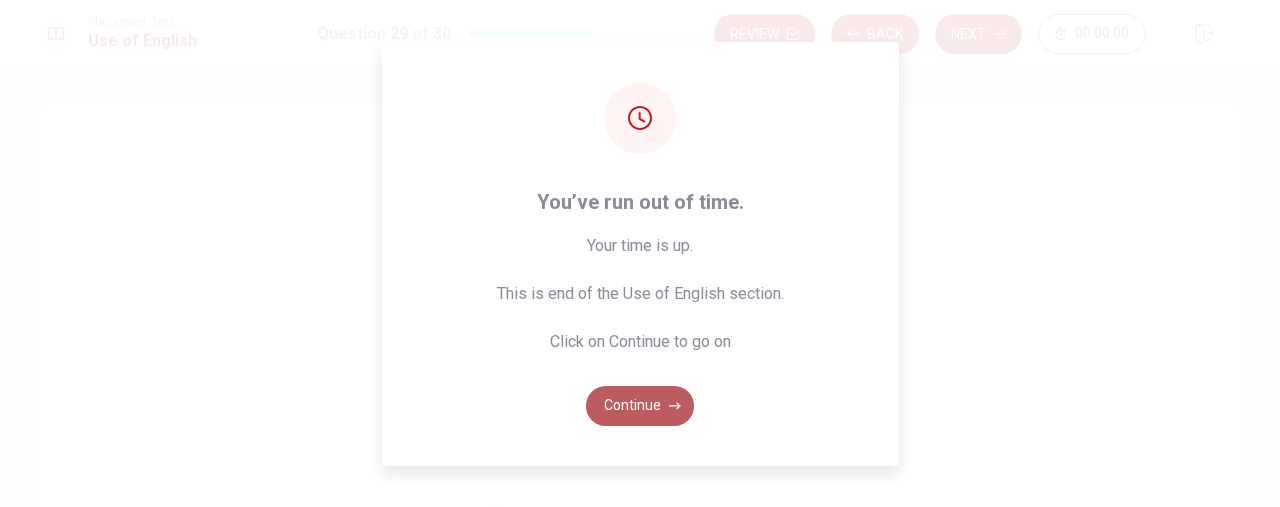 click on "Continue" at bounding box center [640, 406] 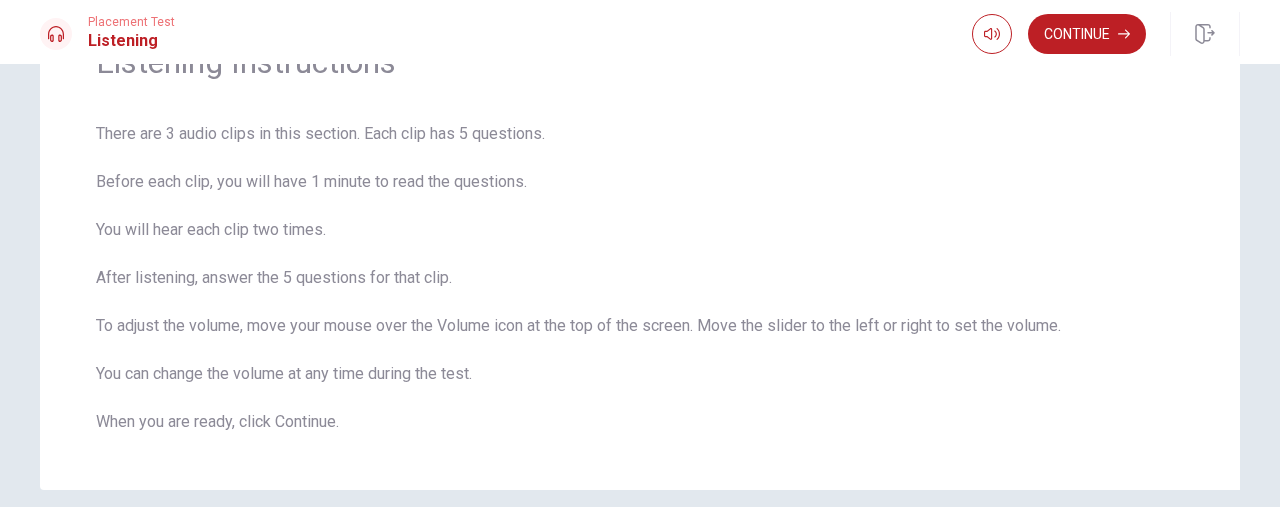 scroll, scrollTop: 126, scrollLeft: 0, axis: vertical 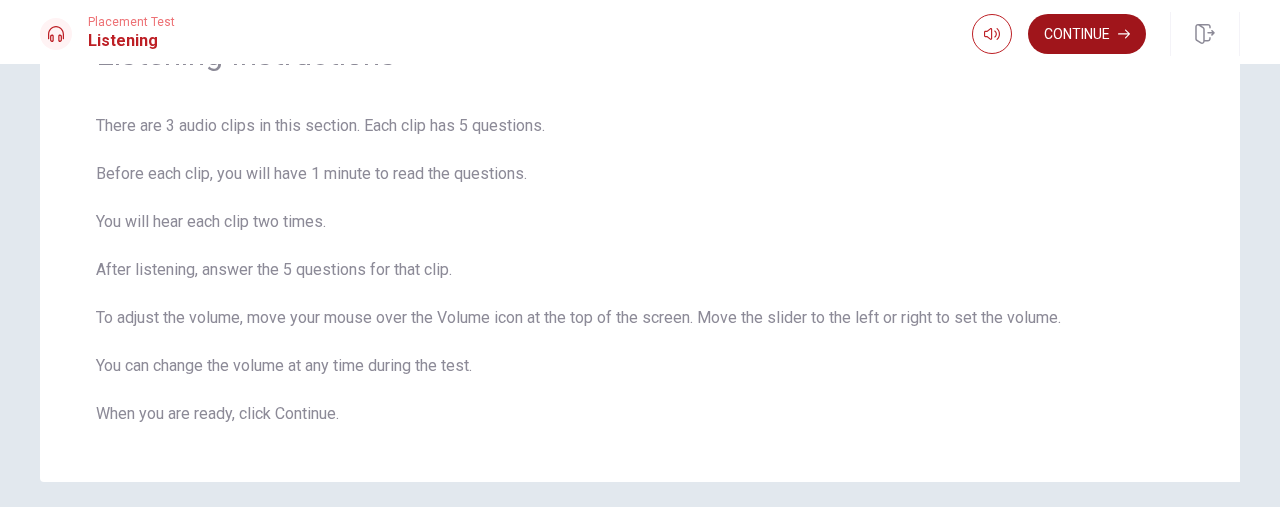 click on "Continue" at bounding box center [1087, 34] 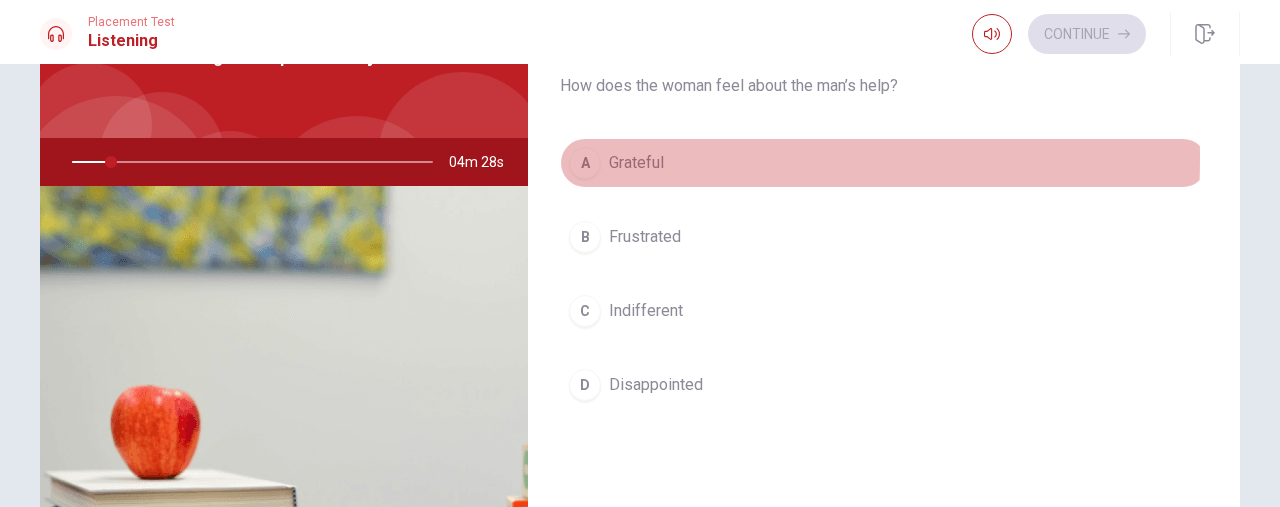 click on "A" at bounding box center (585, 163) 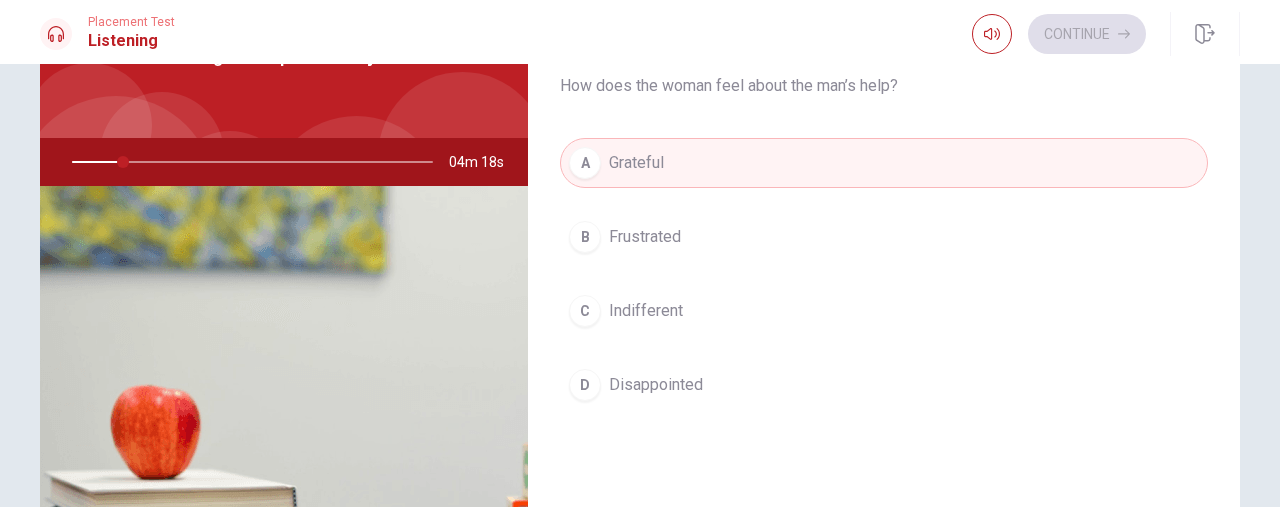click on "Continue" at bounding box center (1059, 34) 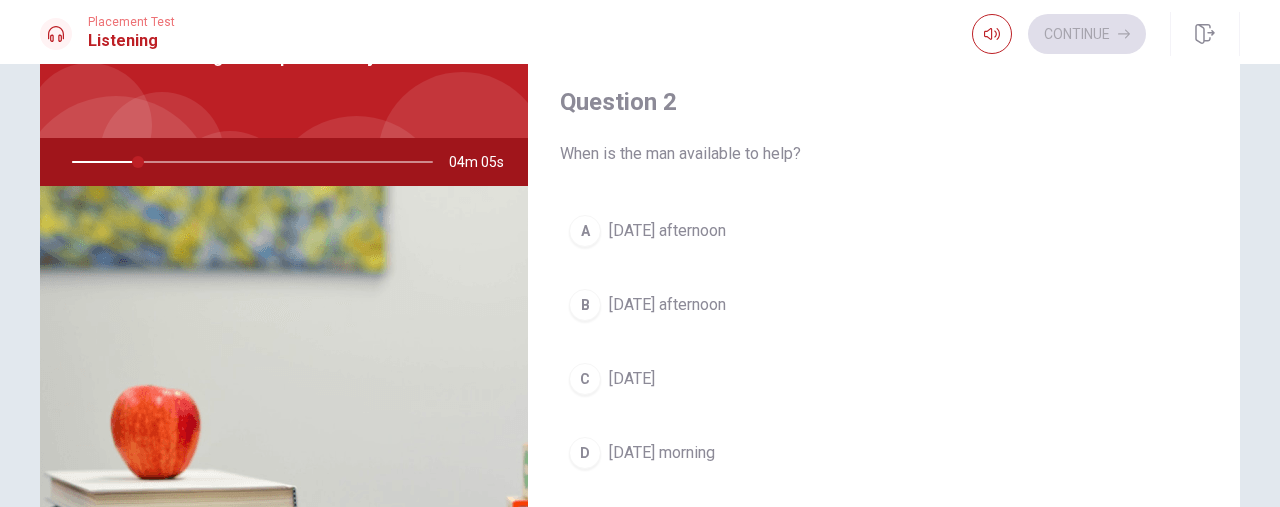 scroll, scrollTop: 441, scrollLeft: 0, axis: vertical 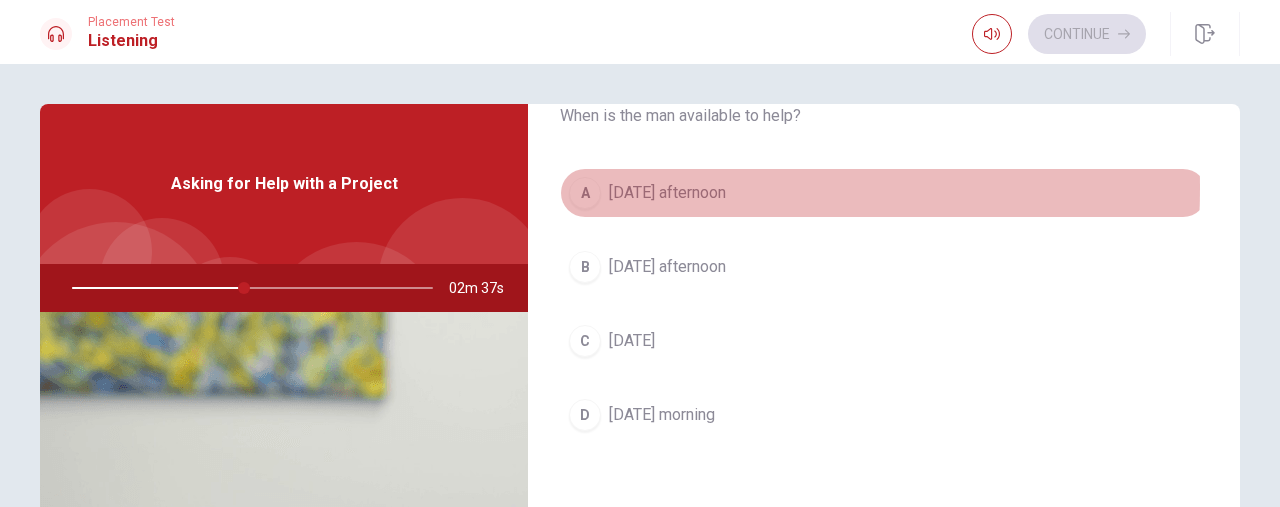click on "A" at bounding box center [585, 193] 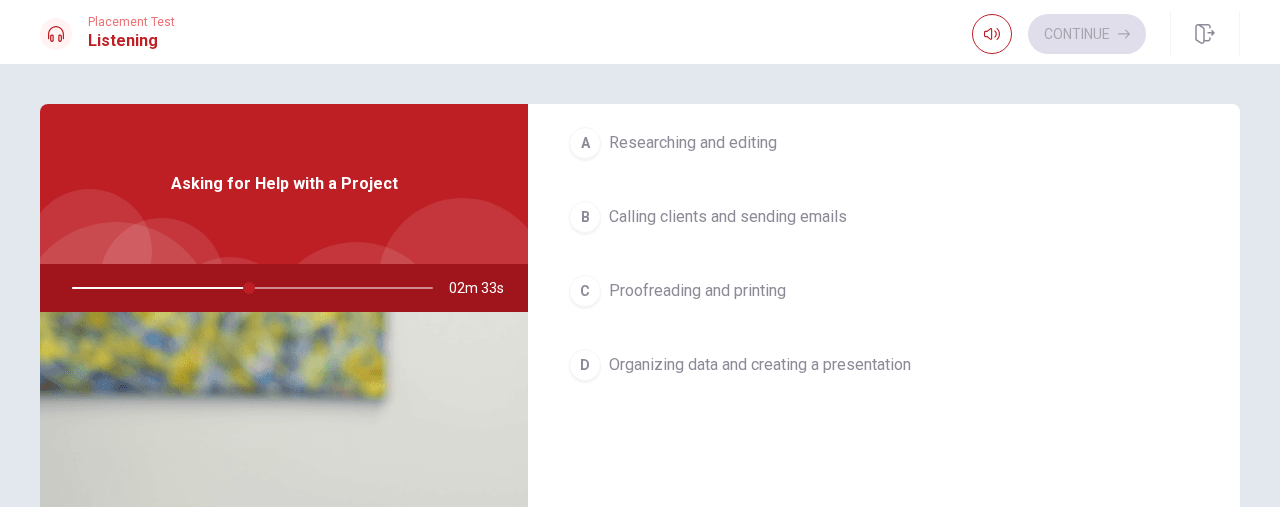 scroll, scrollTop: 1168, scrollLeft: 0, axis: vertical 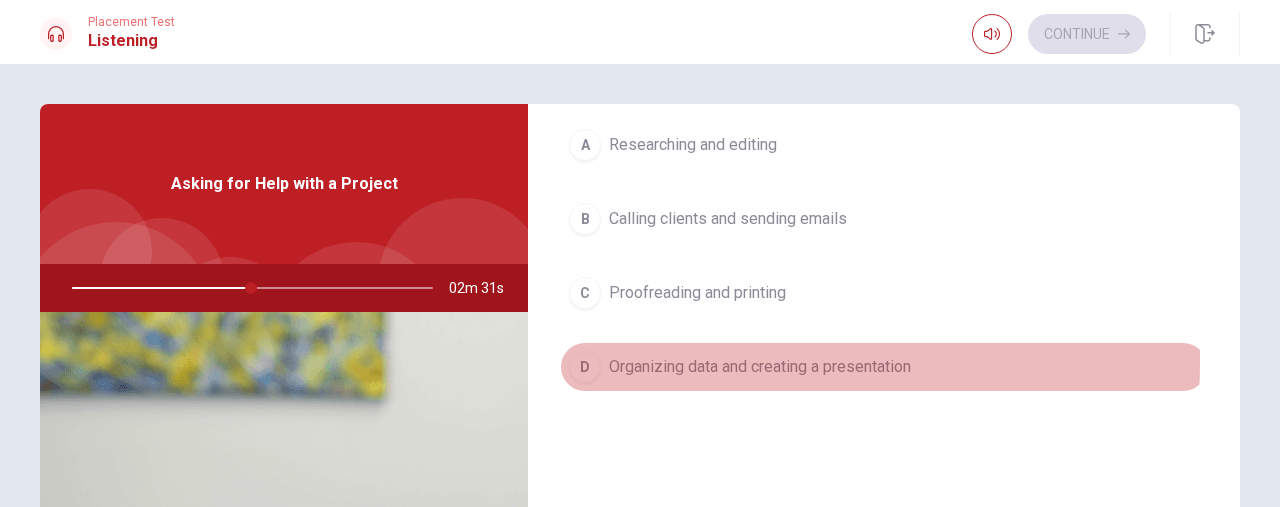 click on "D" at bounding box center [585, 367] 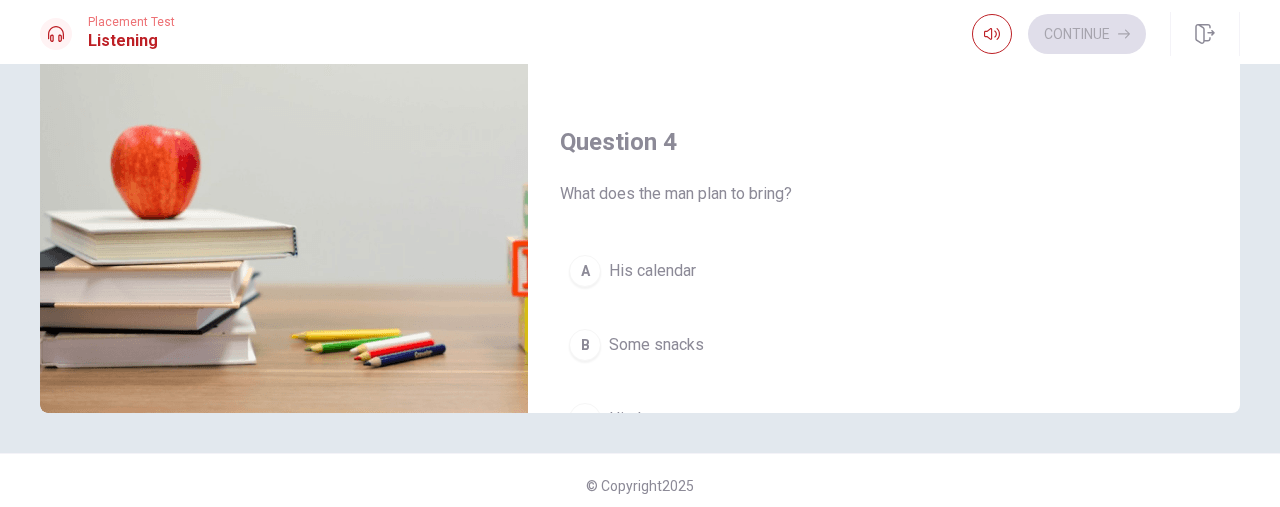 scroll, scrollTop: 396, scrollLeft: 0, axis: vertical 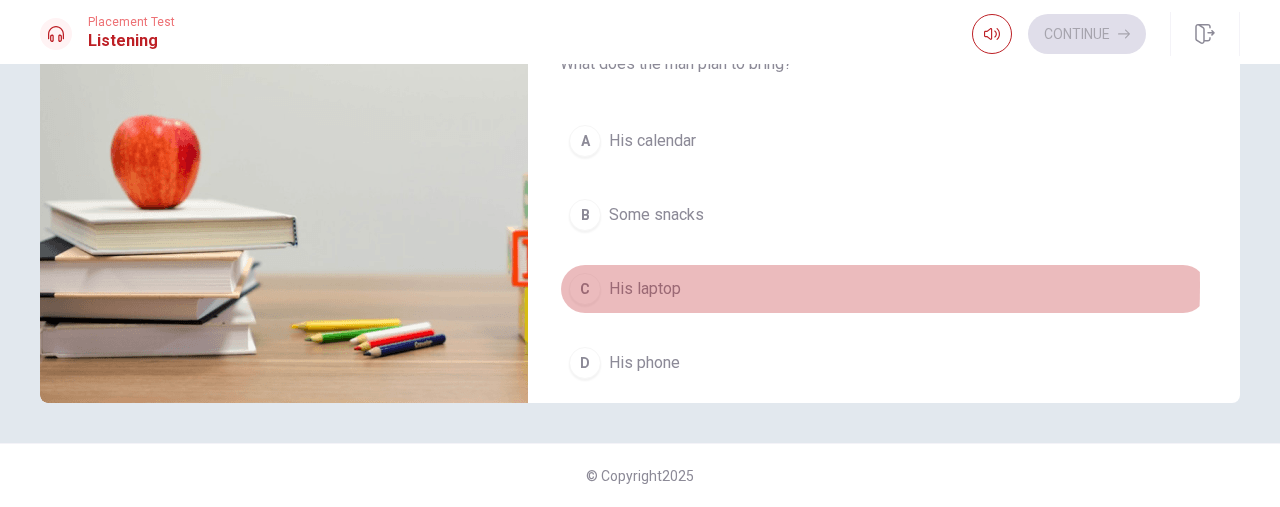 click on "C" at bounding box center (585, 289) 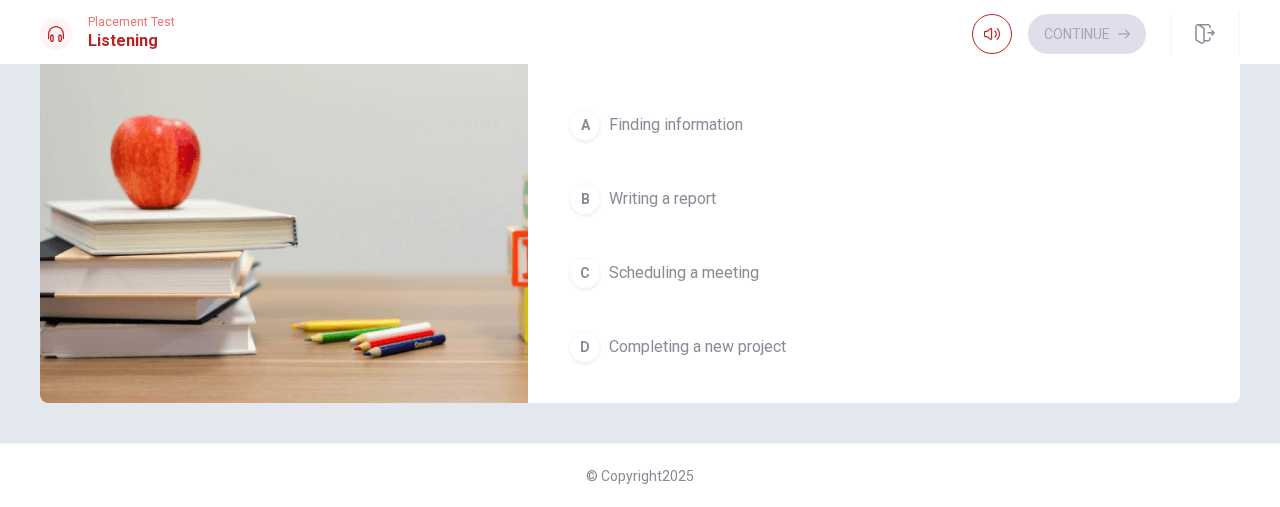 scroll, scrollTop: 1818, scrollLeft: 0, axis: vertical 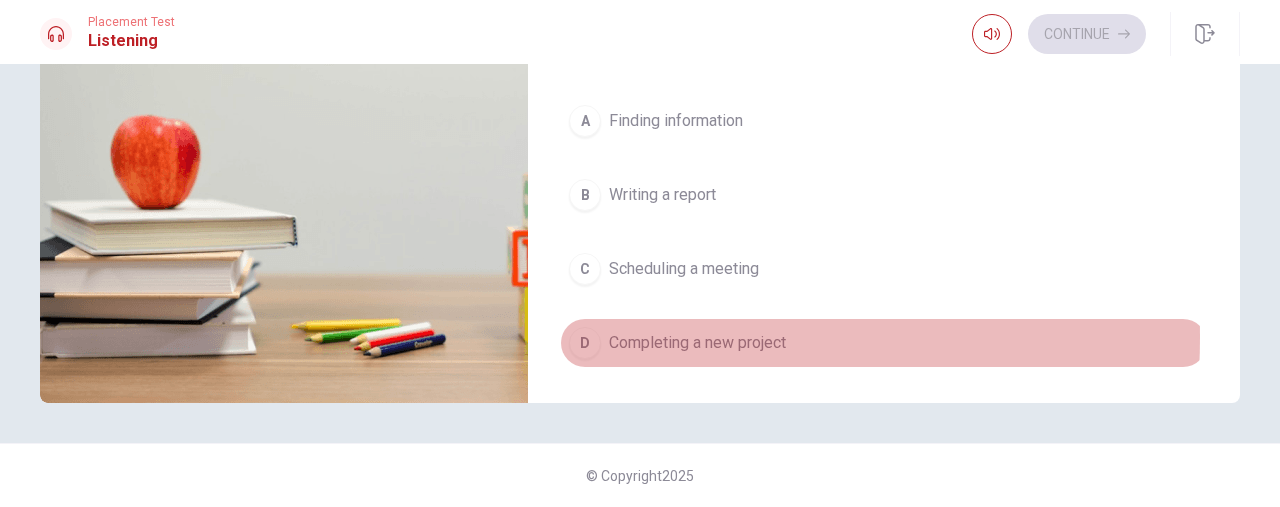 click on "D" at bounding box center [585, 343] 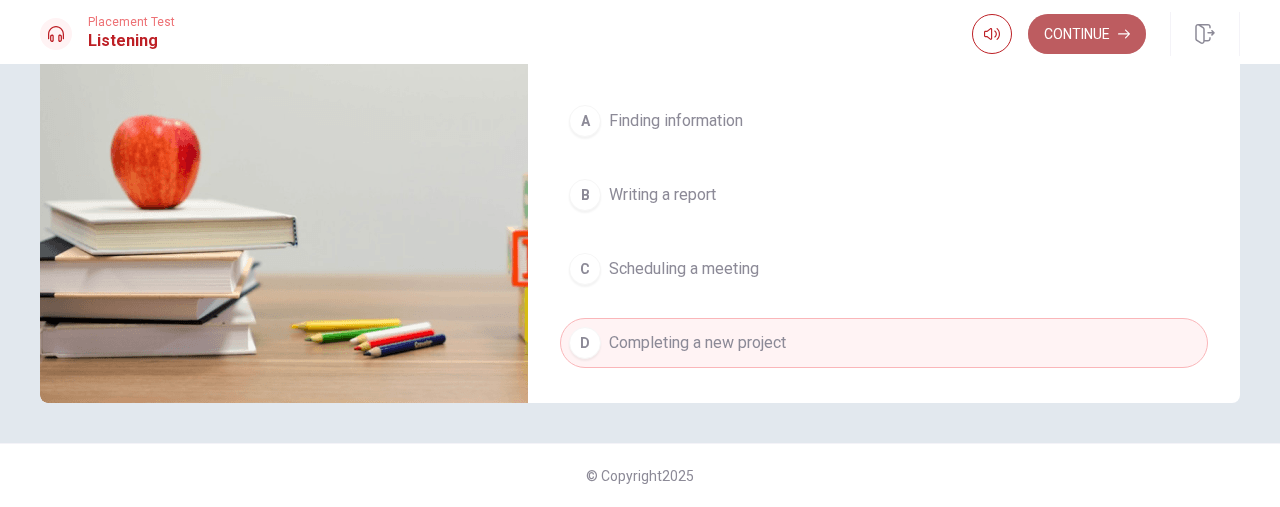 click on "Continue" at bounding box center [1087, 34] 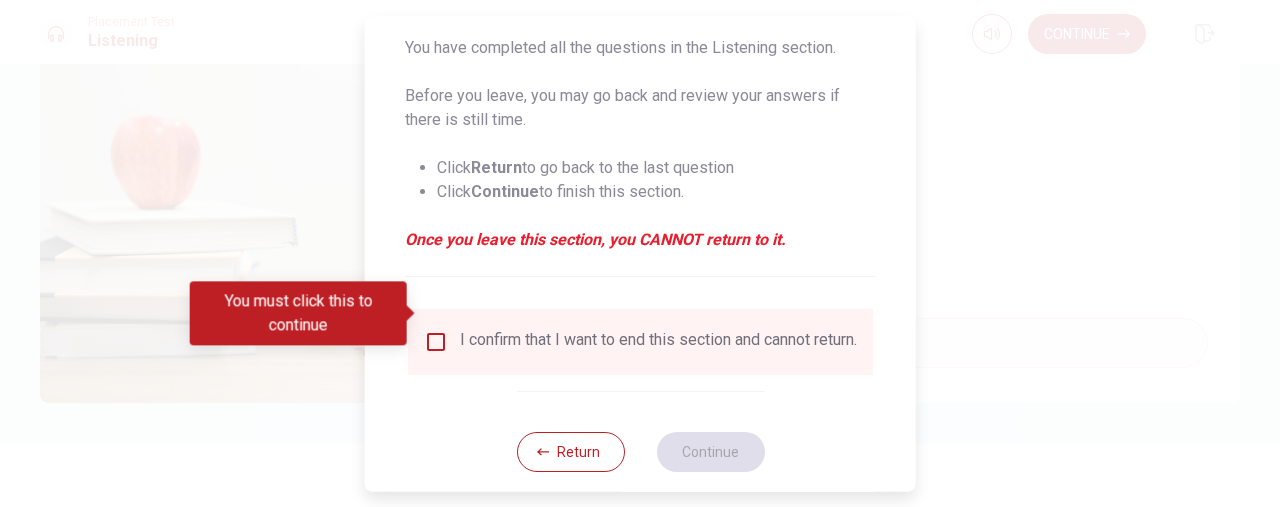 scroll, scrollTop: 238, scrollLeft: 0, axis: vertical 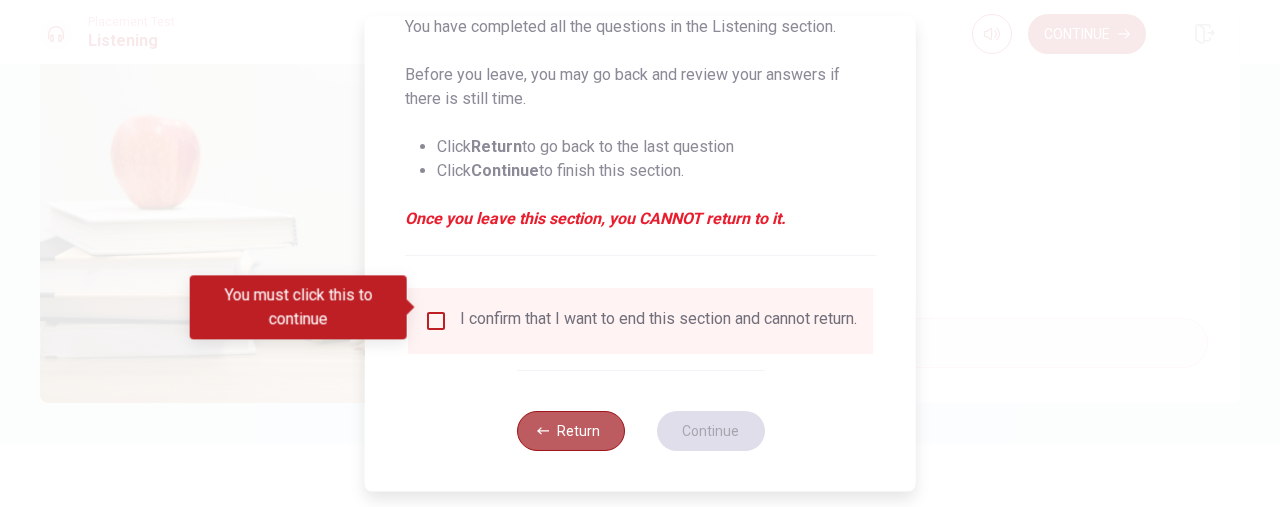 click on "Return" at bounding box center (570, 431) 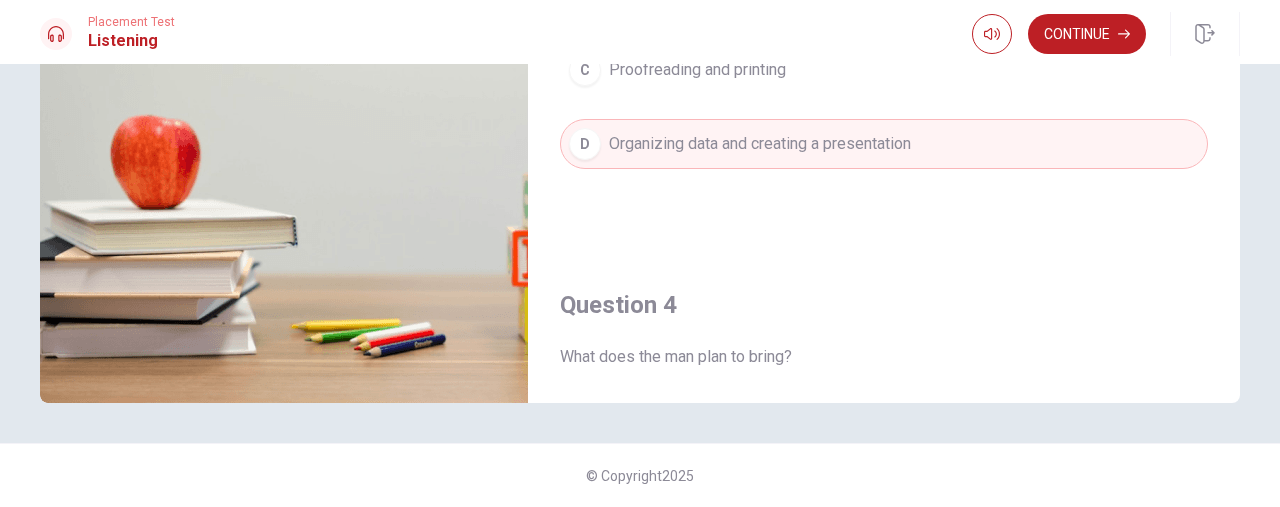 scroll, scrollTop: 970, scrollLeft: 0, axis: vertical 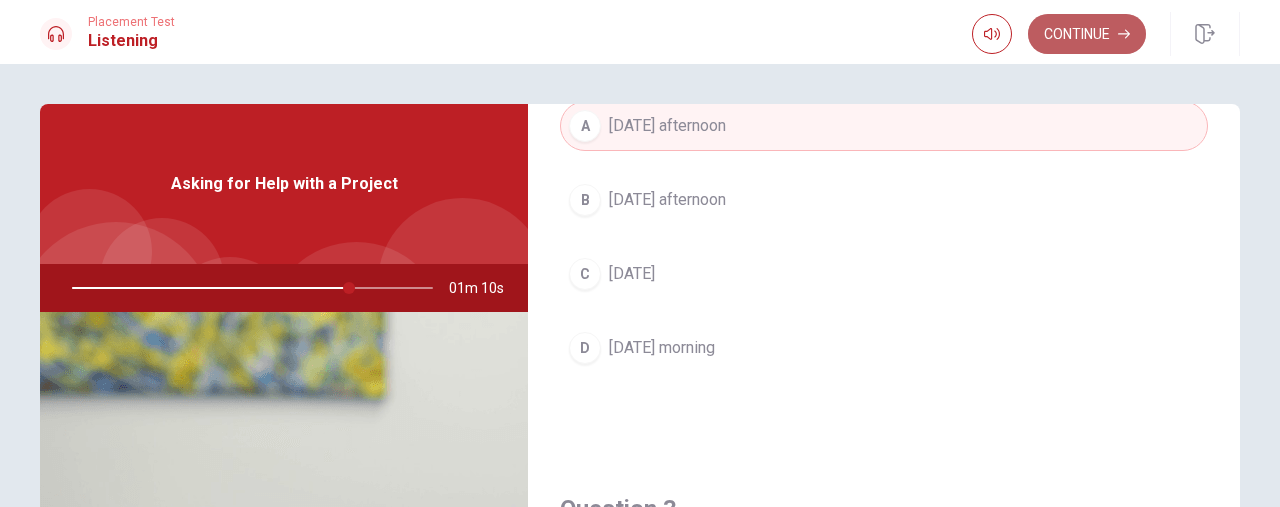 click on "Continue" at bounding box center [1087, 34] 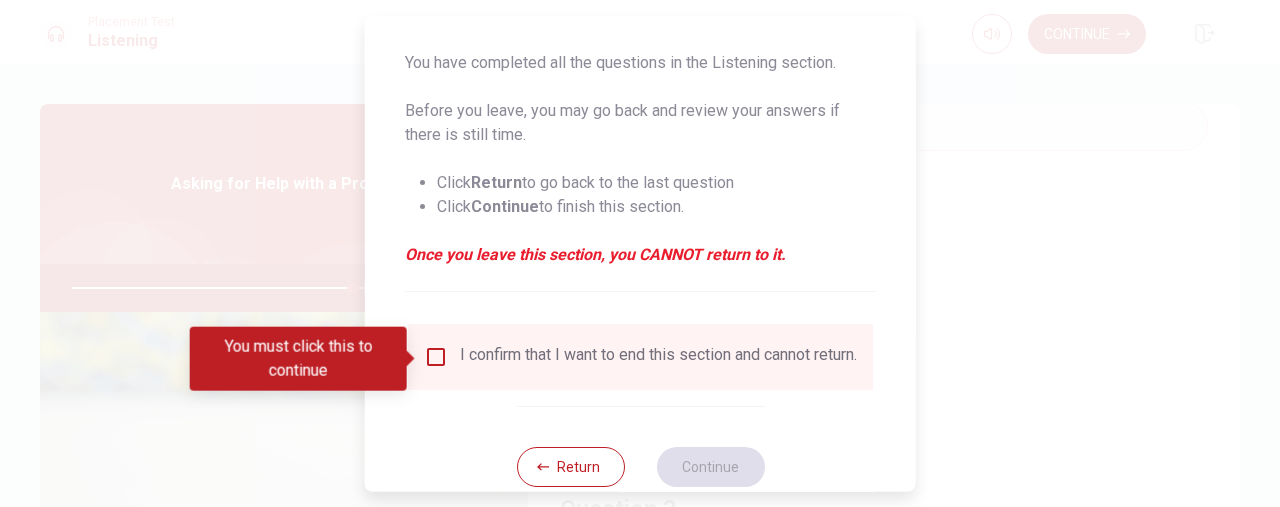 scroll, scrollTop: 187, scrollLeft: 0, axis: vertical 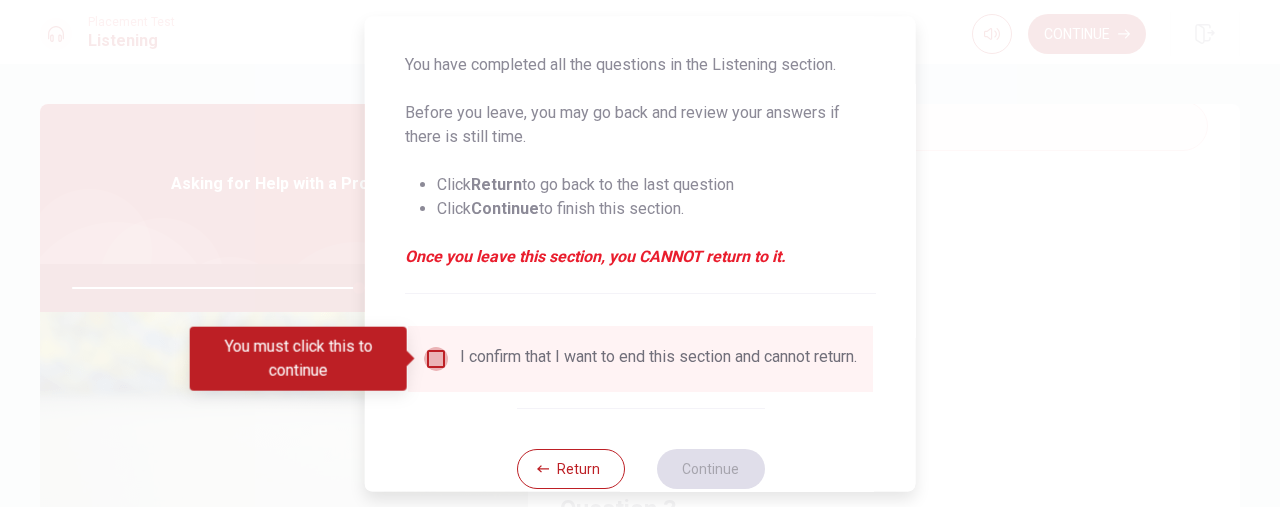 click at bounding box center (436, 359) 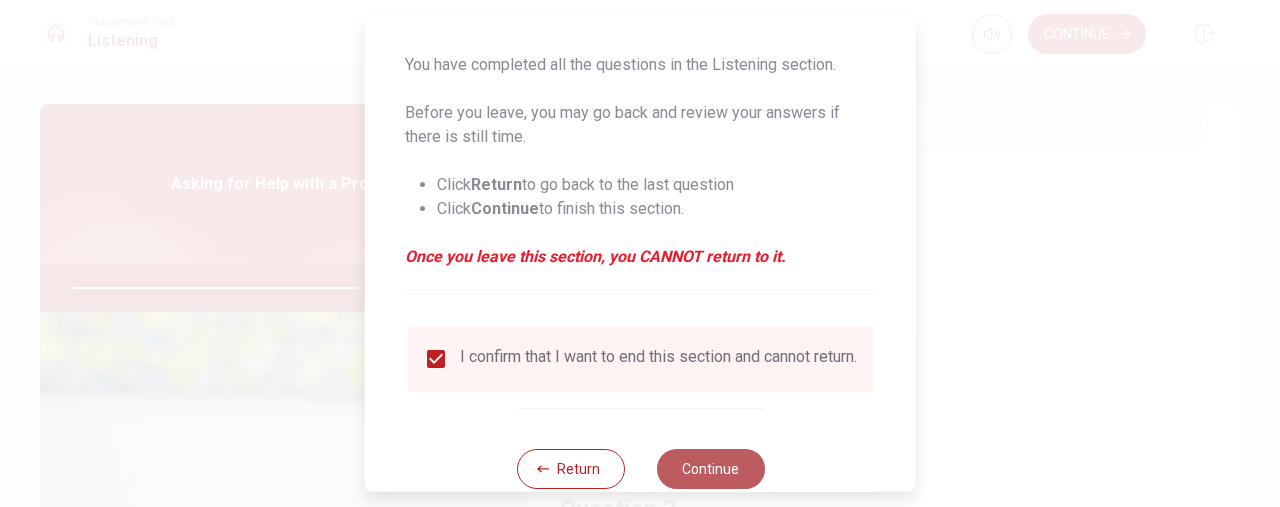 click on "Continue" at bounding box center [710, 469] 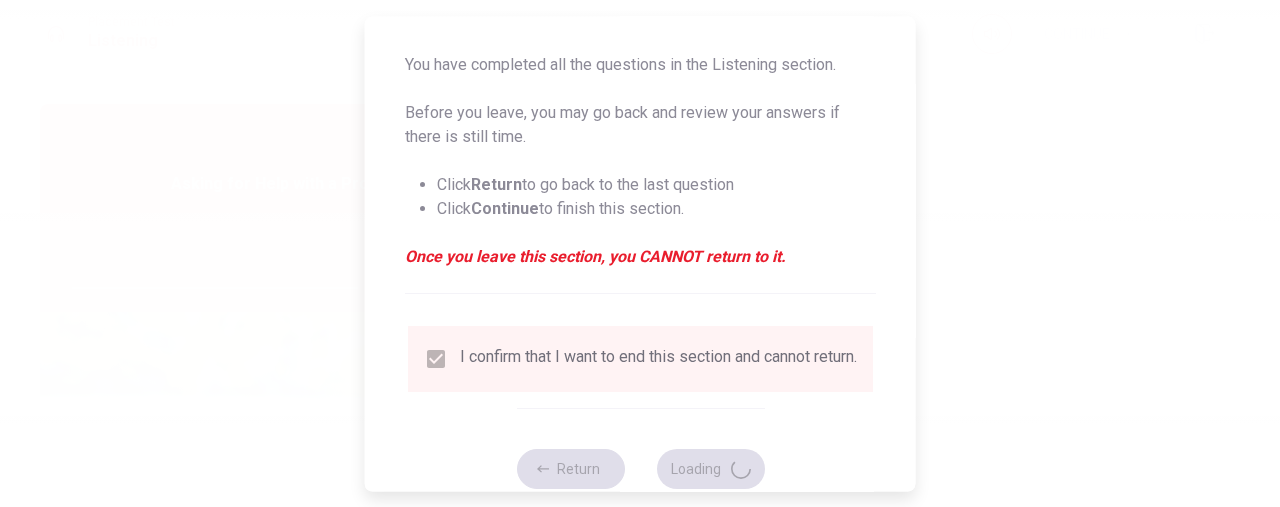 type on "81" 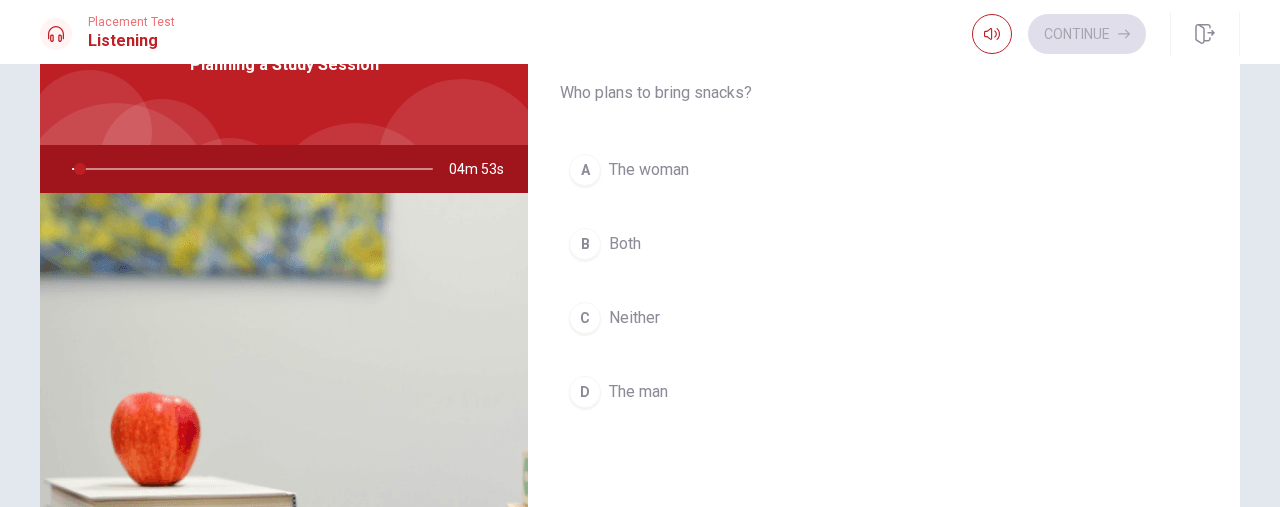 scroll, scrollTop: 123, scrollLeft: 0, axis: vertical 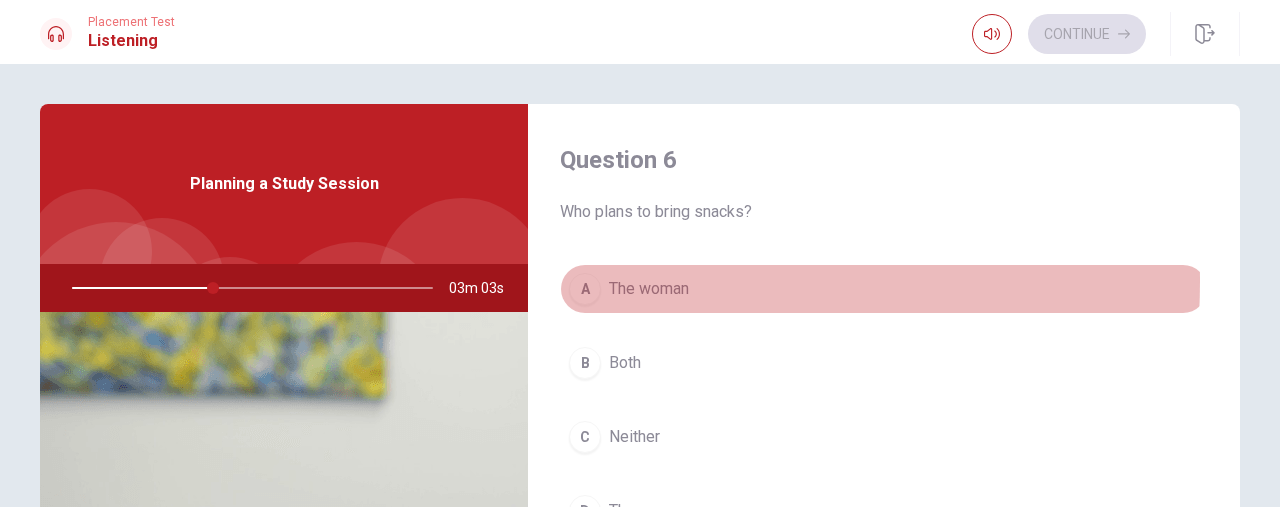 click on "A" at bounding box center (585, 289) 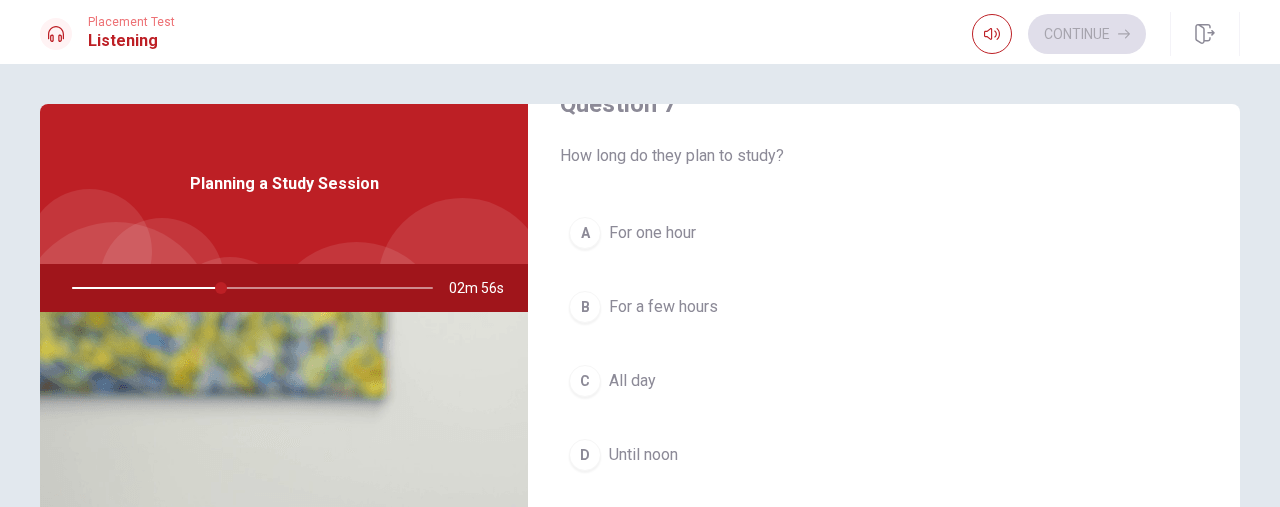 scroll, scrollTop: 570, scrollLeft: 0, axis: vertical 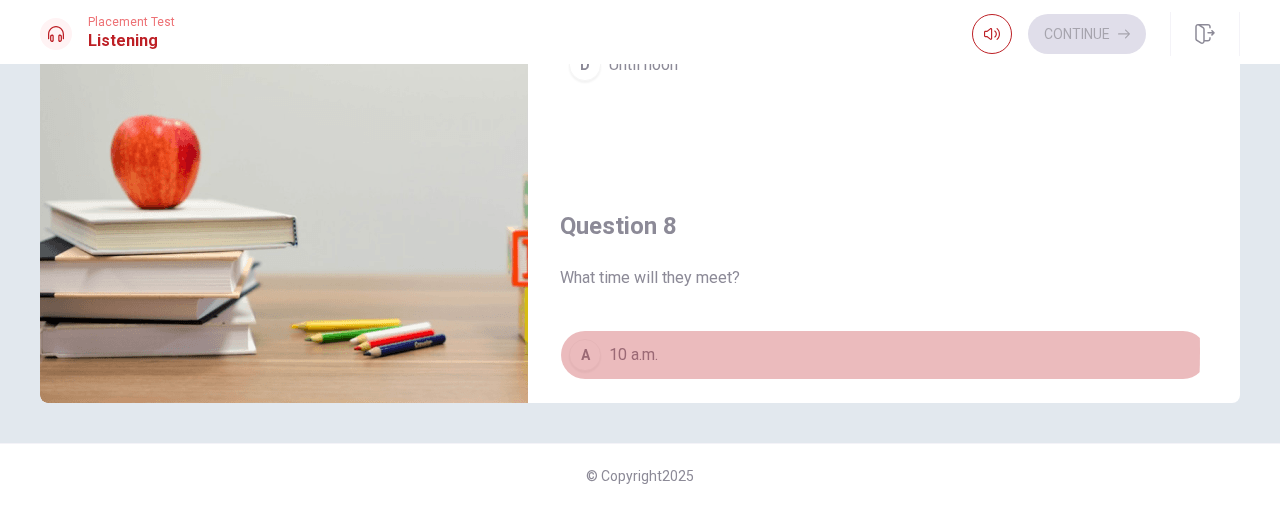 click on "A" at bounding box center (585, 355) 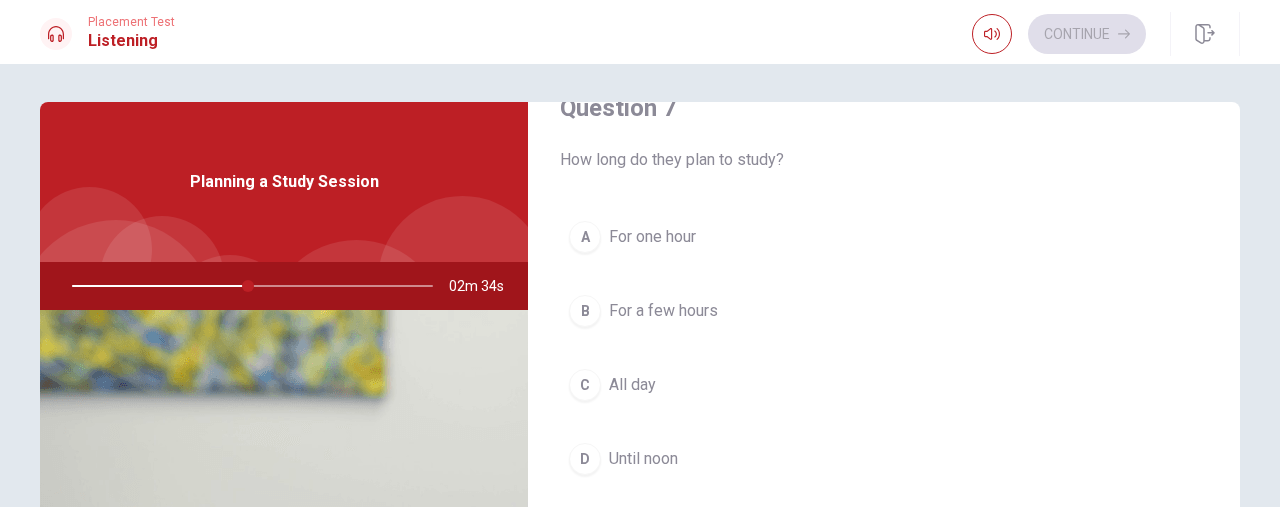 scroll, scrollTop: 0, scrollLeft: 0, axis: both 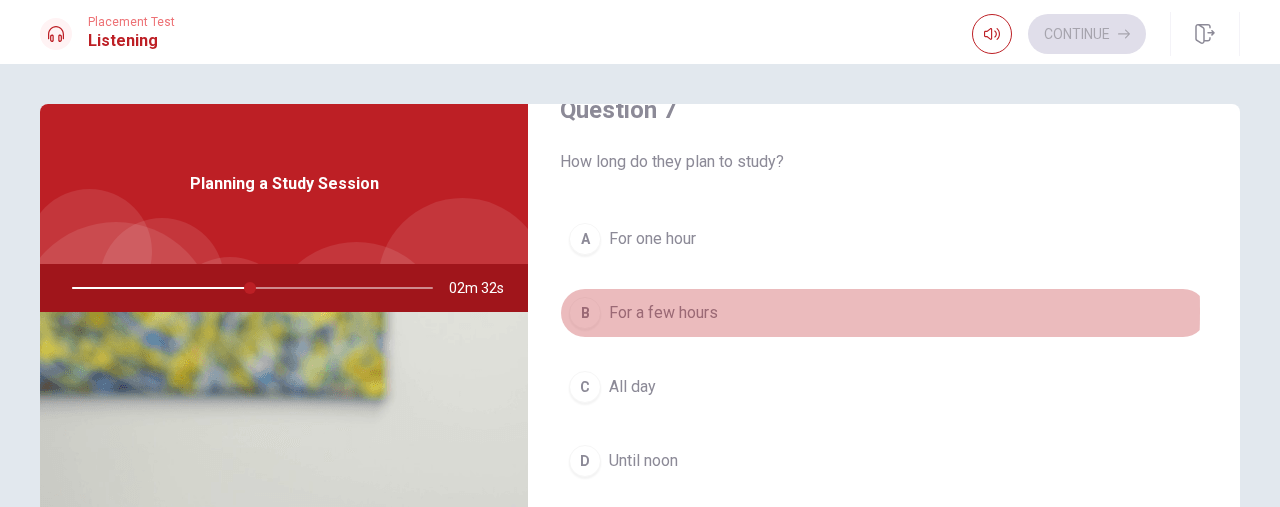 click on "B" at bounding box center (585, 313) 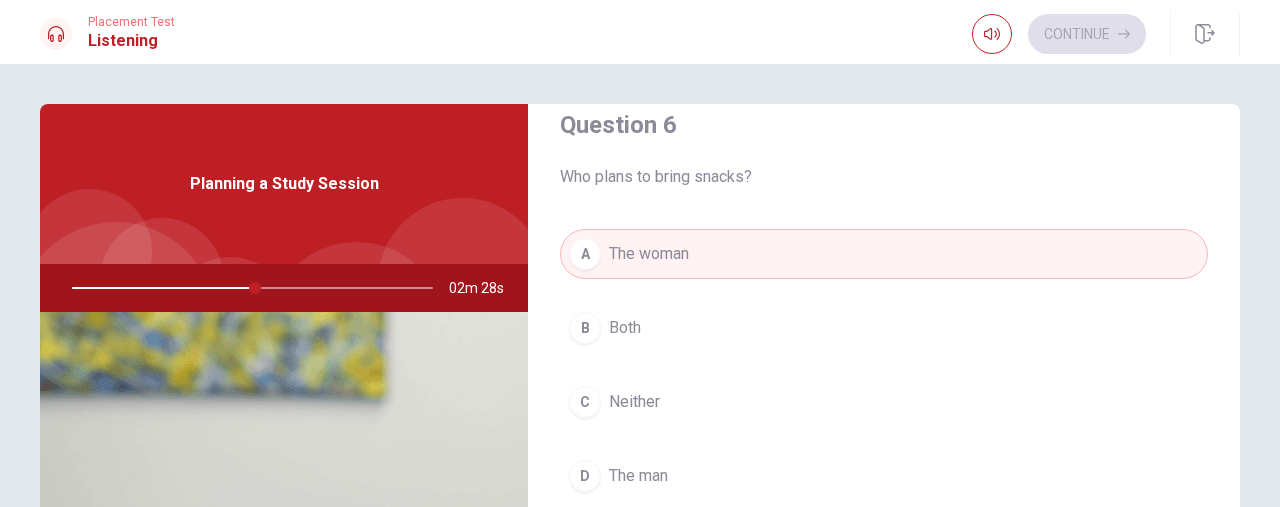 scroll, scrollTop: 0, scrollLeft: 0, axis: both 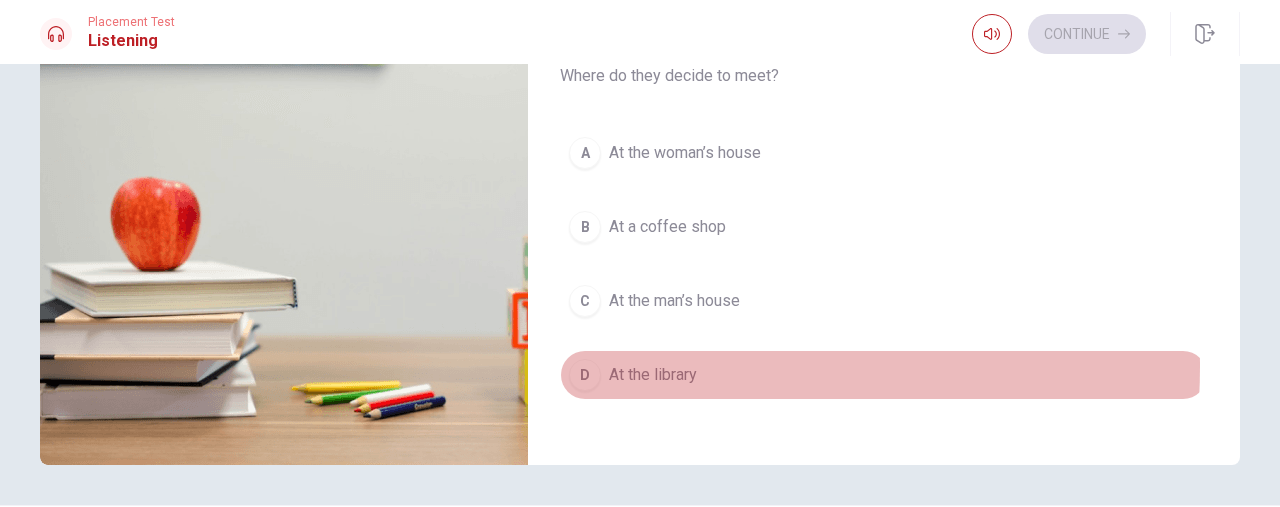click on "D" at bounding box center [585, 375] 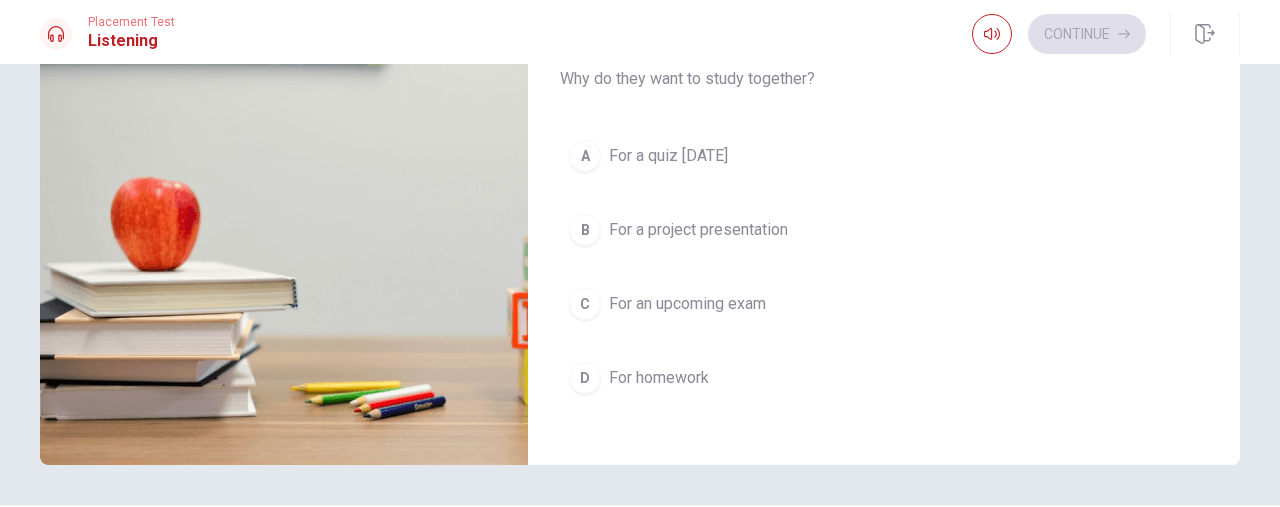scroll, scrollTop: 1850, scrollLeft: 0, axis: vertical 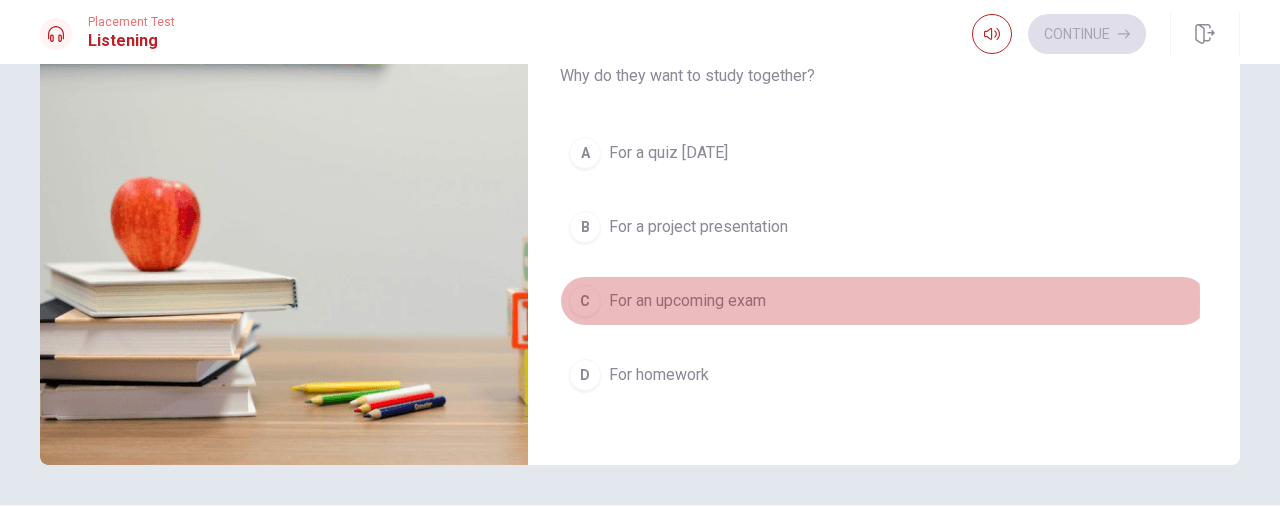 click on "C" at bounding box center [585, 301] 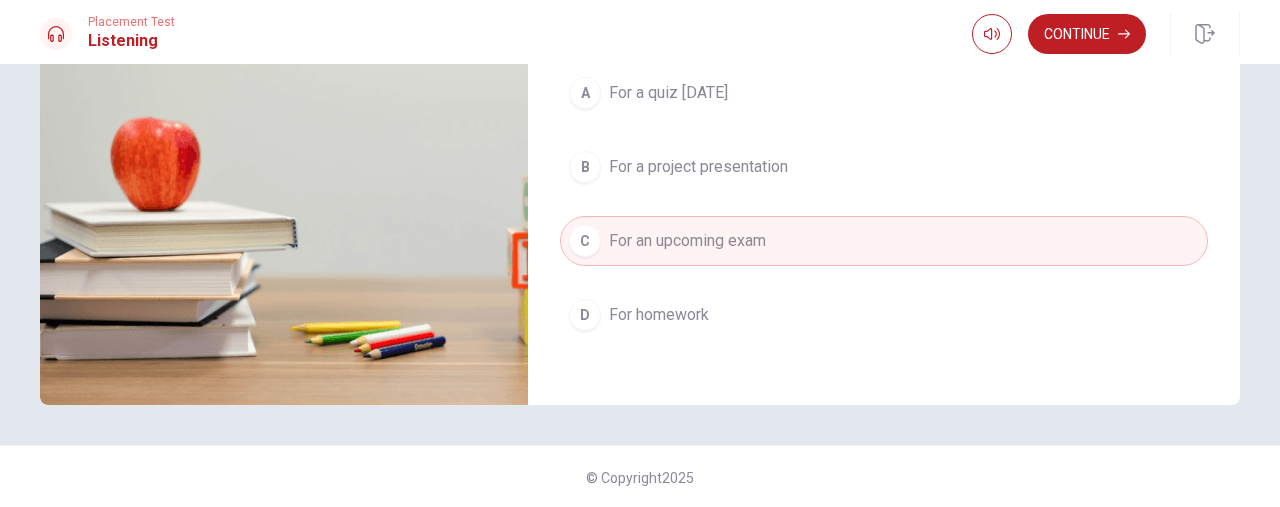 scroll, scrollTop: 396, scrollLeft: 0, axis: vertical 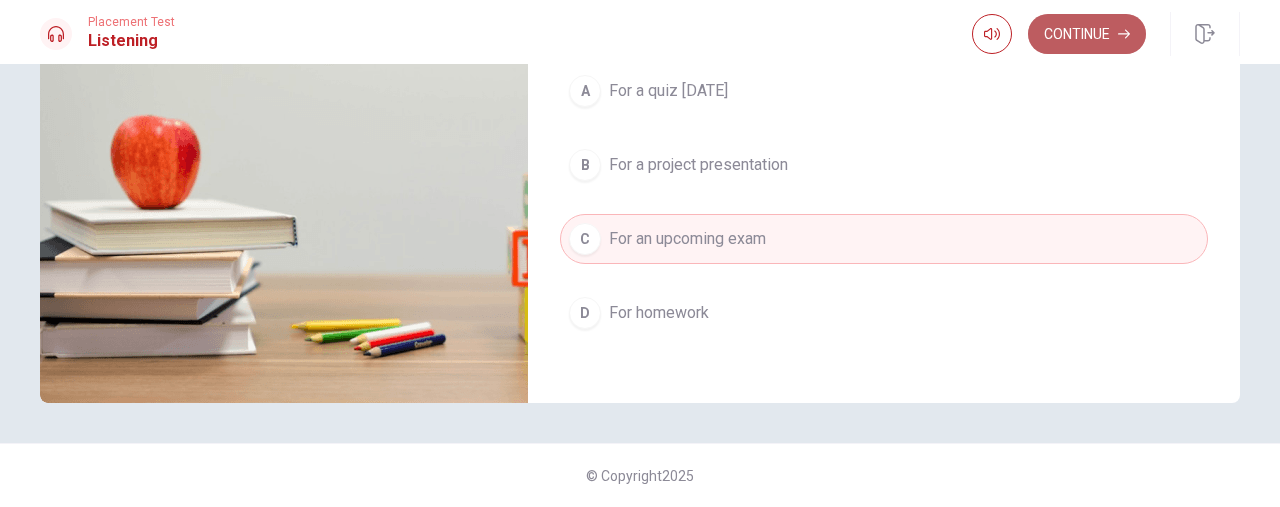 click on "Continue" at bounding box center [1087, 34] 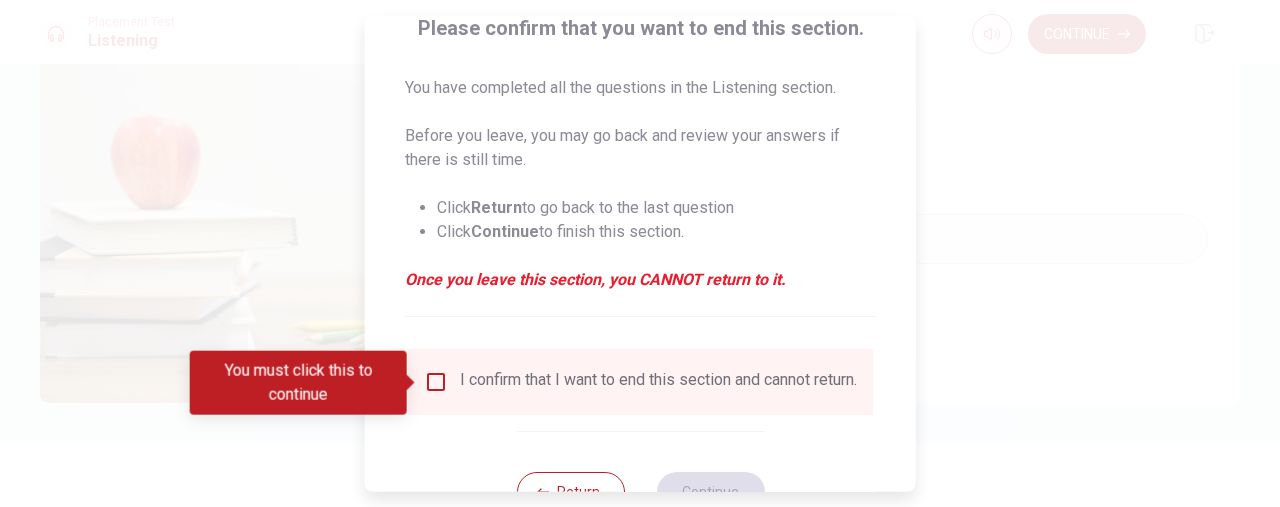 scroll, scrollTop: 163, scrollLeft: 0, axis: vertical 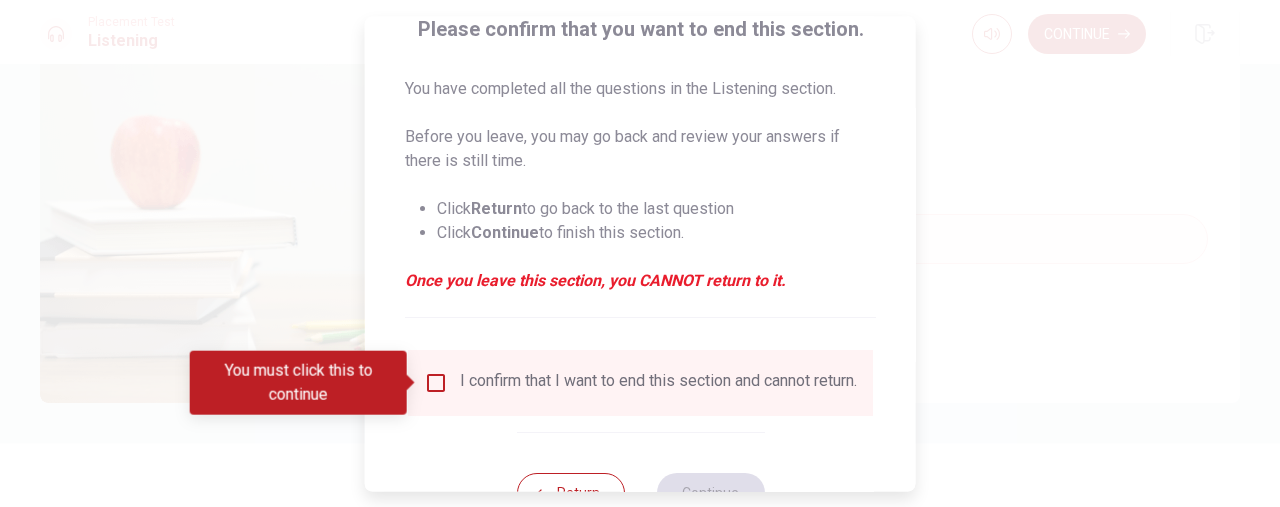 click at bounding box center (436, 383) 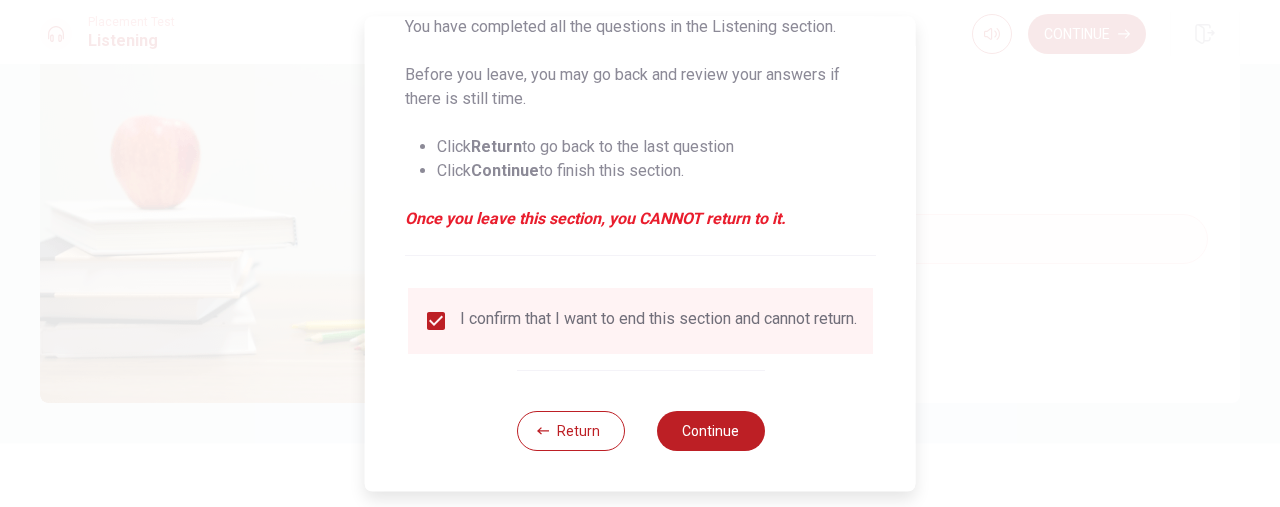 scroll, scrollTop: 238, scrollLeft: 0, axis: vertical 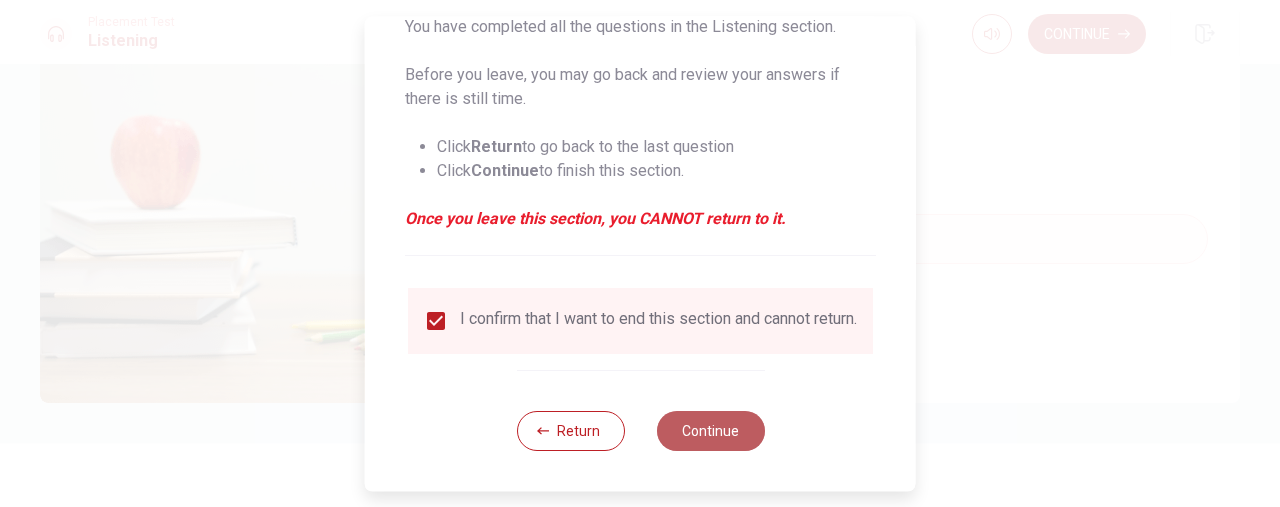 click on "Continue" at bounding box center (710, 431) 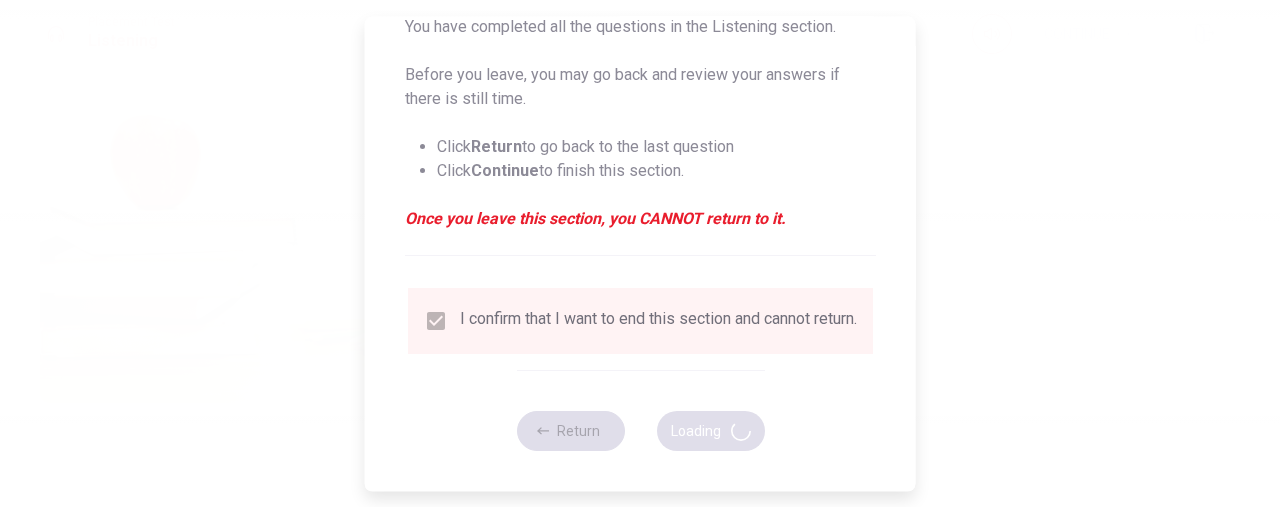 type on "74" 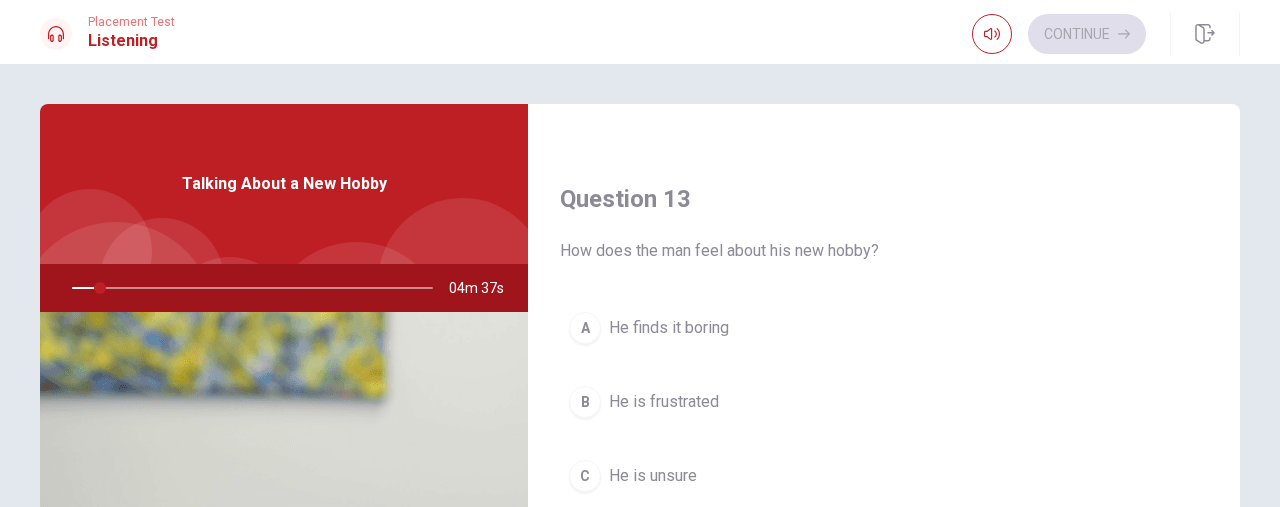 scroll, scrollTop: 987, scrollLeft: 0, axis: vertical 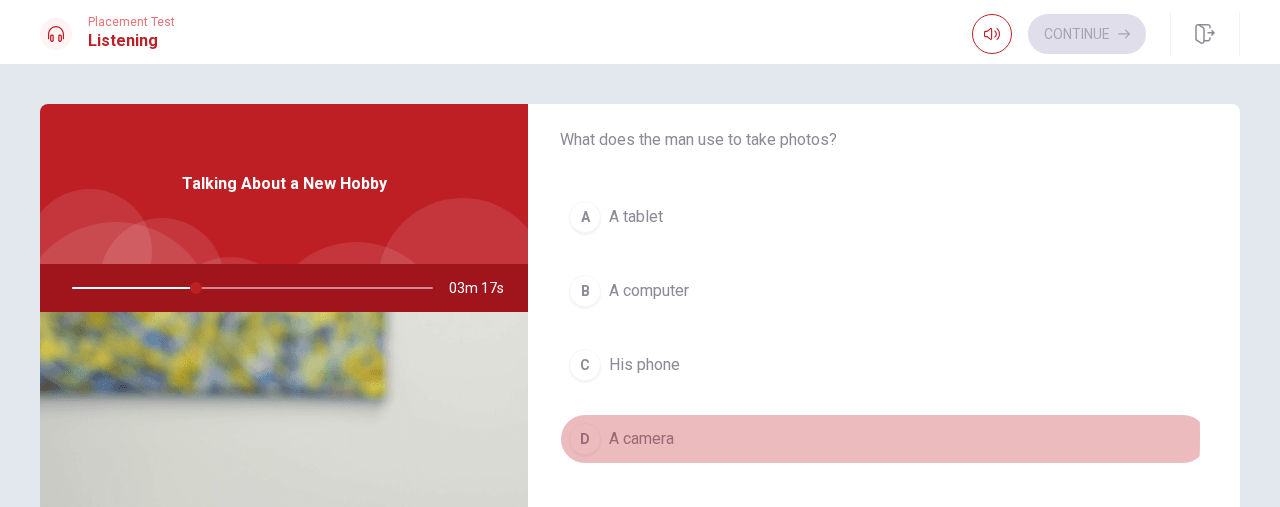 click on "A camera" at bounding box center (641, 439) 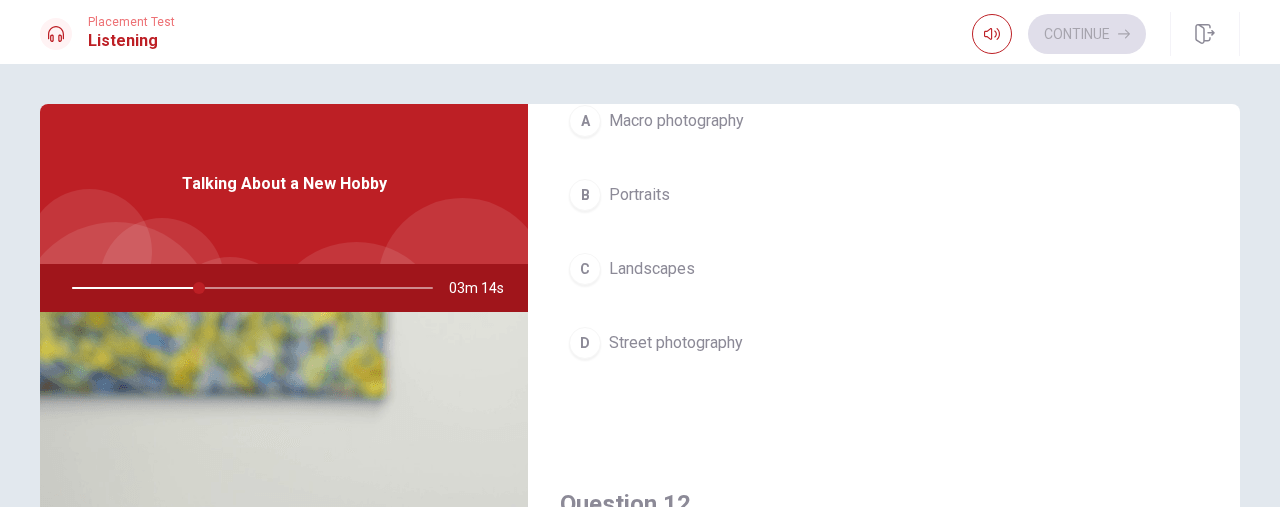 scroll, scrollTop: 158, scrollLeft: 0, axis: vertical 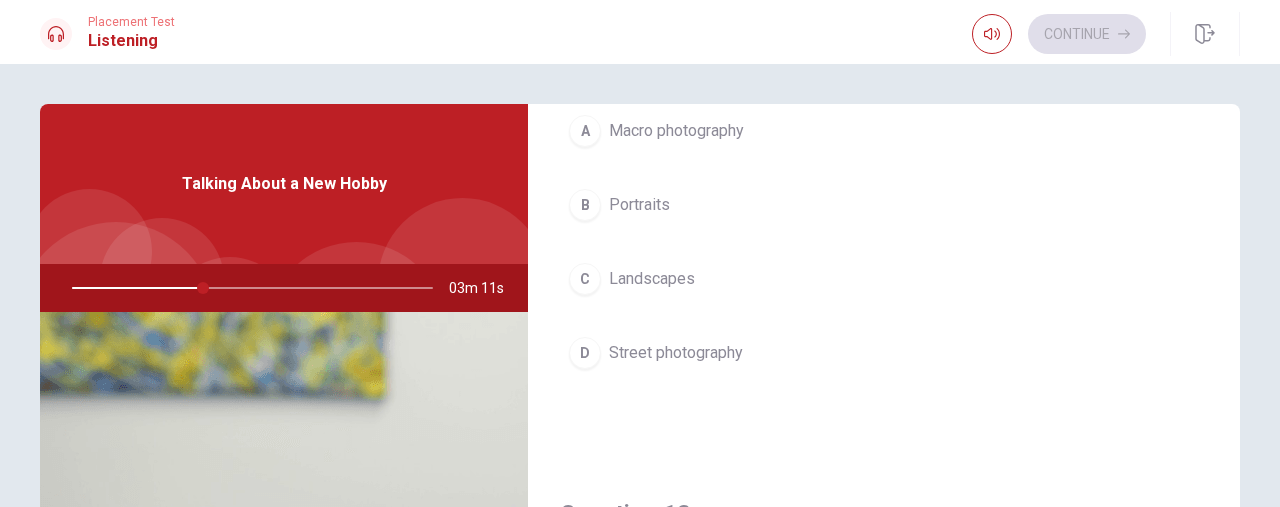 click on "Landscapes" at bounding box center (652, 279) 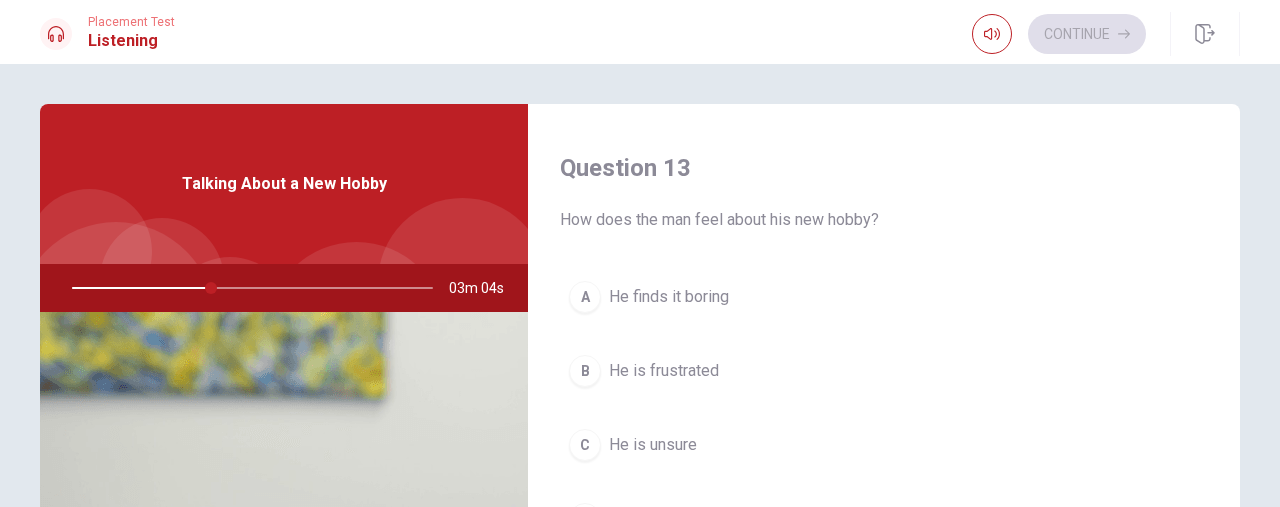 scroll, scrollTop: 1034, scrollLeft: 0, axis: vertical 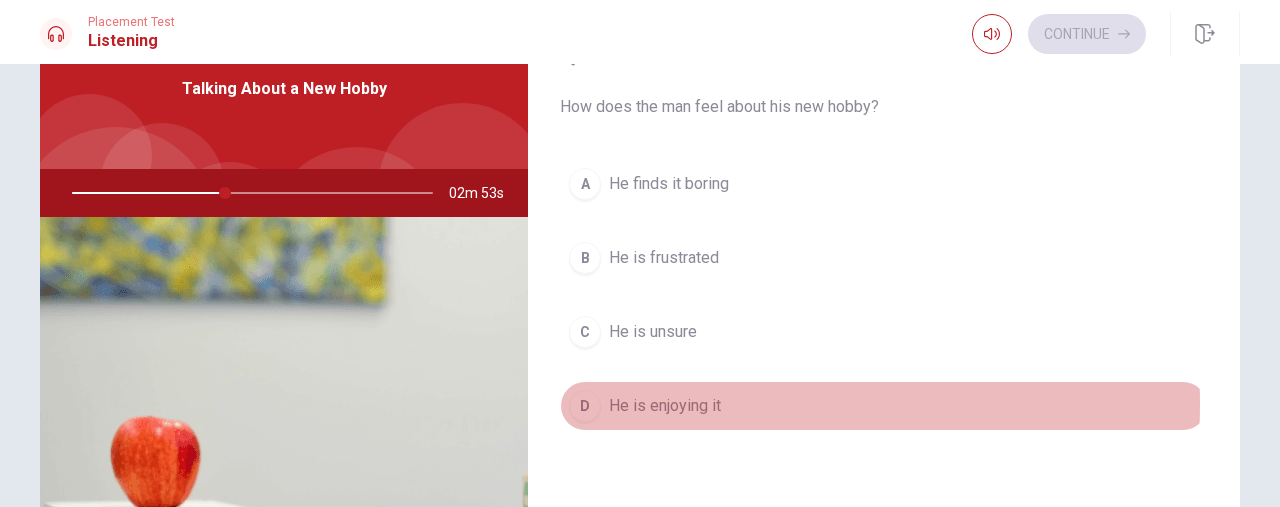 click on "He is enjoying it" at bounding box center [665, 406] 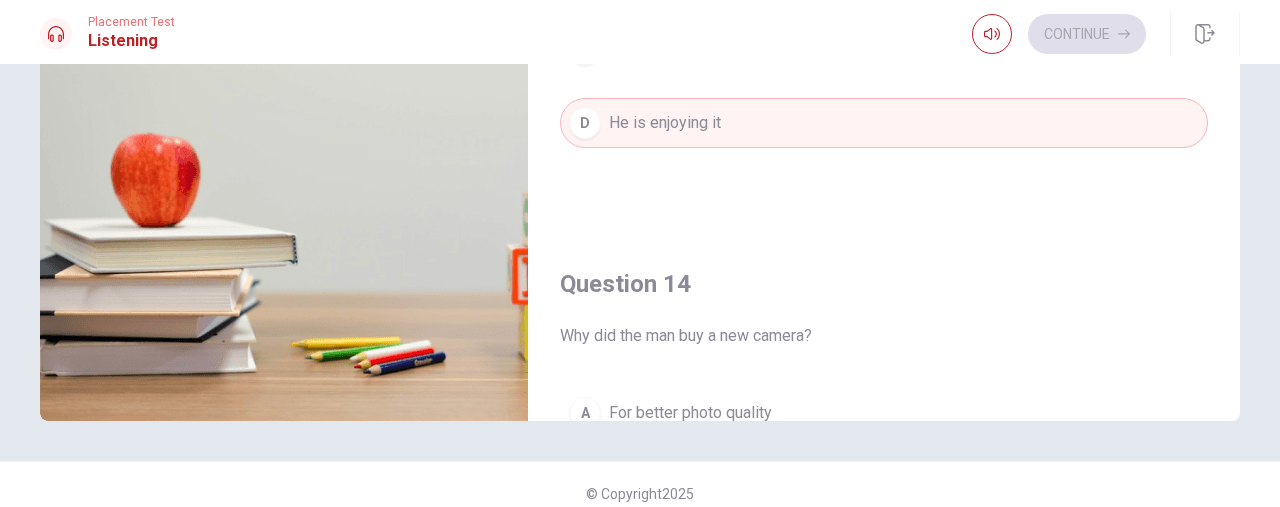 scroll, scrollTop: 377, scrollLeft: 0, axis: vertical 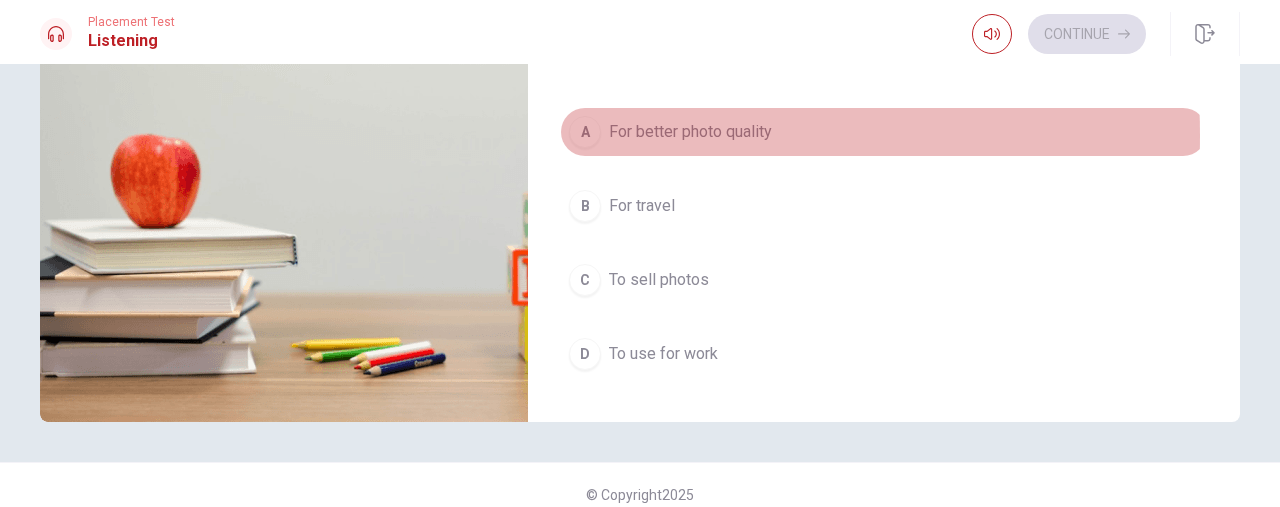 click on "A" at bounding box center [585, 132] 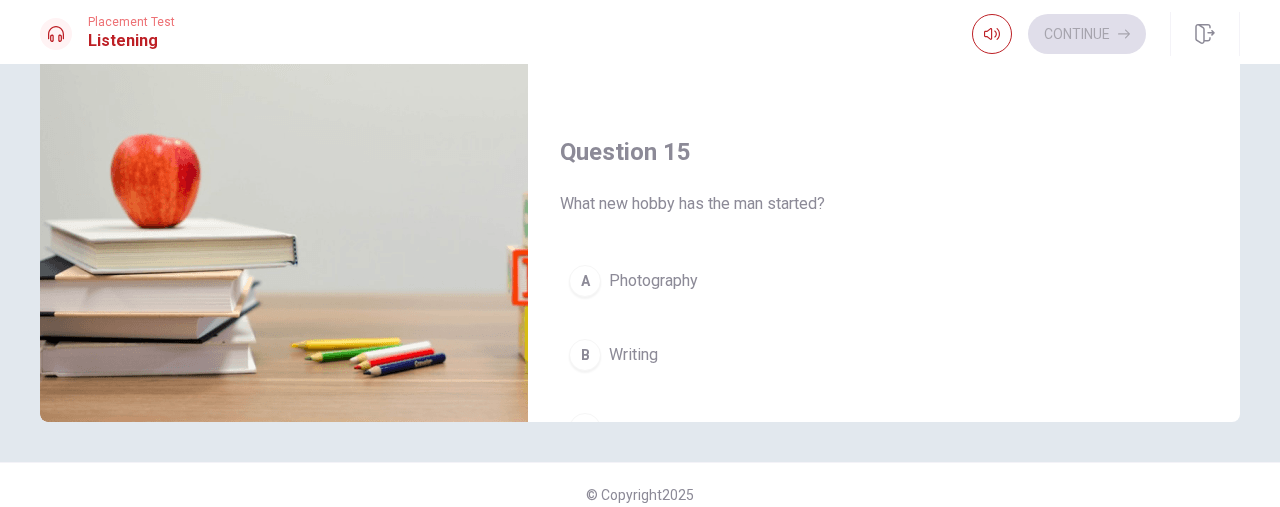 scroll, scrollTop: 1682, scrollLeft: 0, axis: vertical 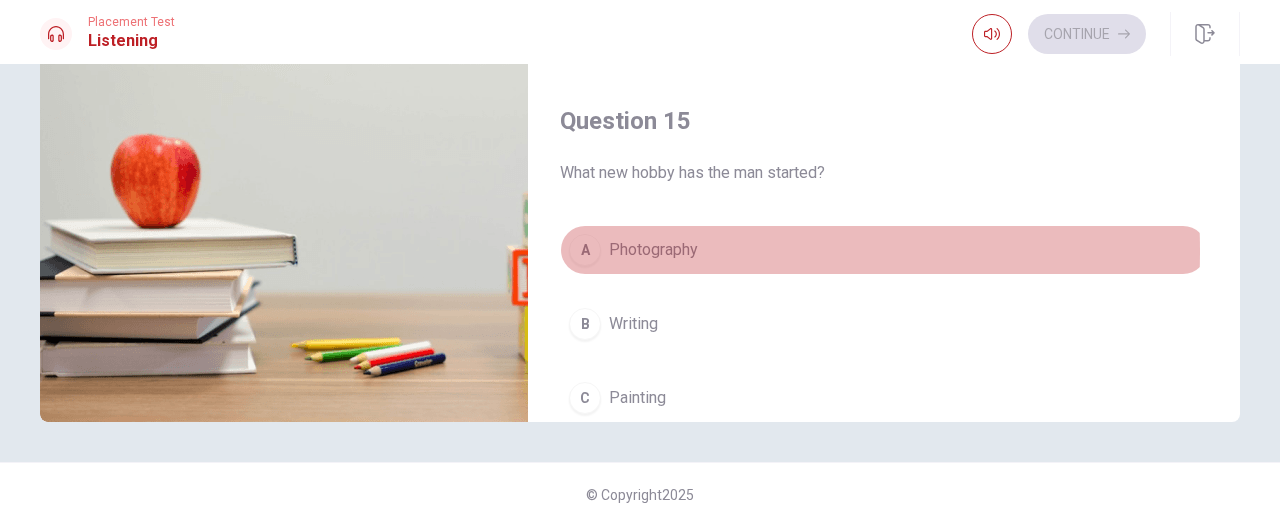 click on "A" at bounding box center [585, 250] 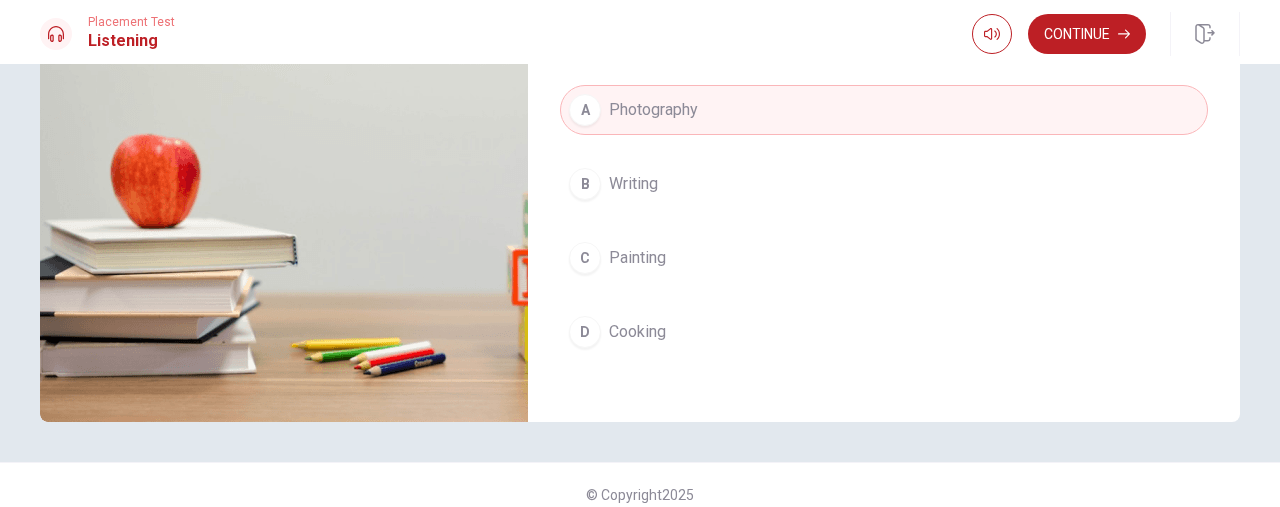scroll, scrollTop: 1851, scrollLeft: 0, axis: vertical 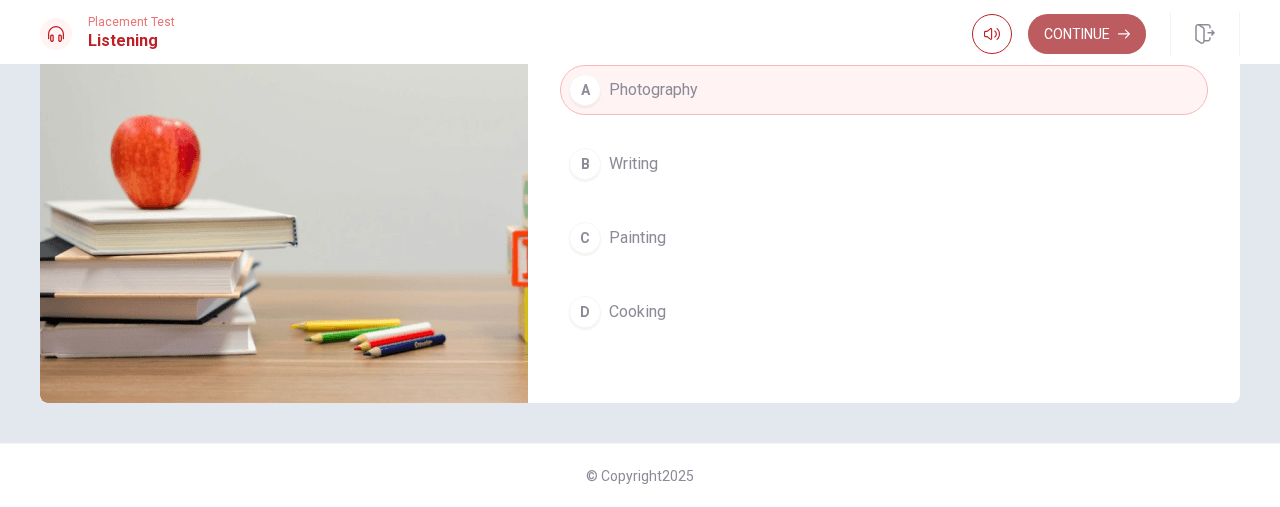 click on "Continue" at bounding box center [1087, 34] 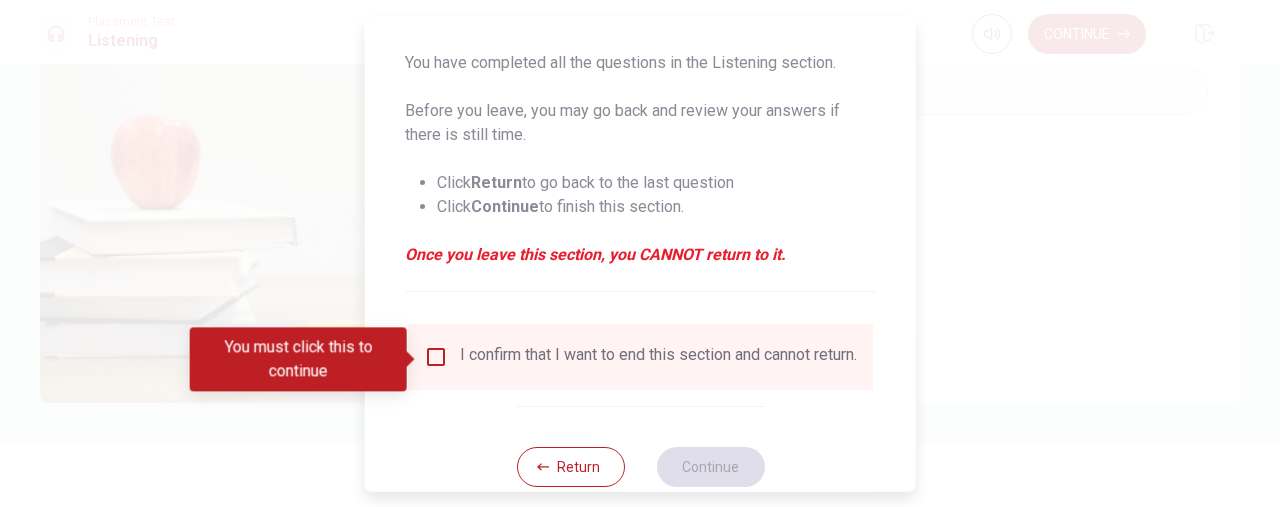 scroll, scrollTop: 204, scrollLeft: 0, axis: vertical 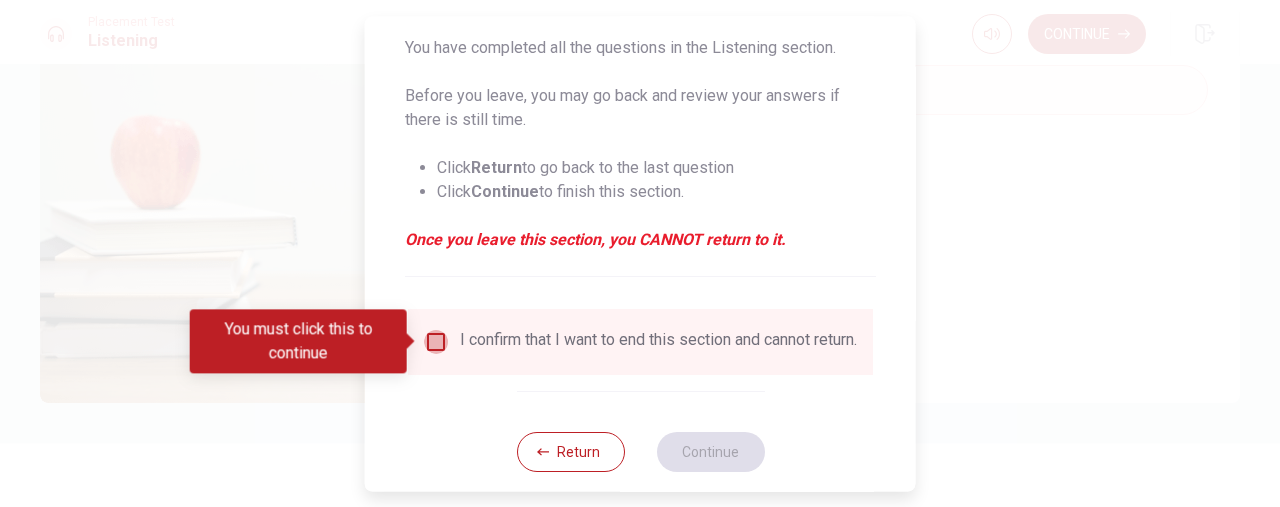 click at bounding box center (436, 342) 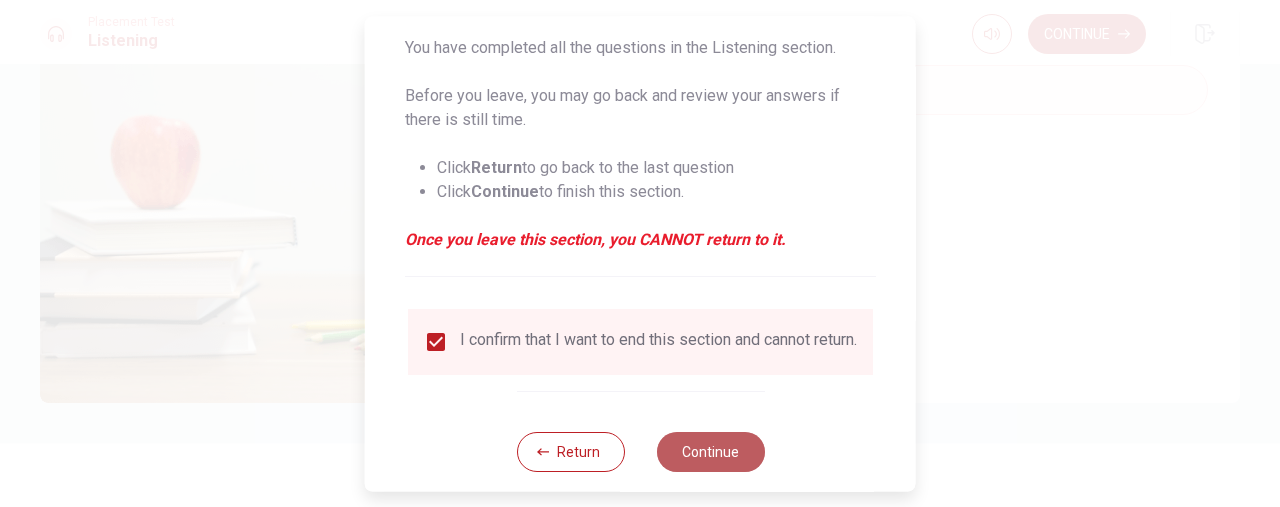 click on "Continue" at bounding box center [710, 452] 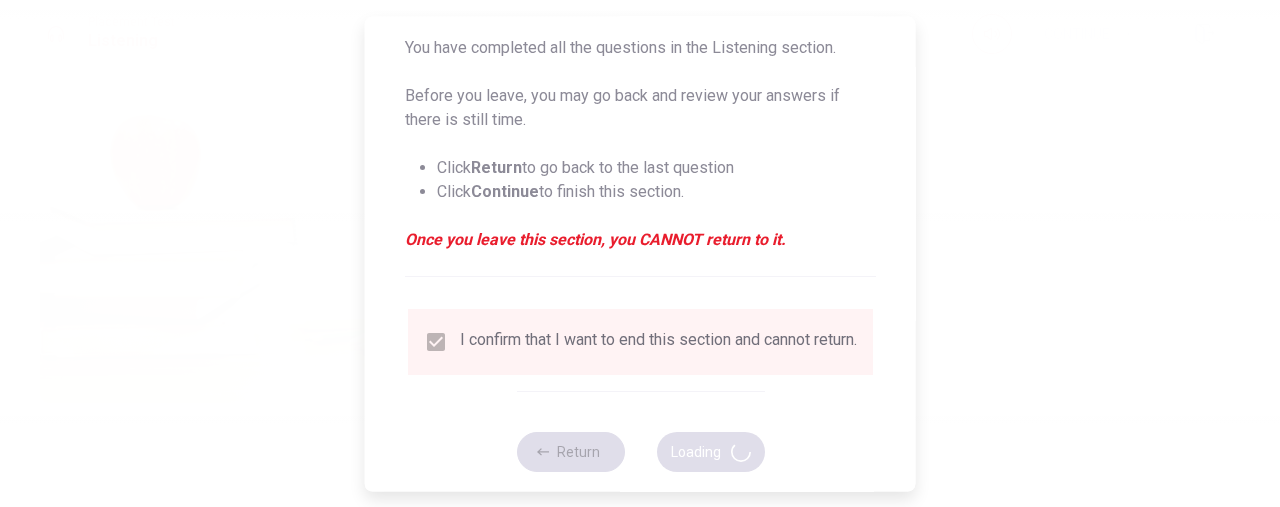 type on "70" 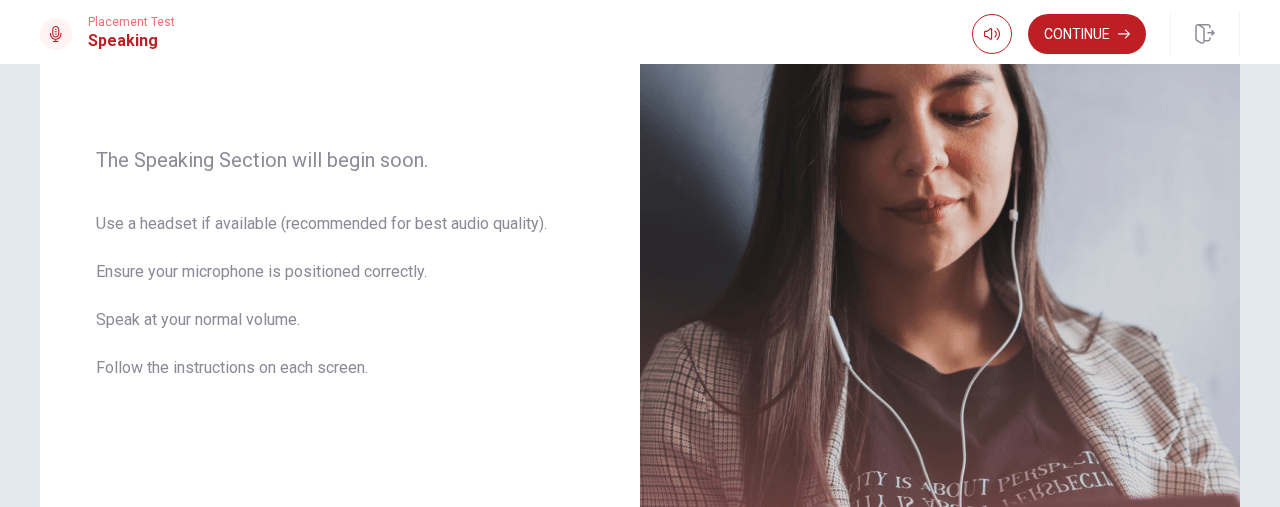 scroll, scrollTop: 265, scrollLeft: 0, axis: vertical 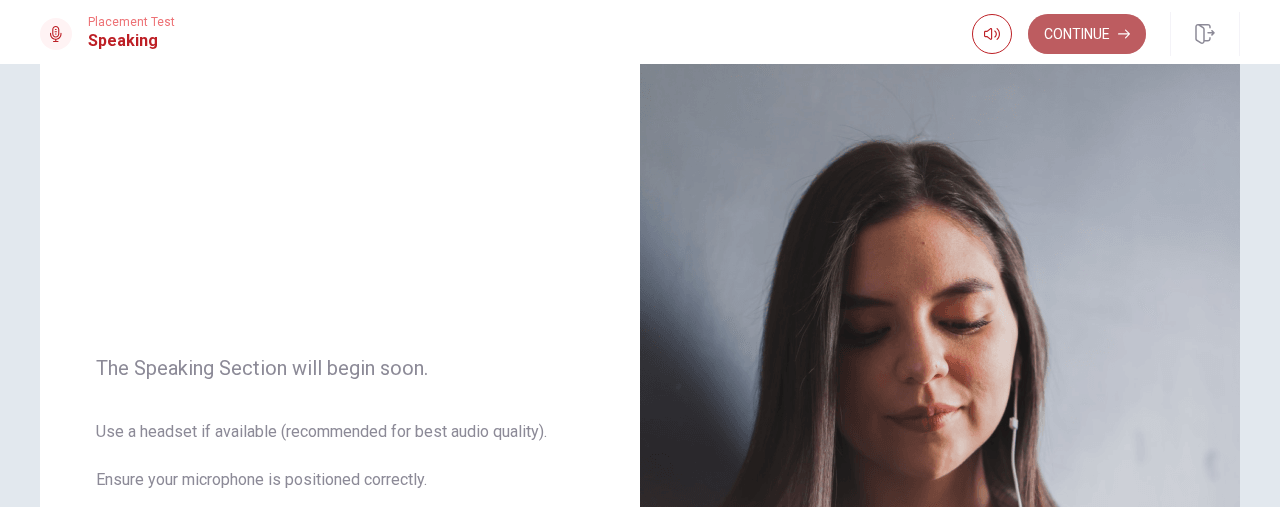 click on "Continue" at bounding box center (1087, 34) 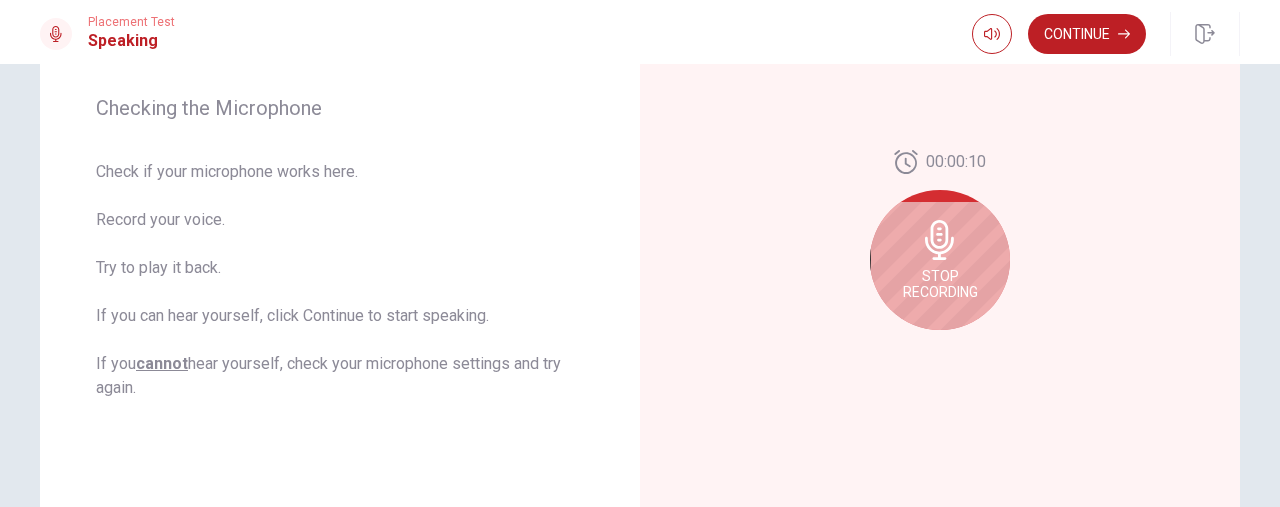 scroll, scrollTop: 302, scrollLeft: 0, axis: vertical 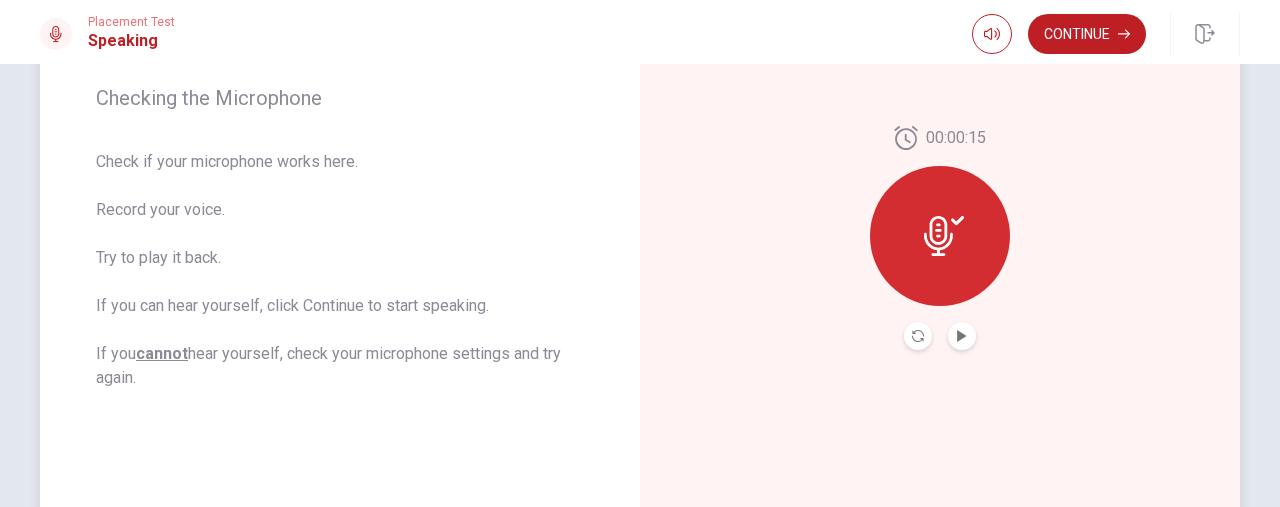 click 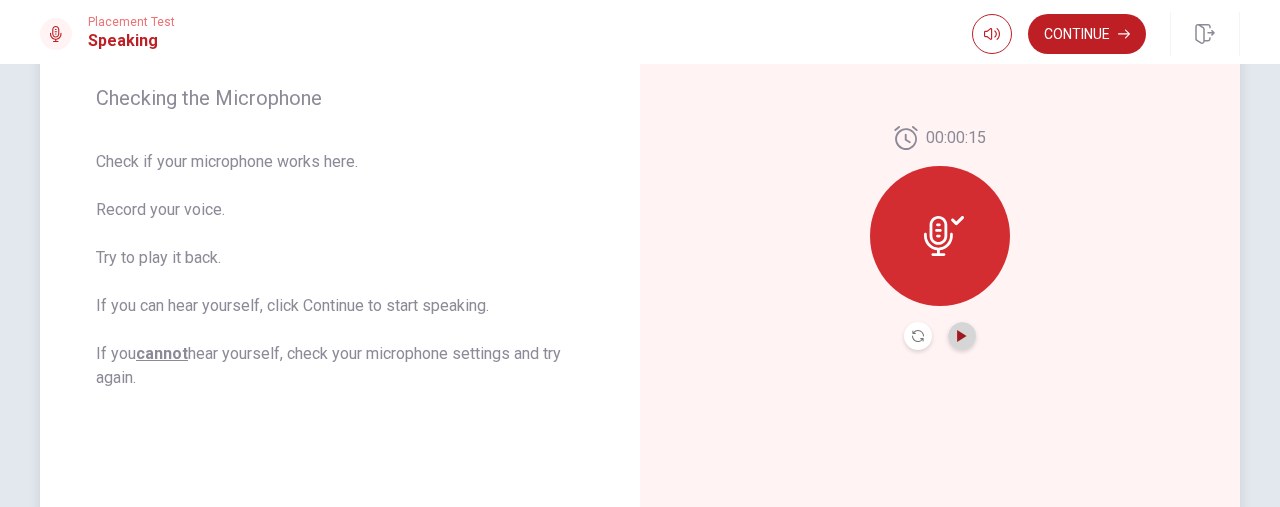click 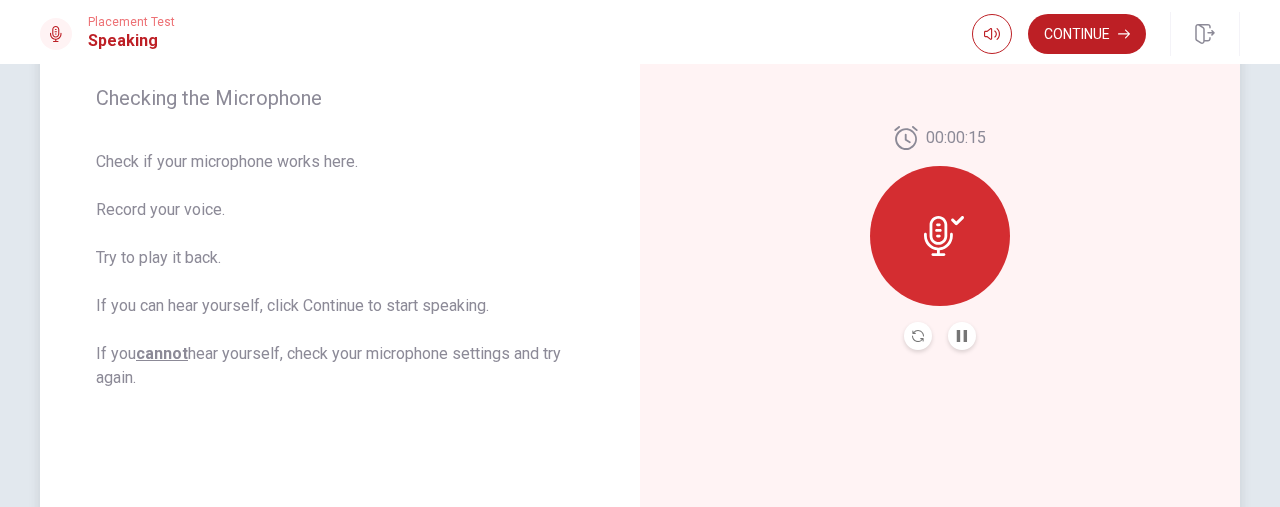 click 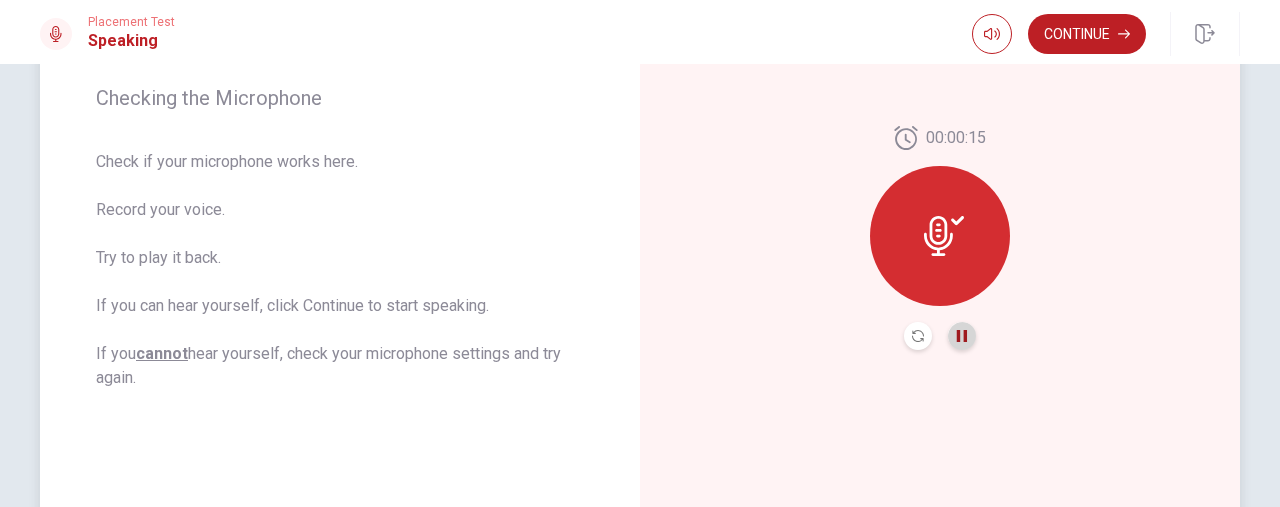 click 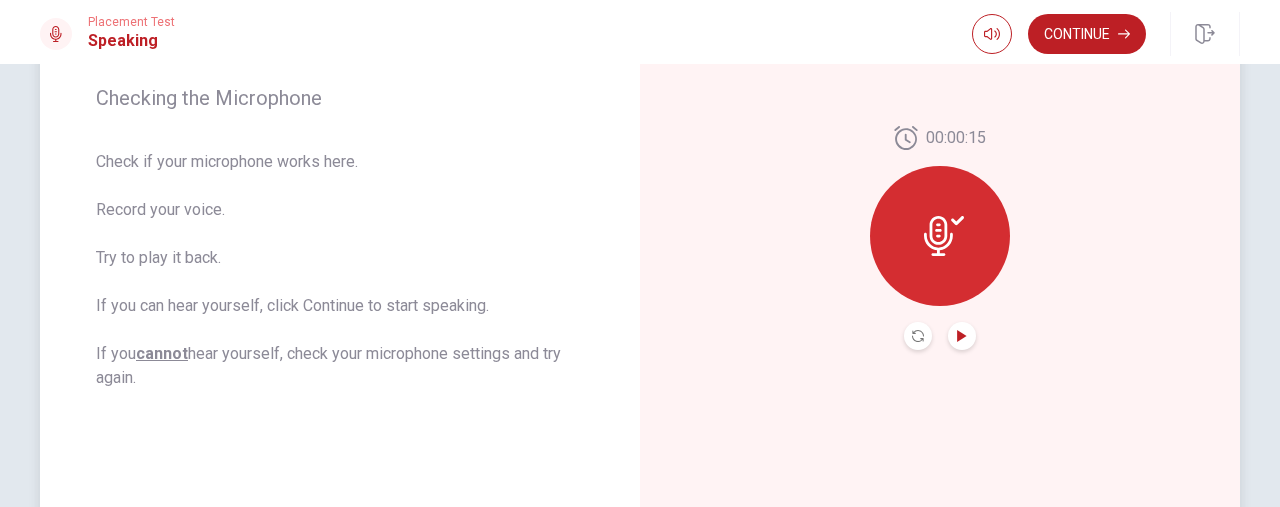 click 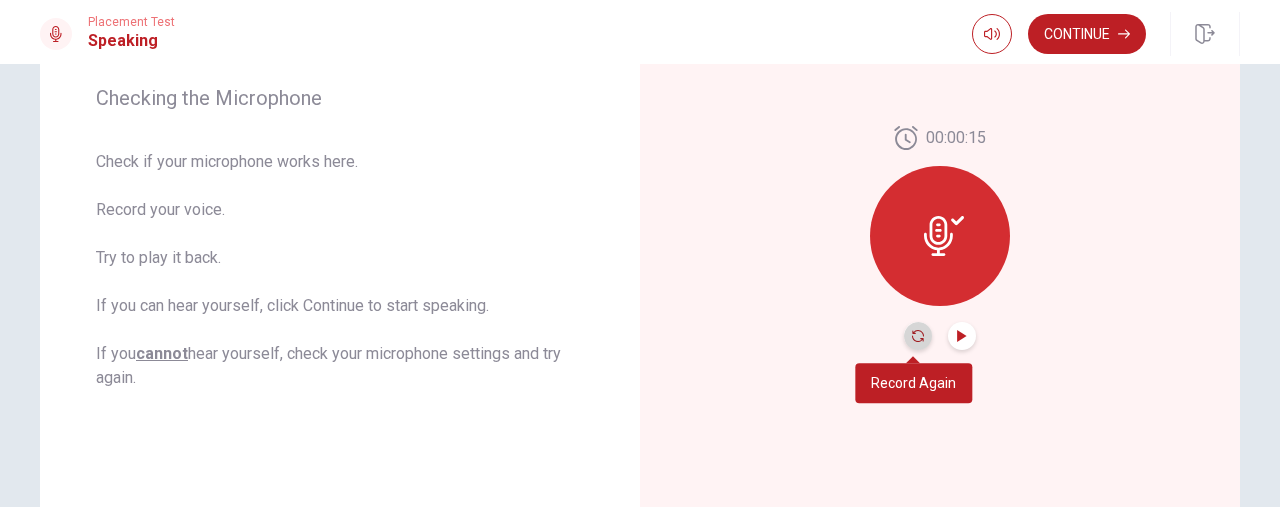 click 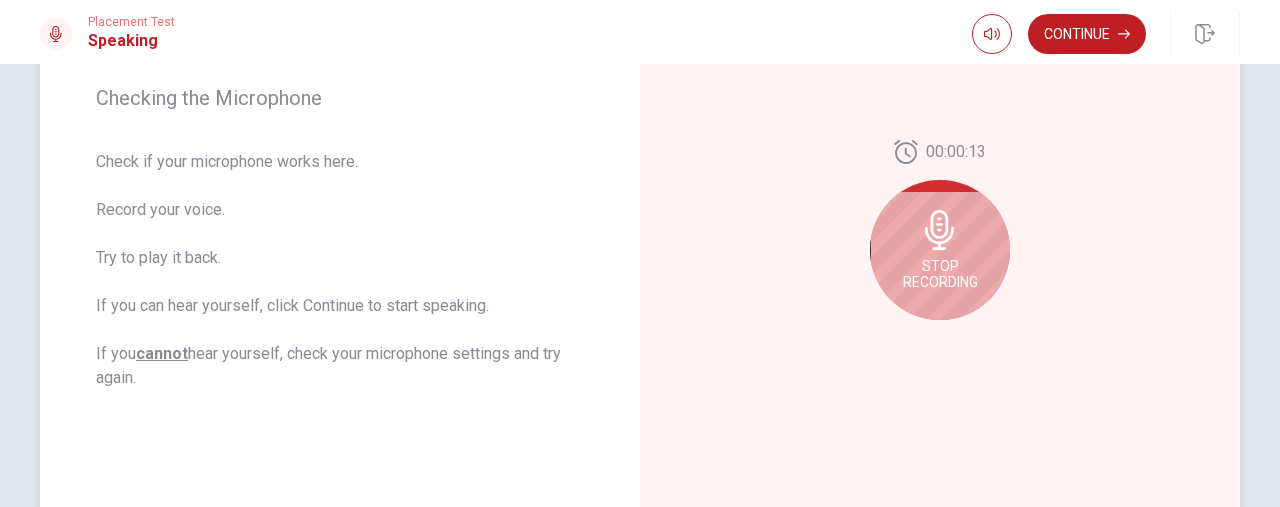 click 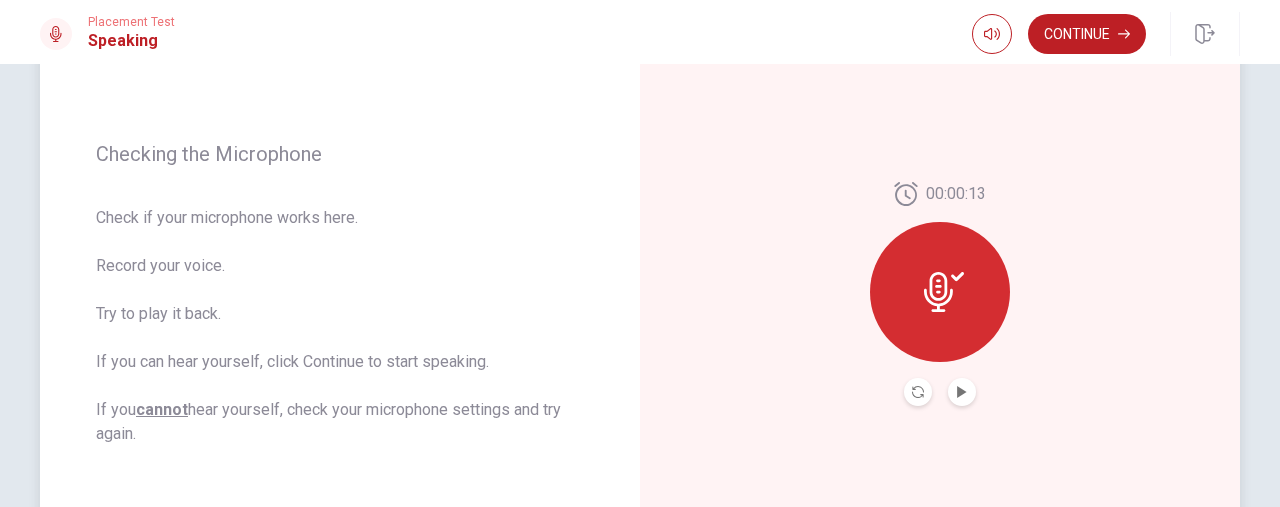 scroll, scrollTop: 248, scrollLeft: 0, axis: vertical 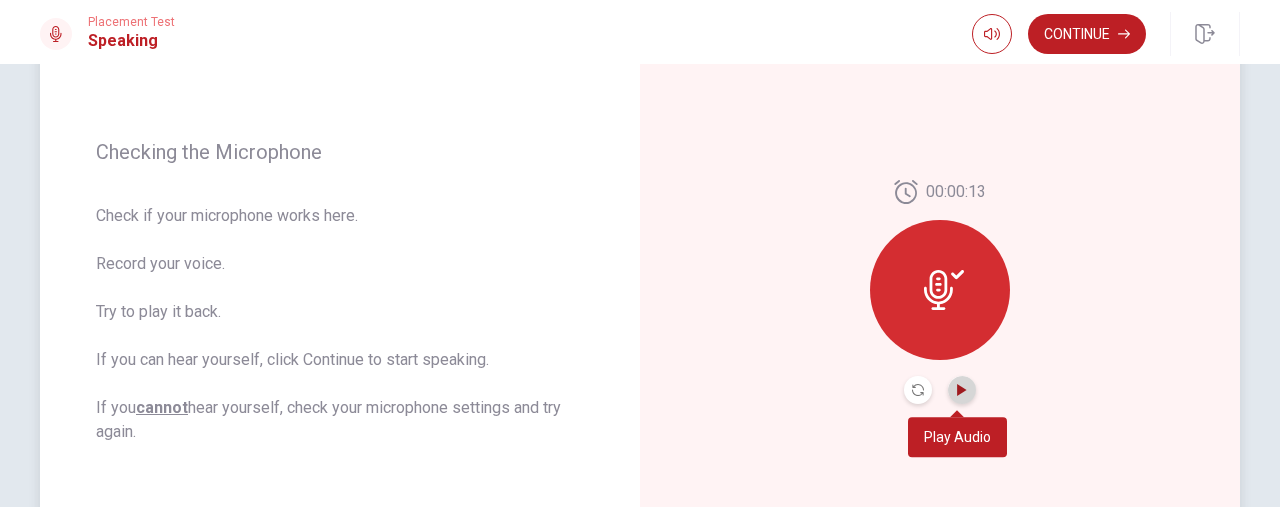click 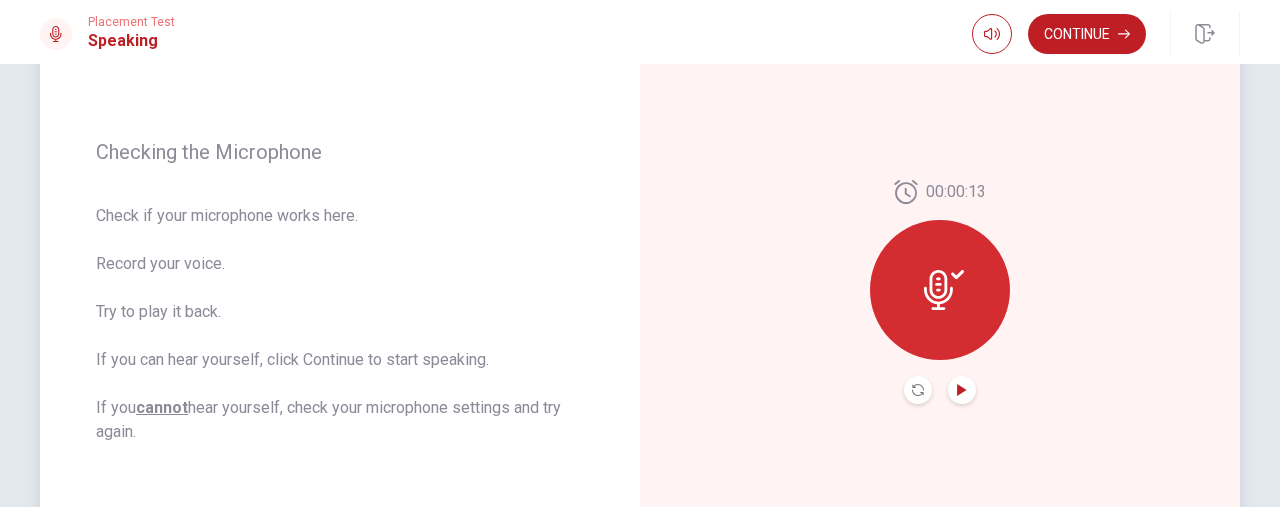 click 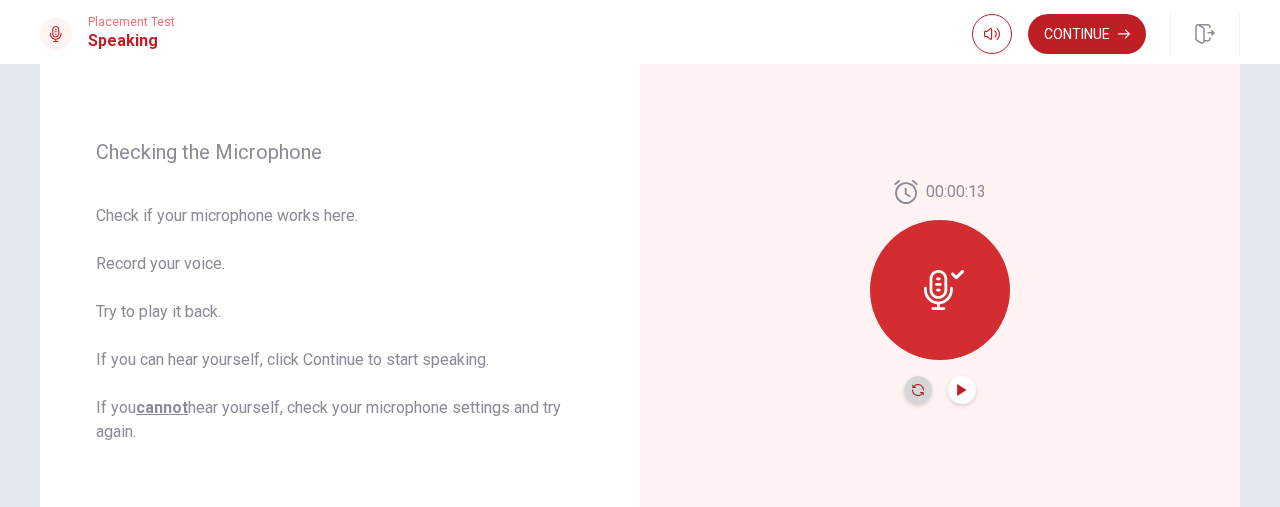click 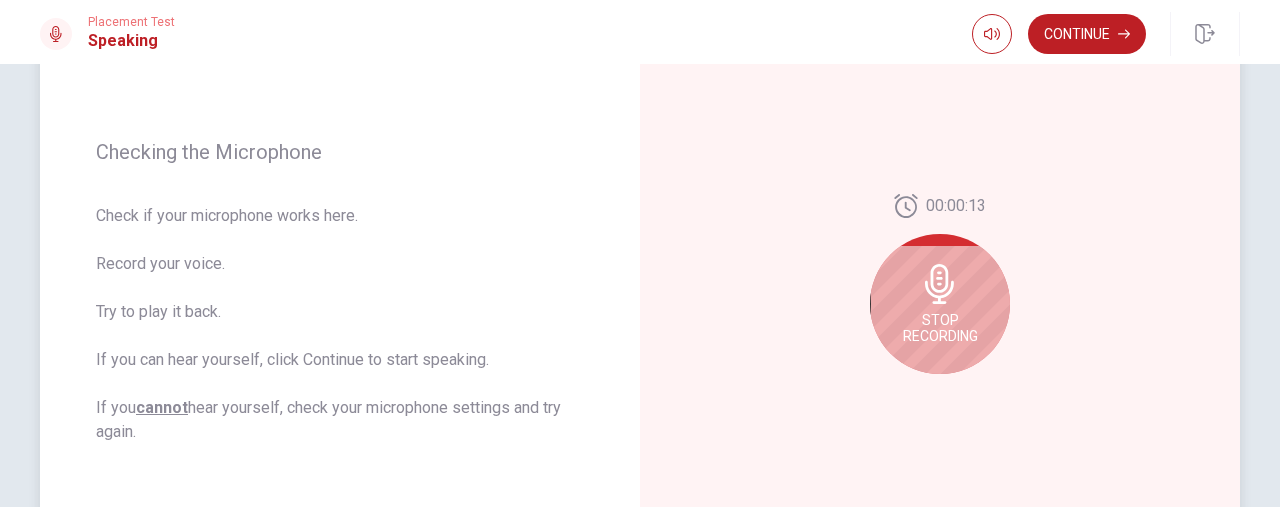 click 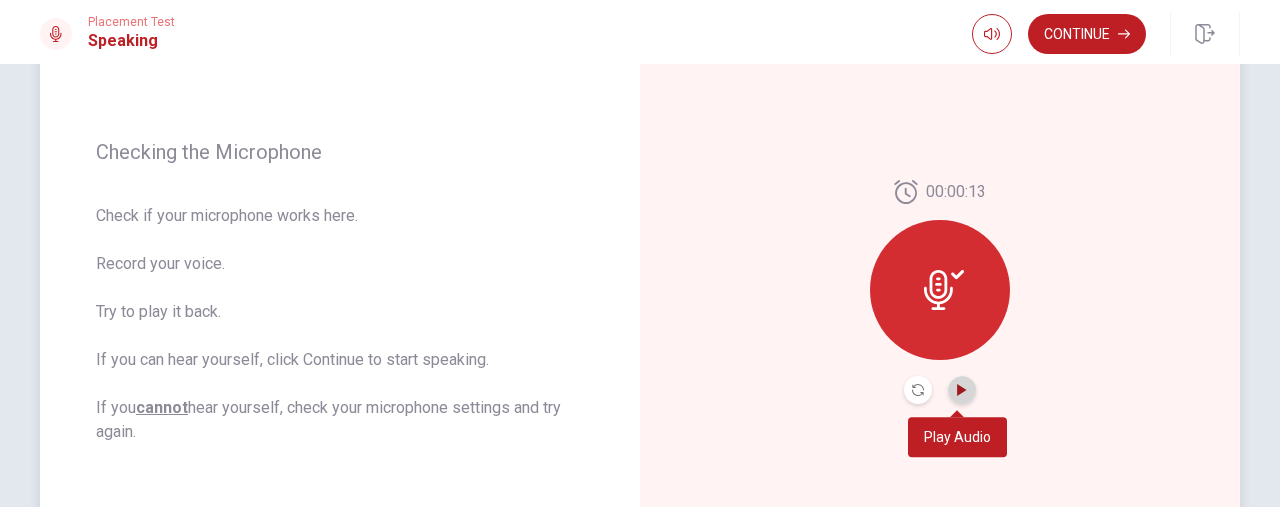 click 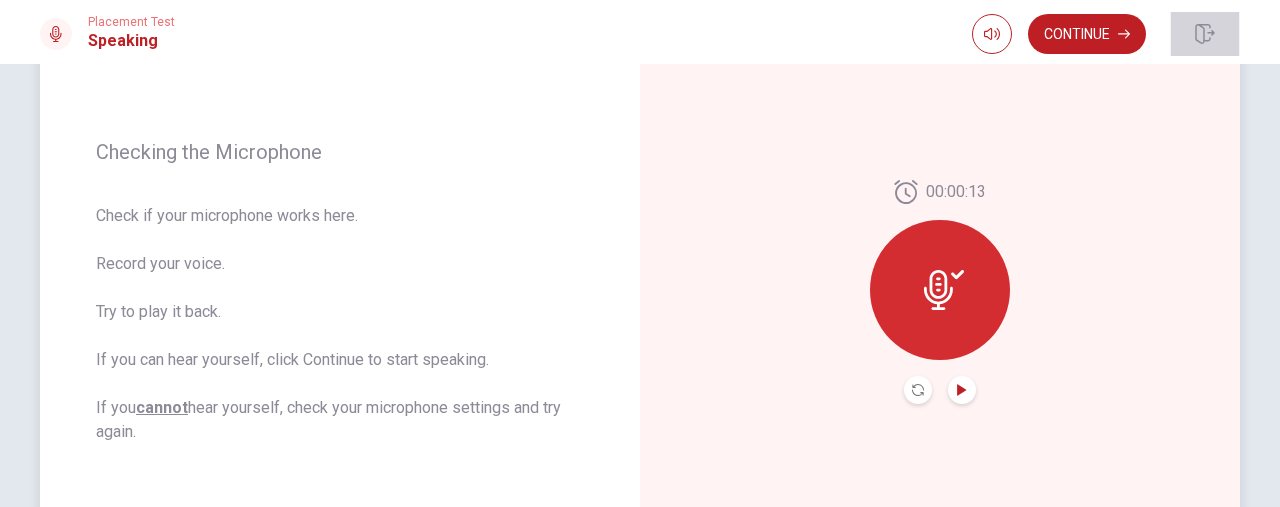click 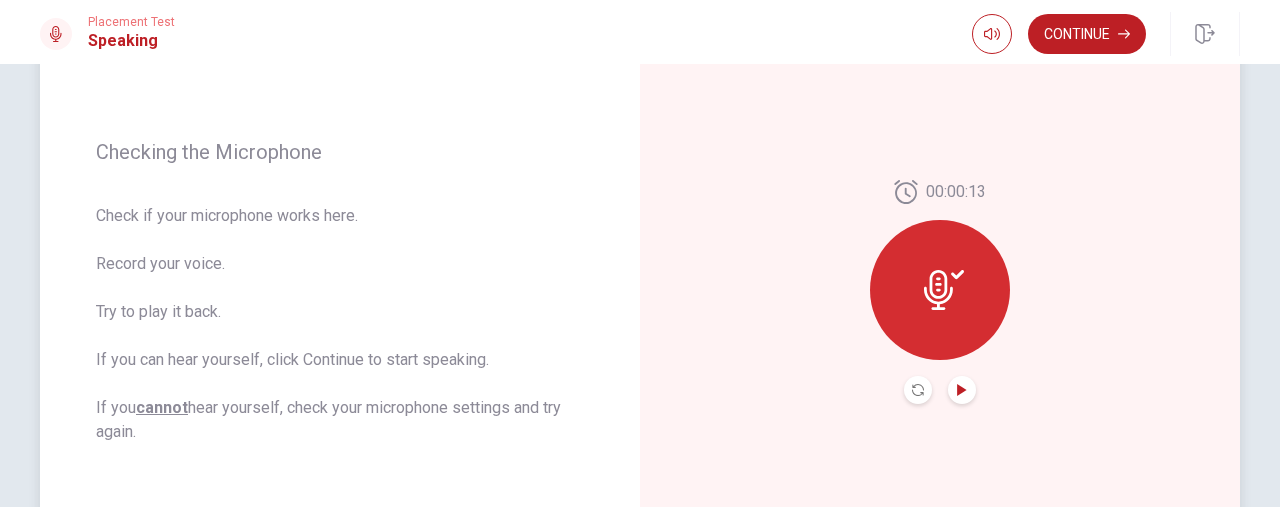 click 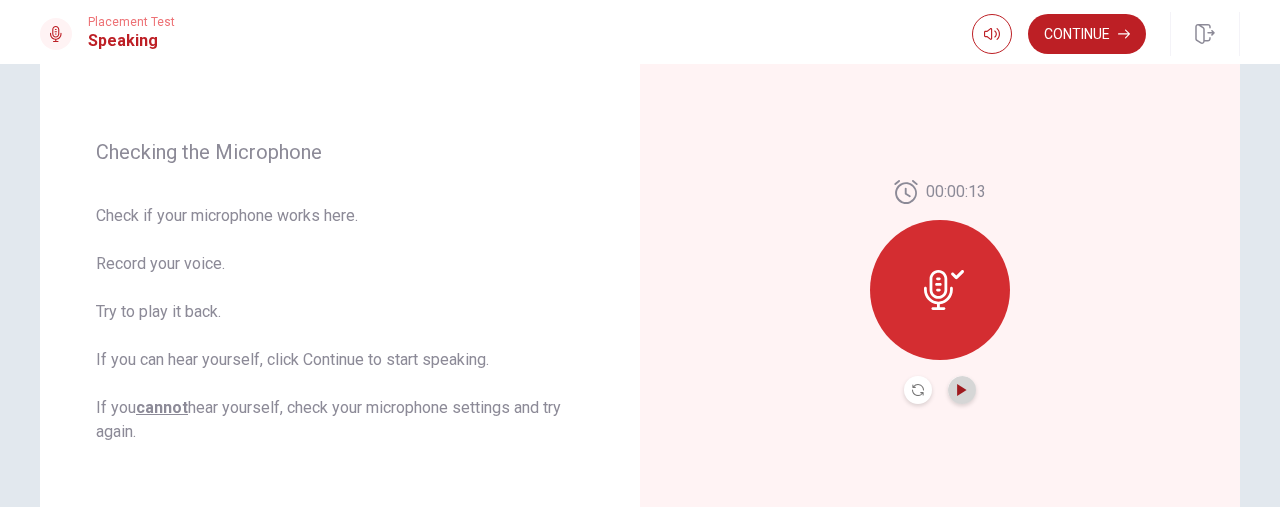 click 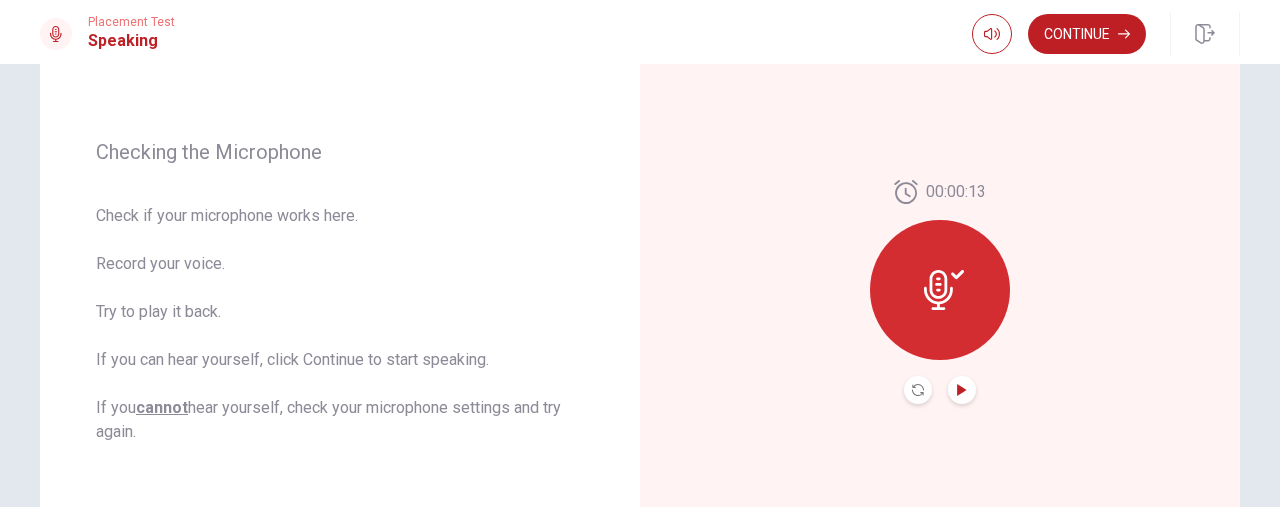 click 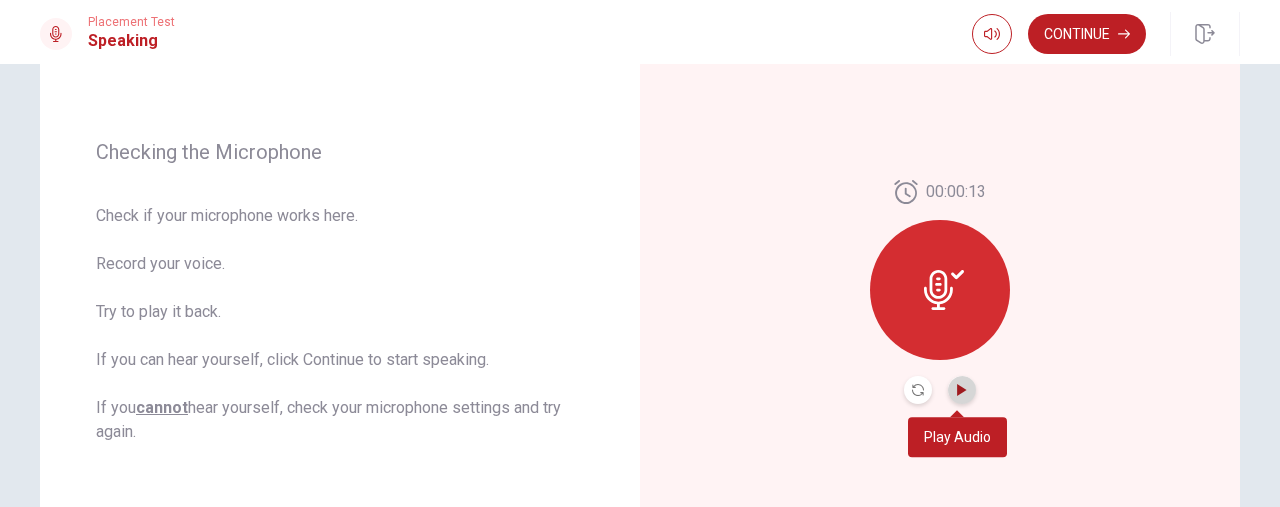 click 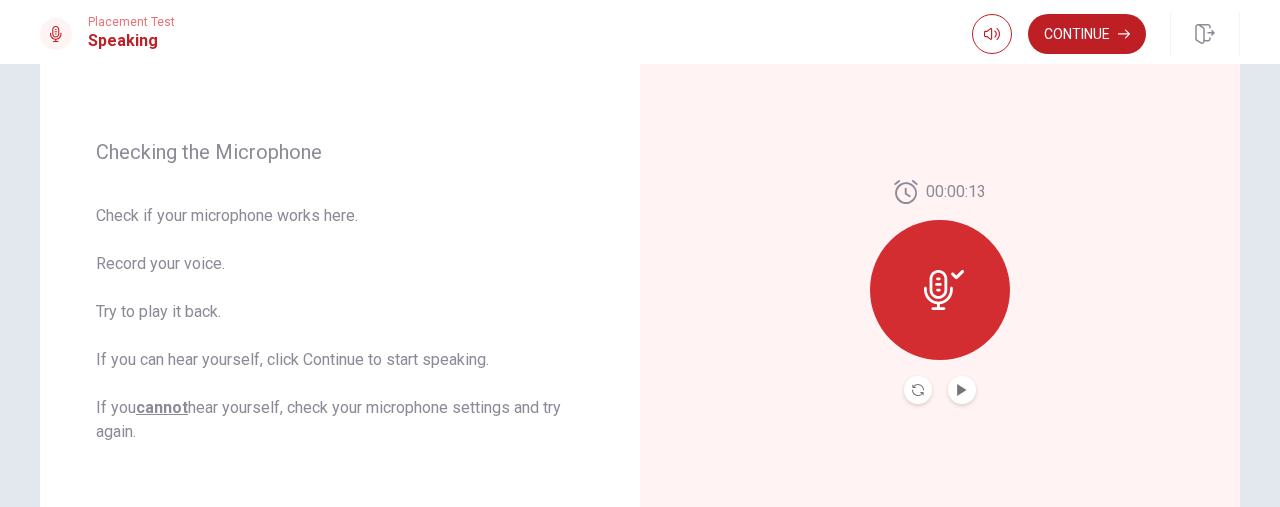 click 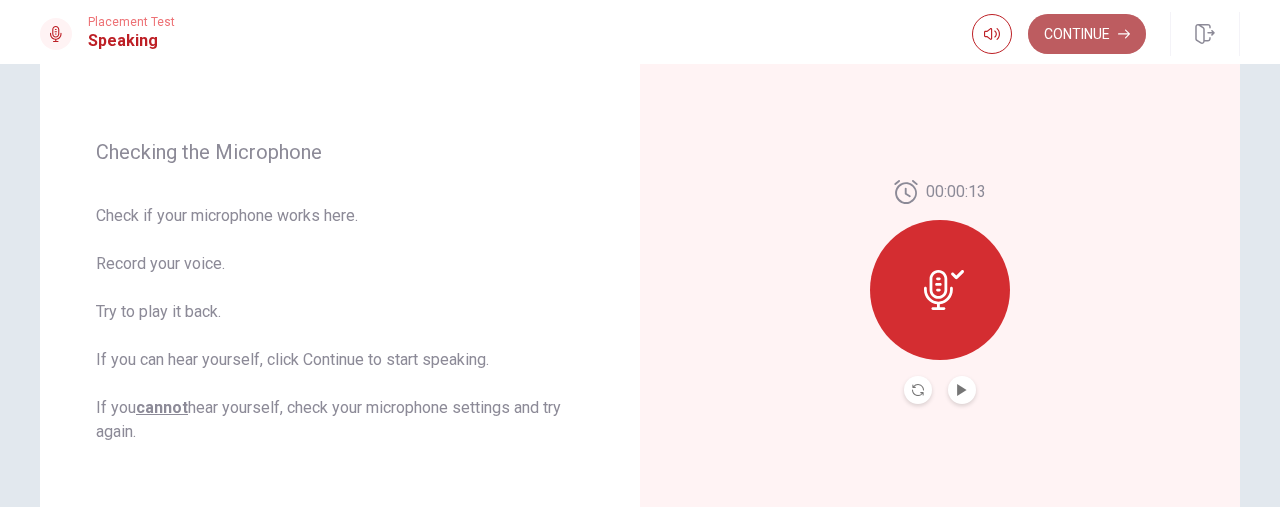 click on "Continue" at bounding box center [1087, 34] 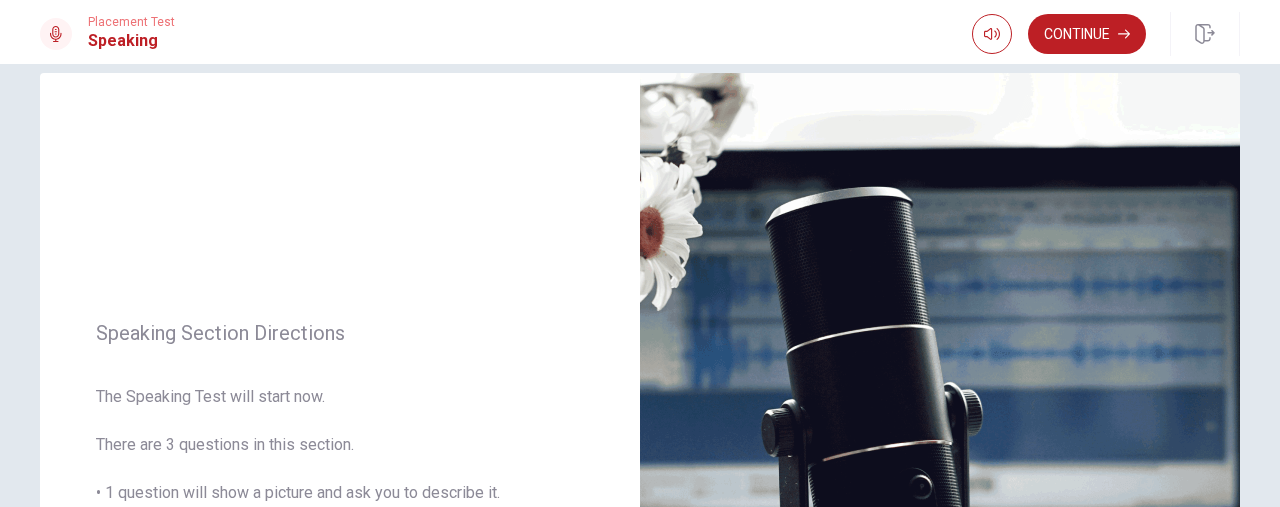 scroll, scrollTop: 30, scrollLeft: 0, axis: vertical 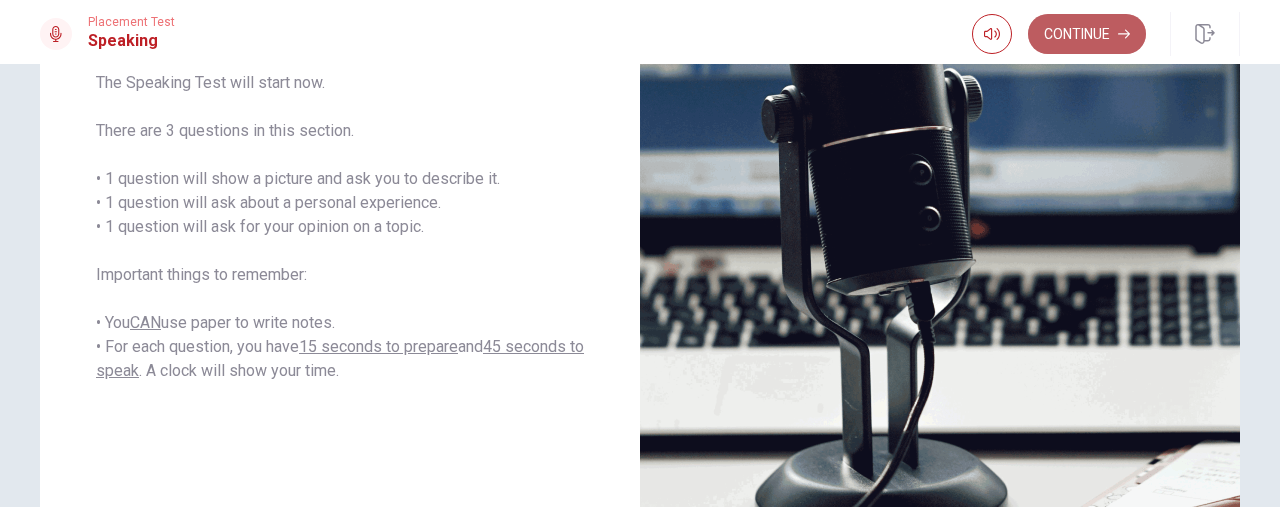 click on "Continue" at bounding box center [1087, 34] 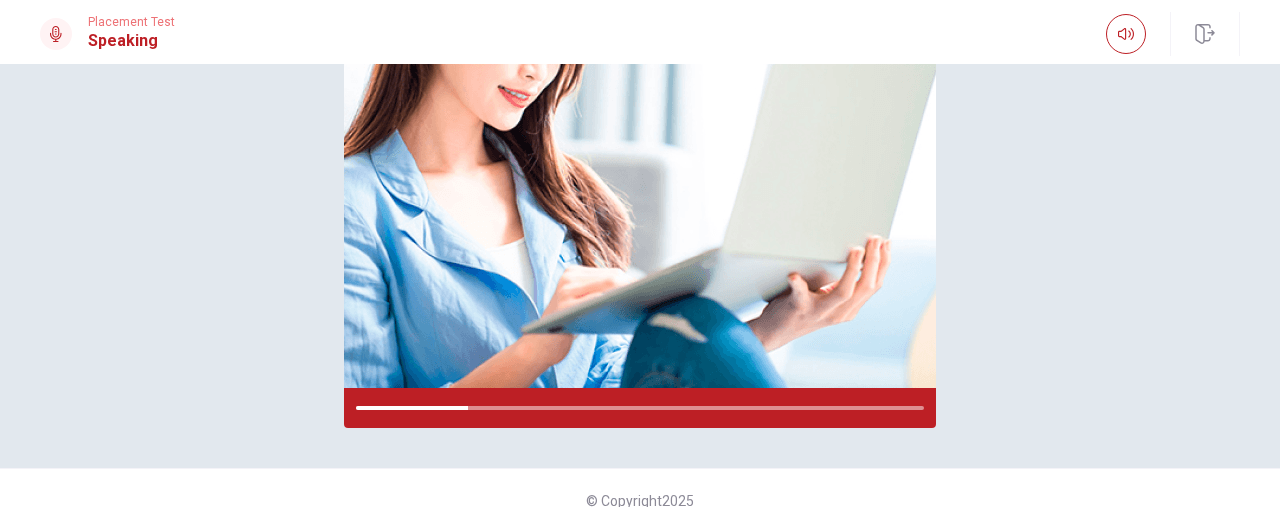 scroll, scrollTop: 370, scrollLeft: 0, axis: vertical 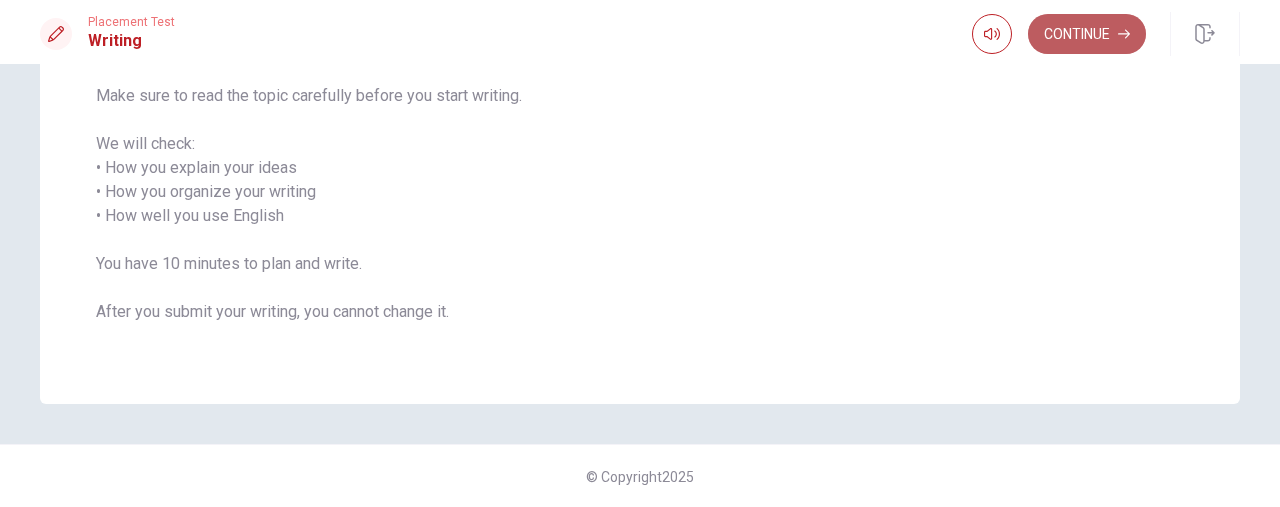 click on "Continue" at bounding box center (1087, 34) 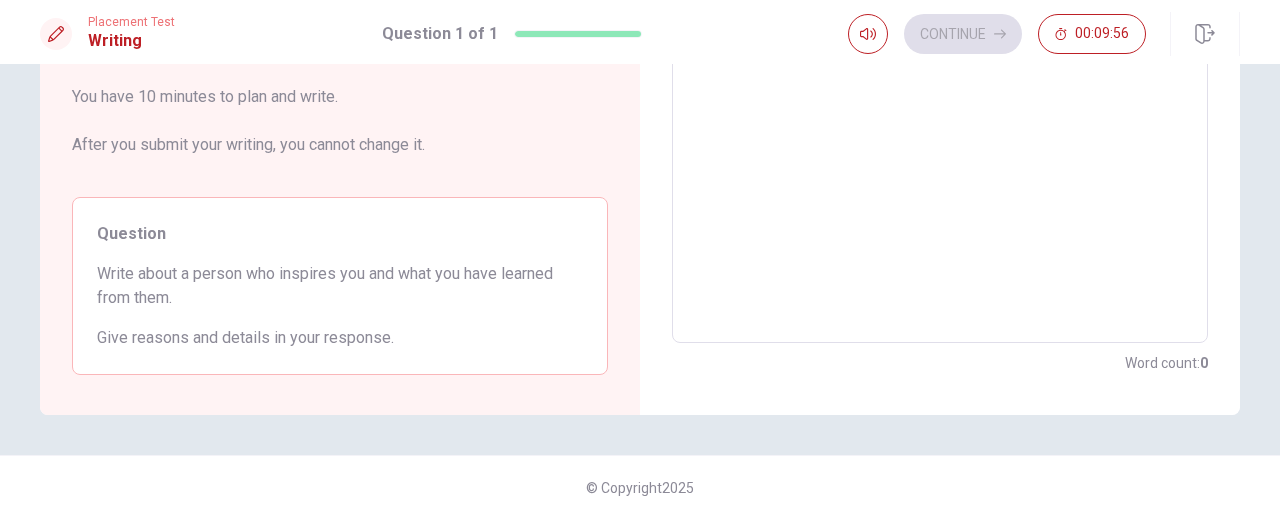 scroll, scrollTop: 430, scrollLeft: 0, axis: vertical 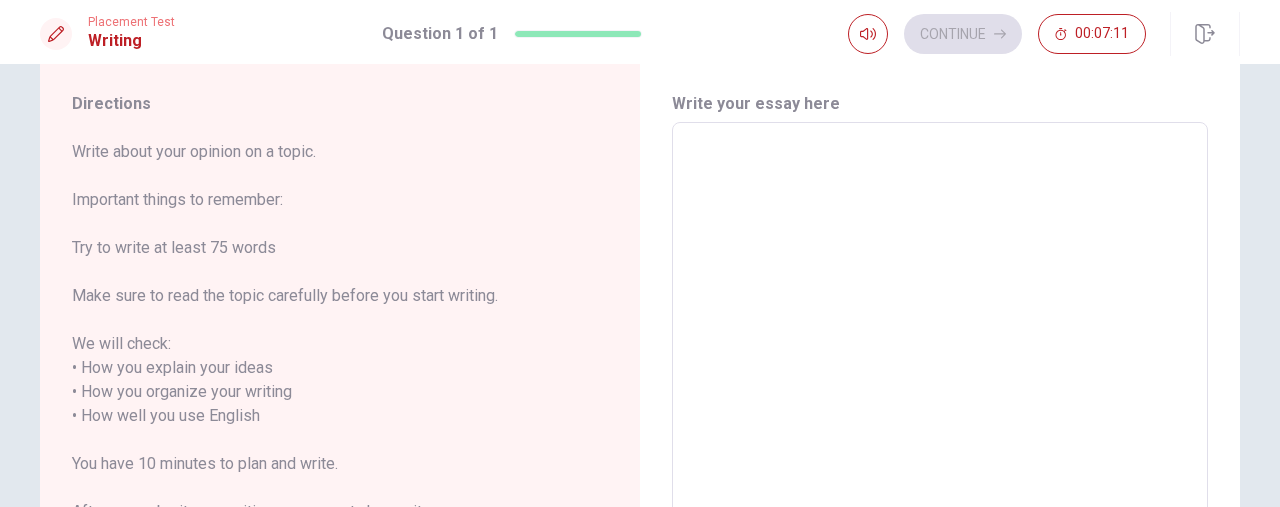 click at bounding box center [940, 416] 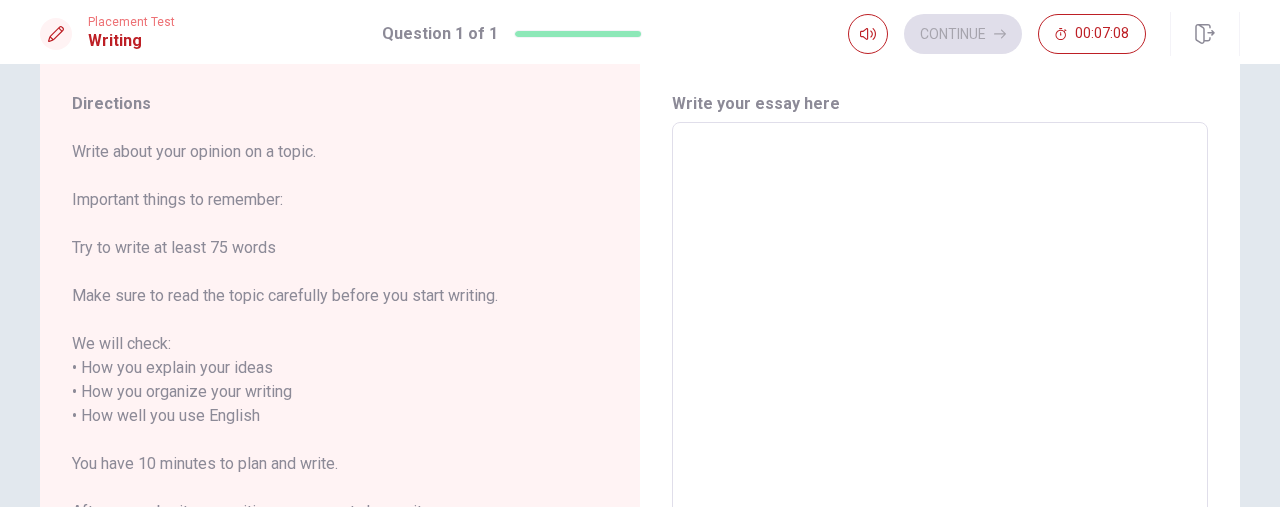 type on "M" 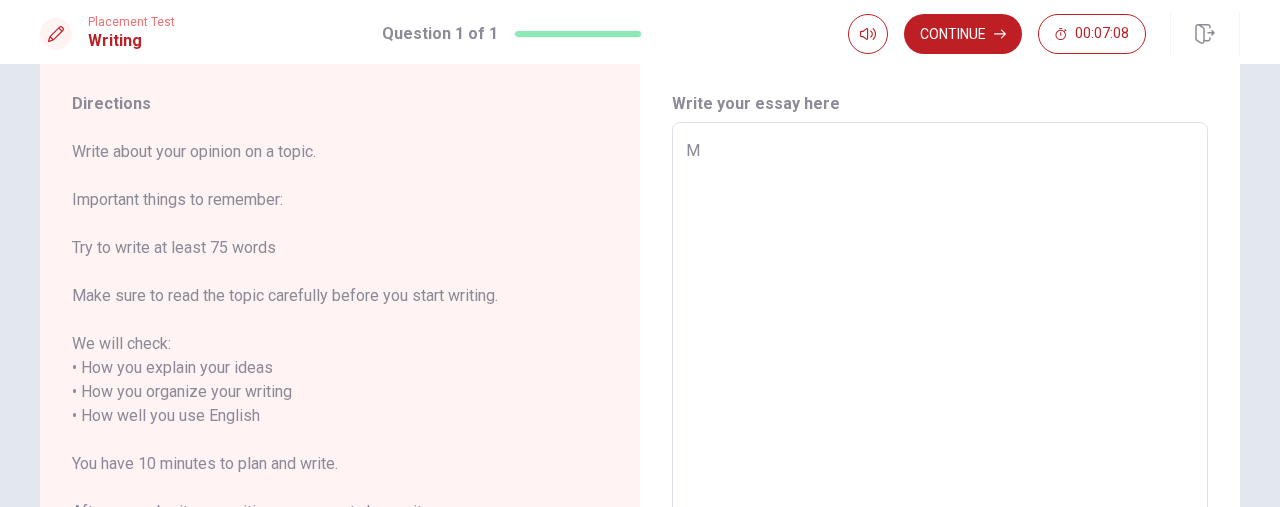 type on "x" 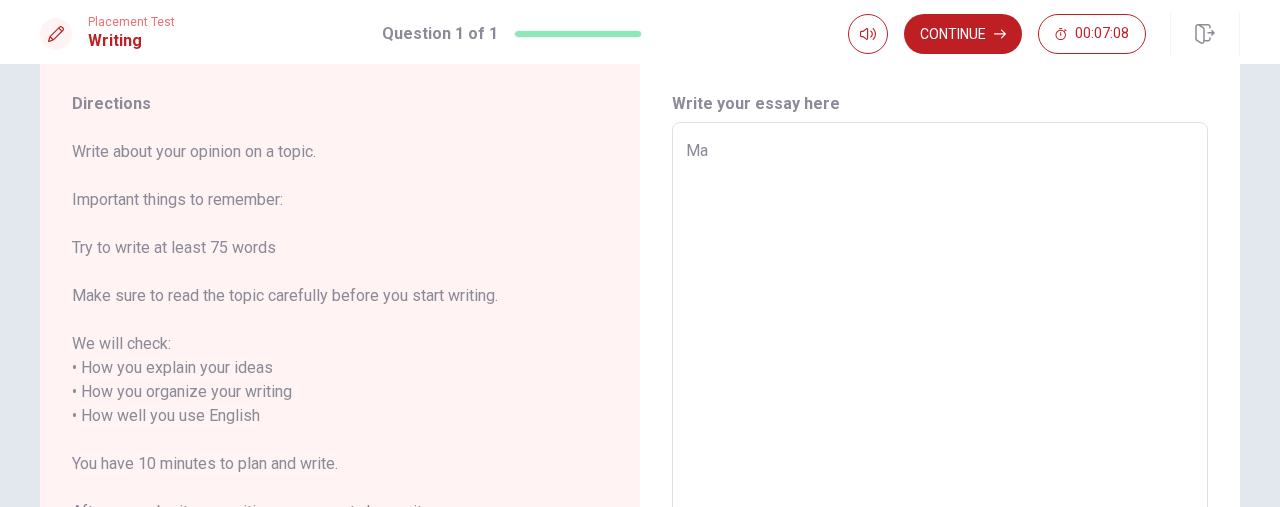 type on "x" 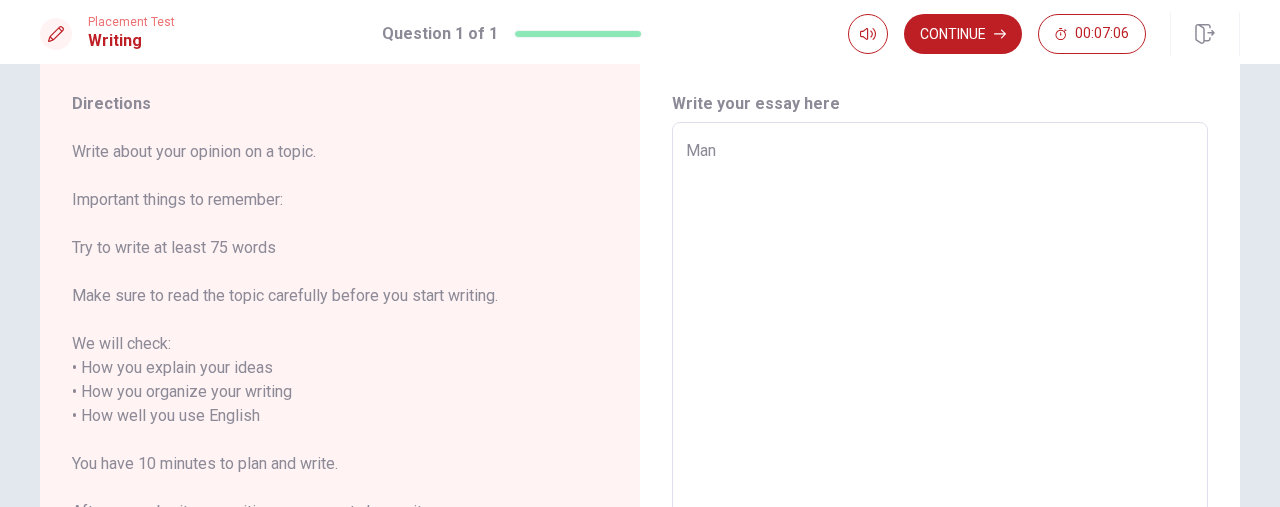 type on "x" 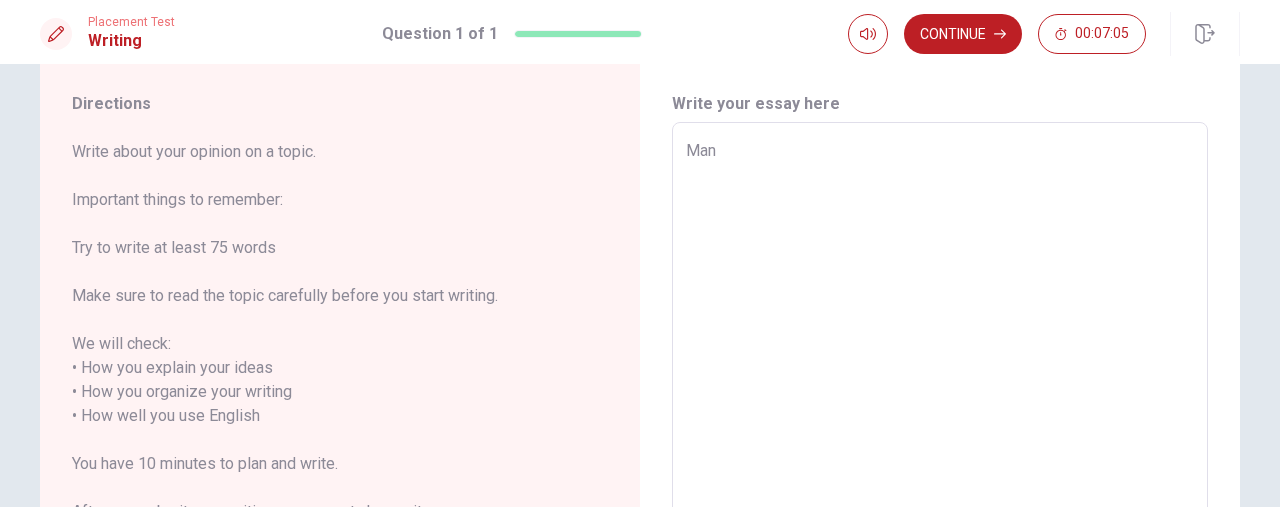 type on "Many" 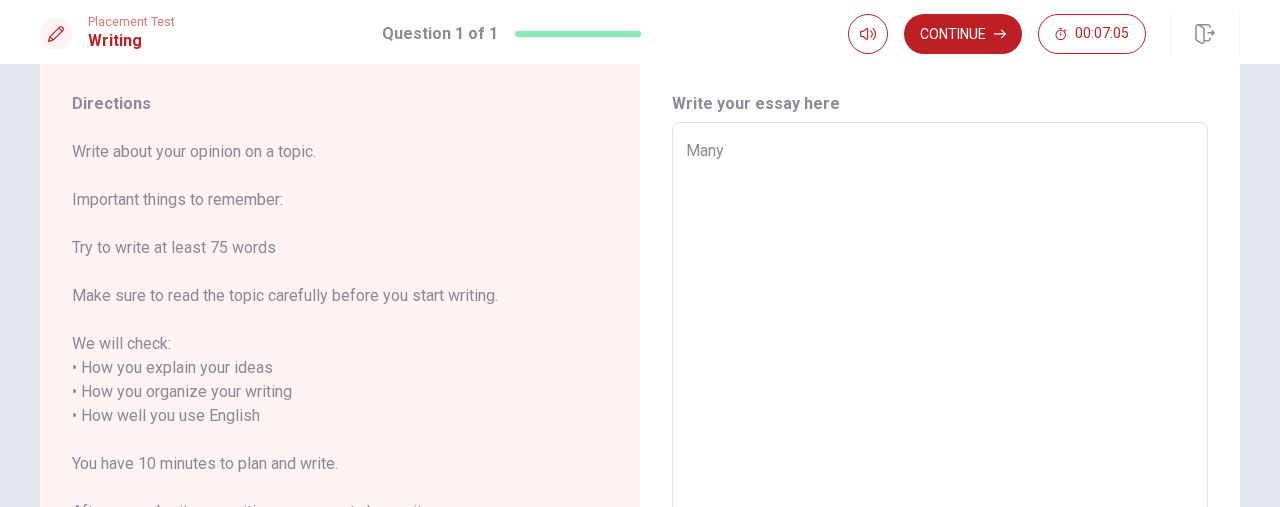 type on "x" 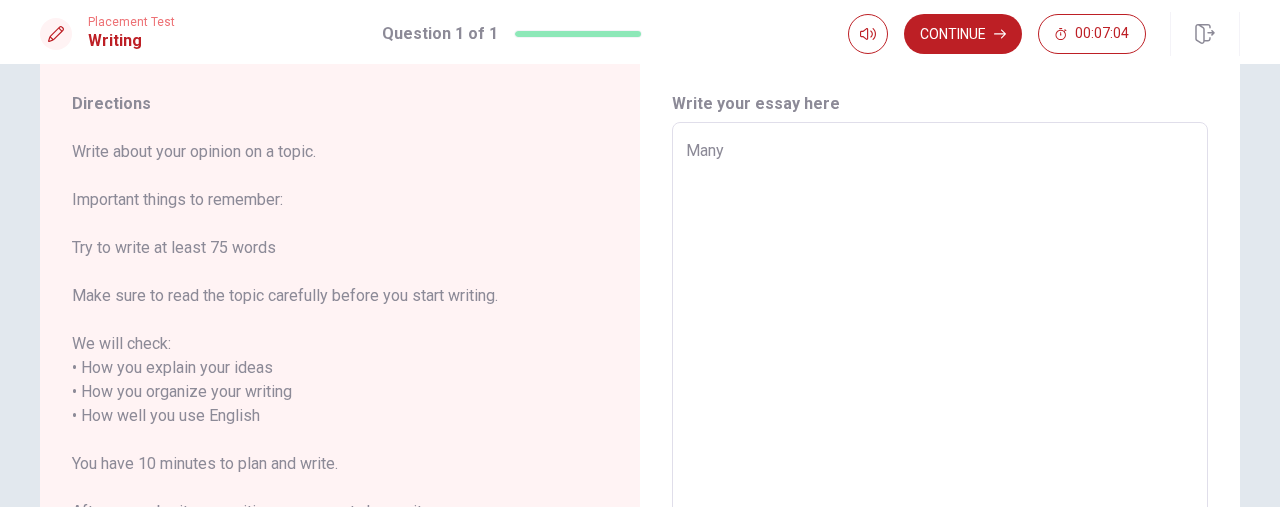 type on "Many" 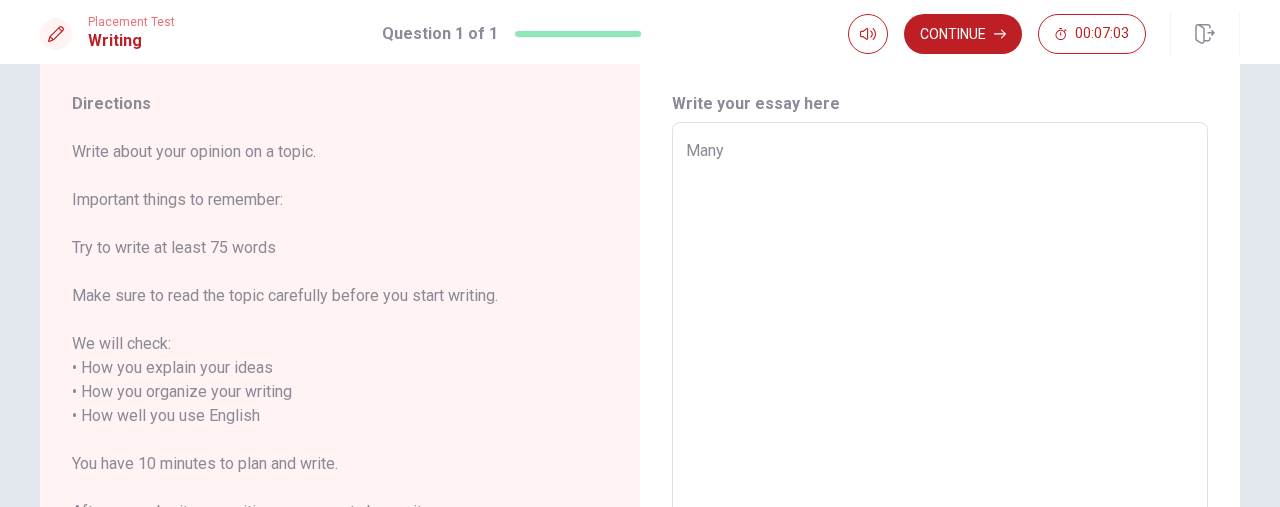 type on "Many p" 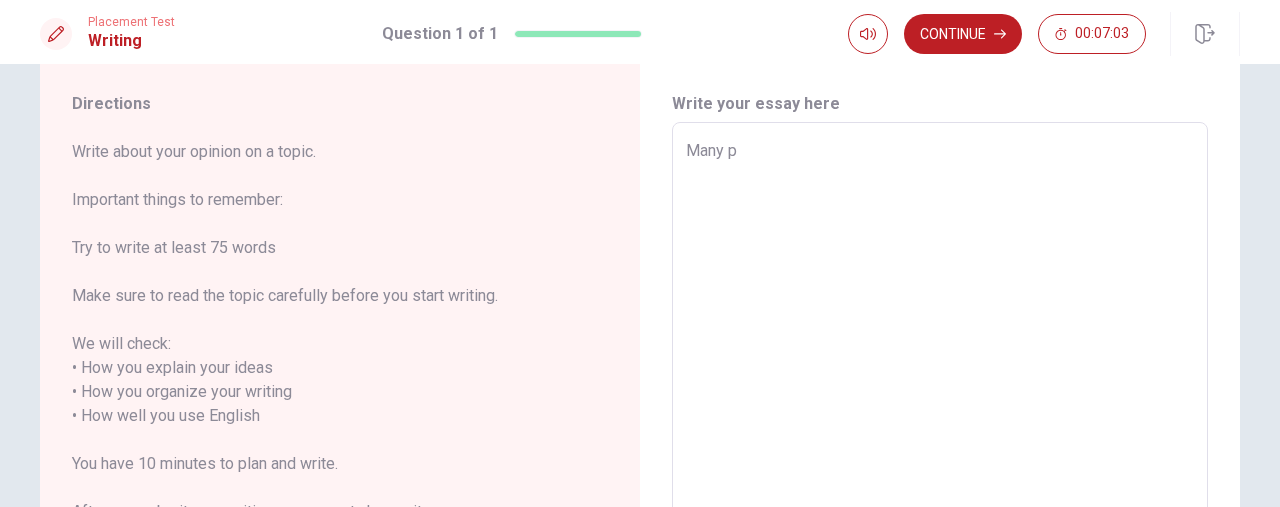 type on "x" 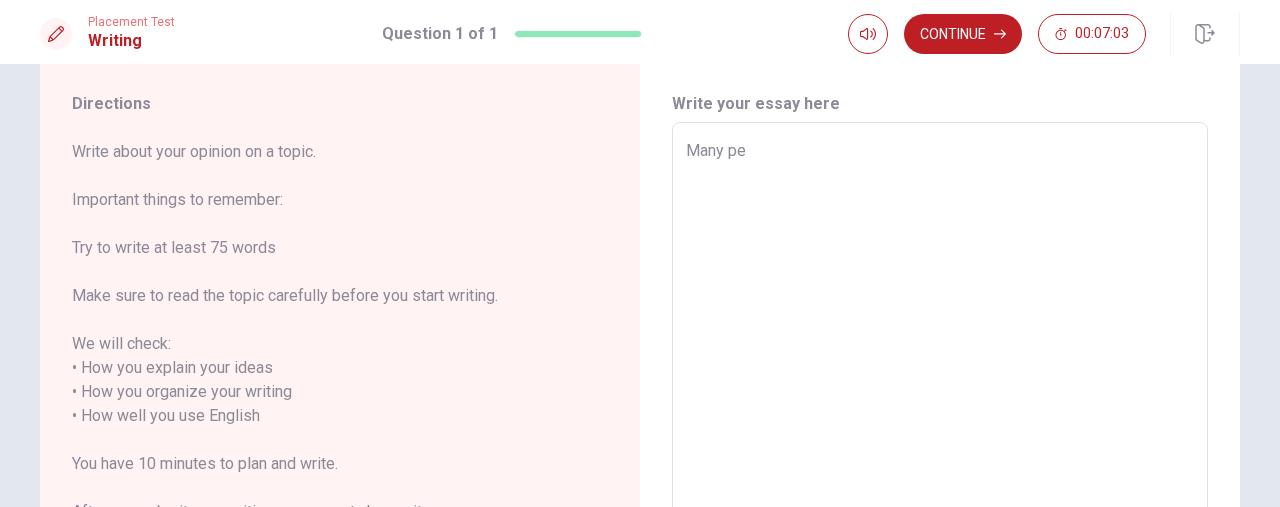 type on "x" 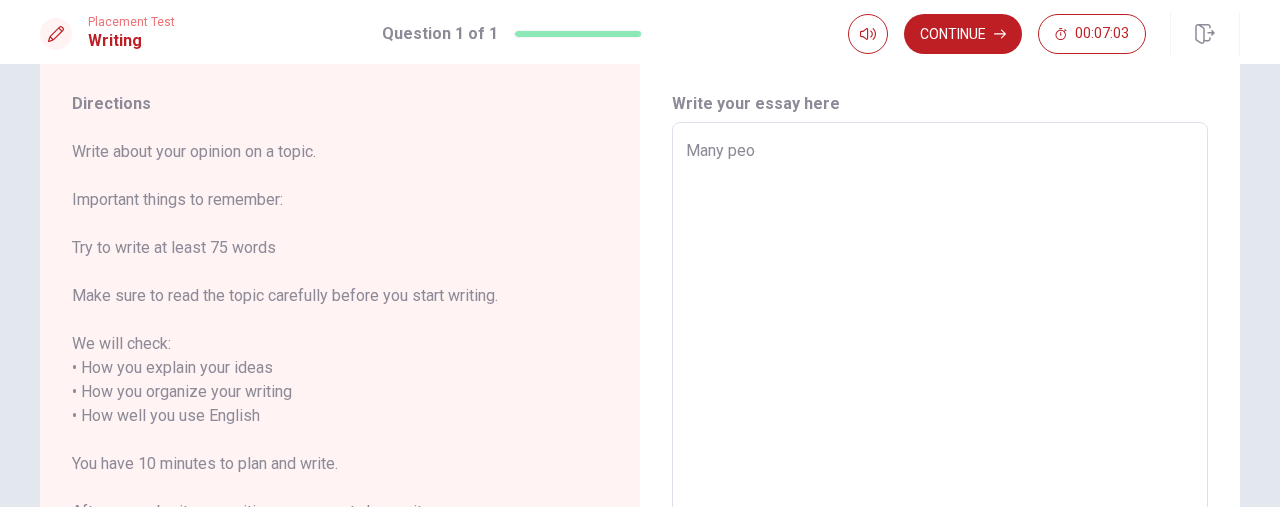 type on "x" 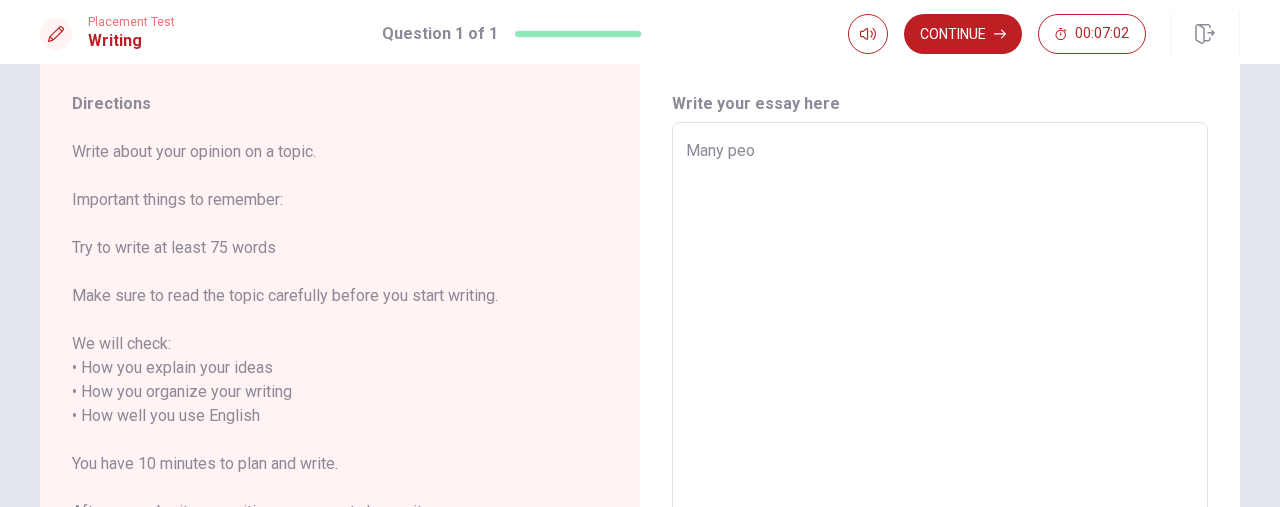 type on "Many peop" 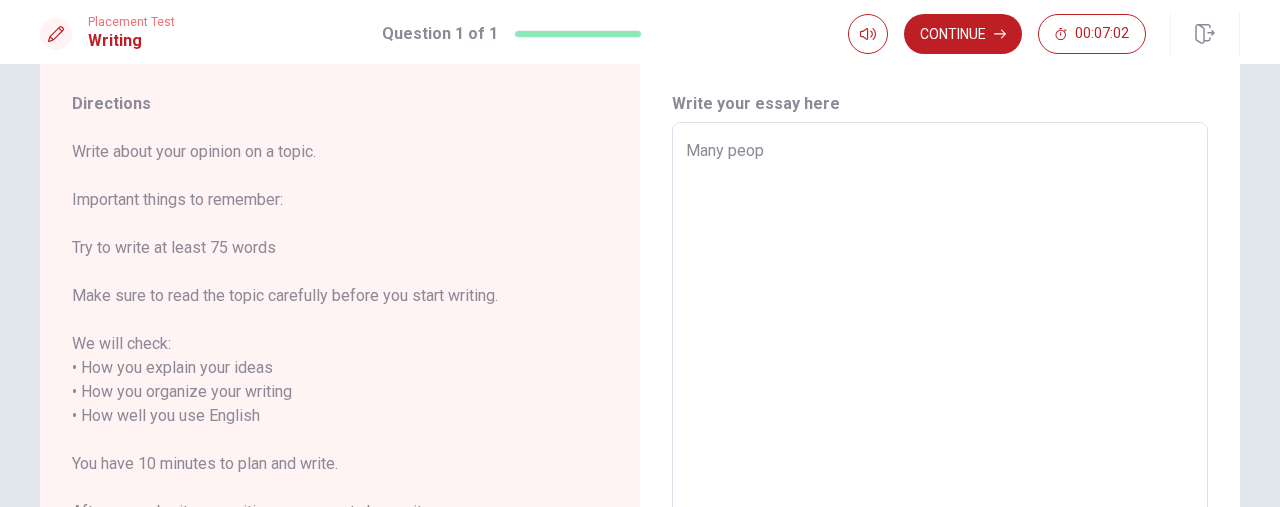 type on "x" 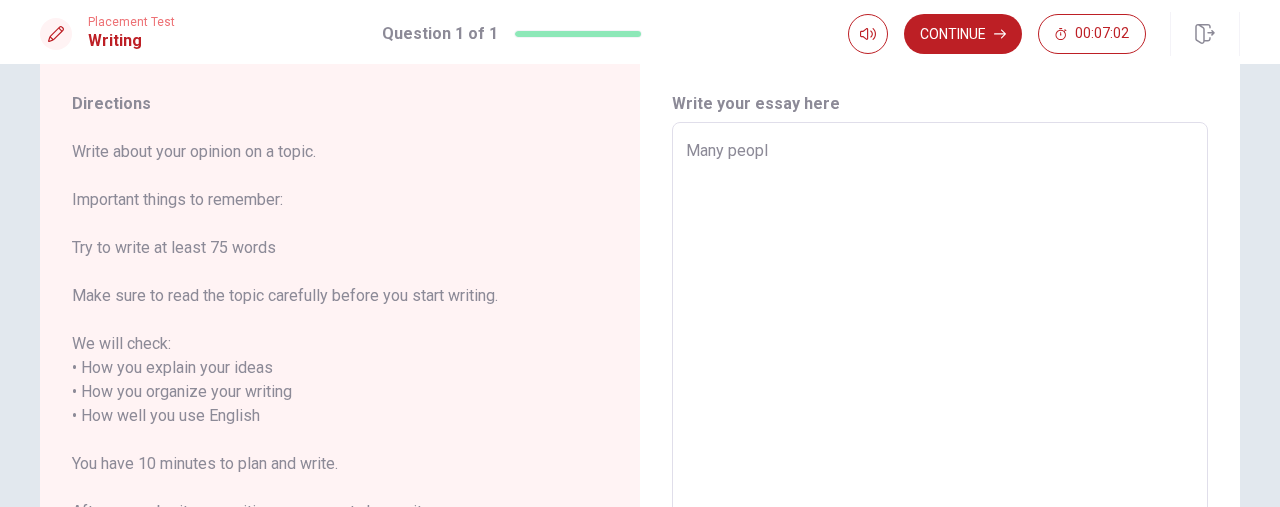 type on "x" 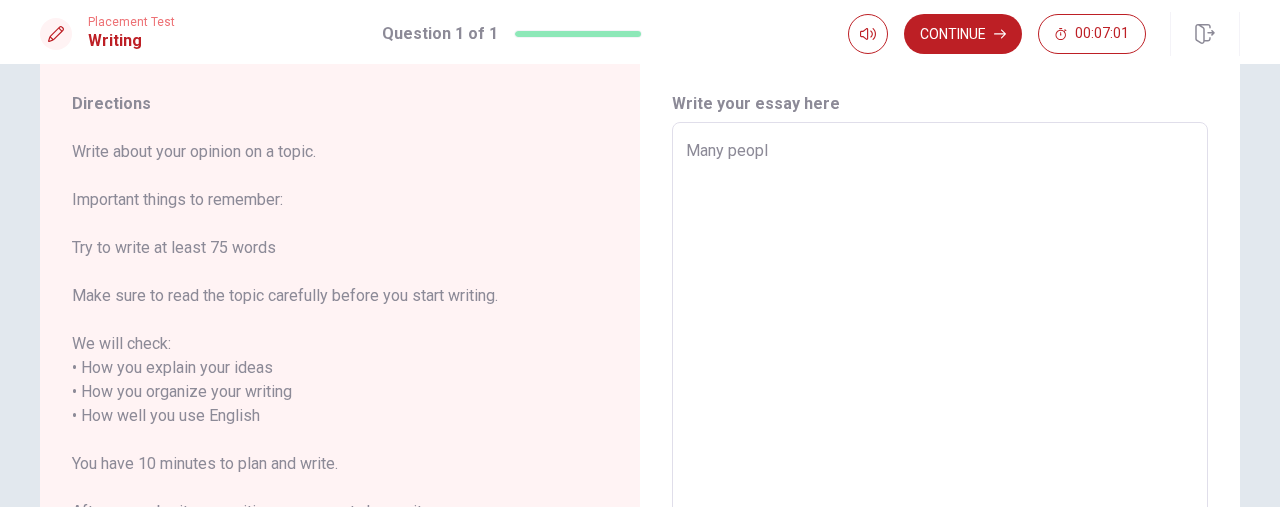 type on "Many people" 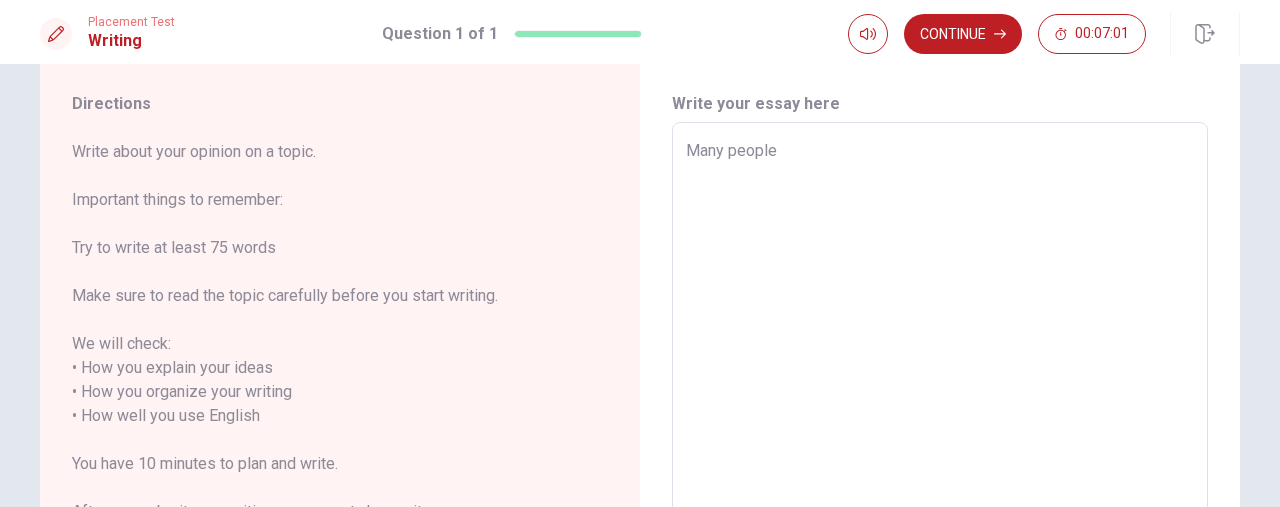 type on "x" 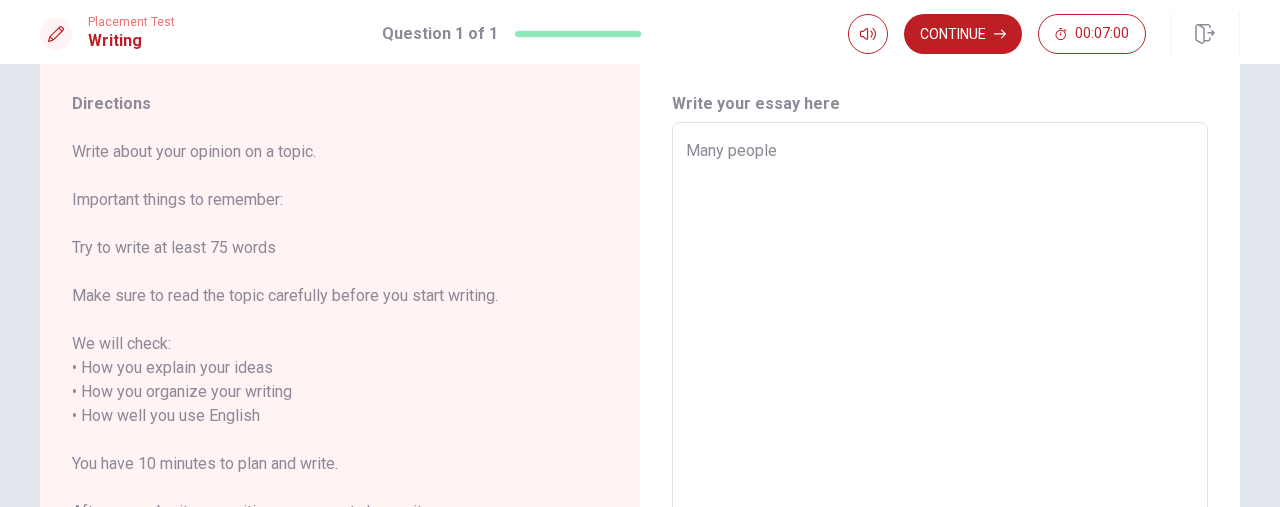 type on "Many people" 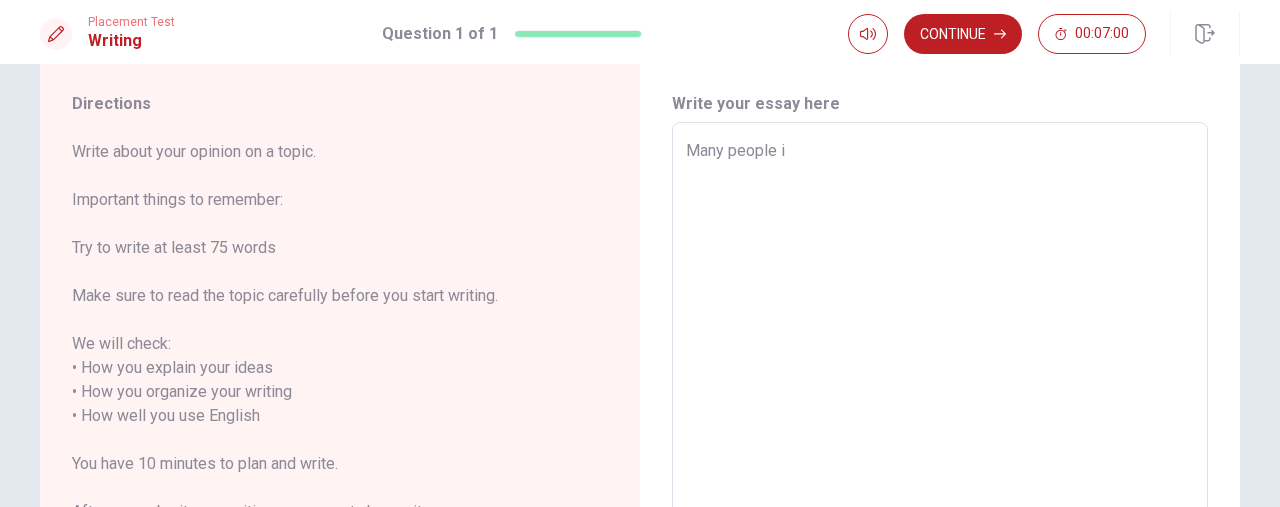 type on "x" 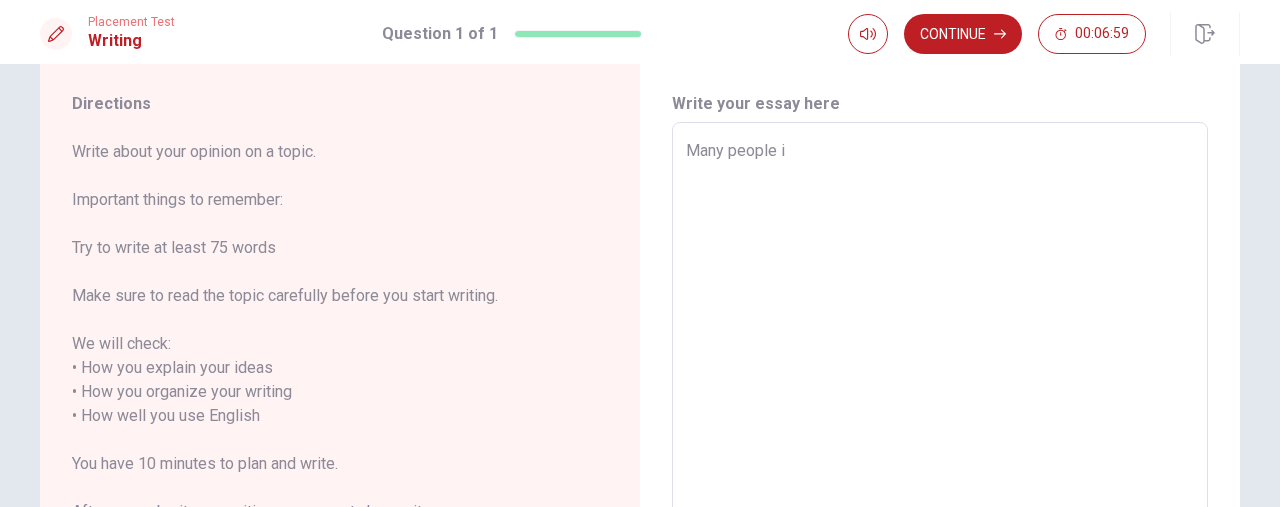 type on "Many people in" 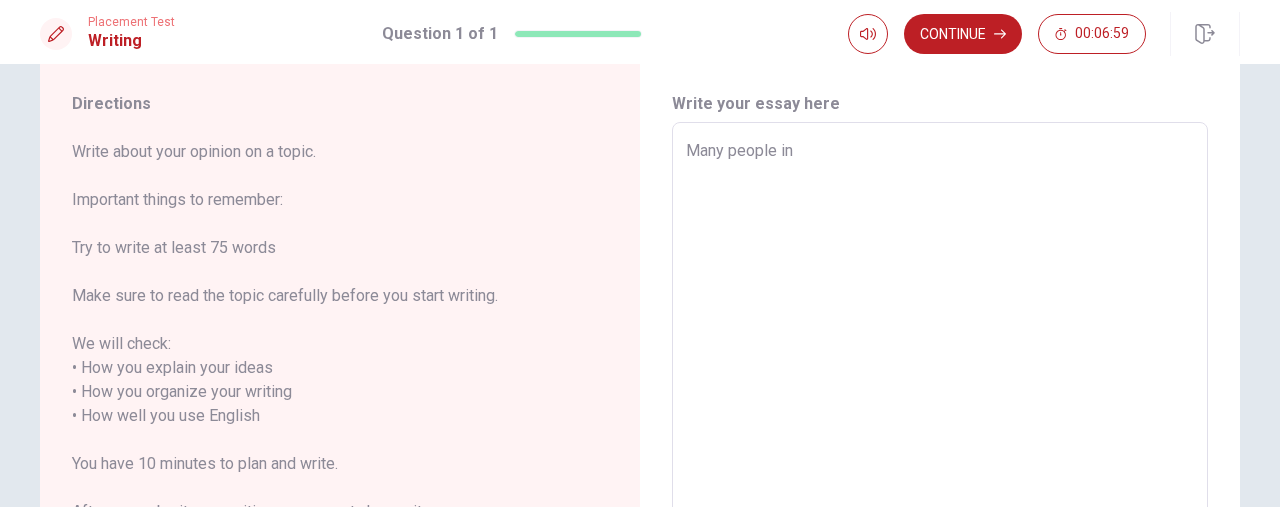 type on "x" 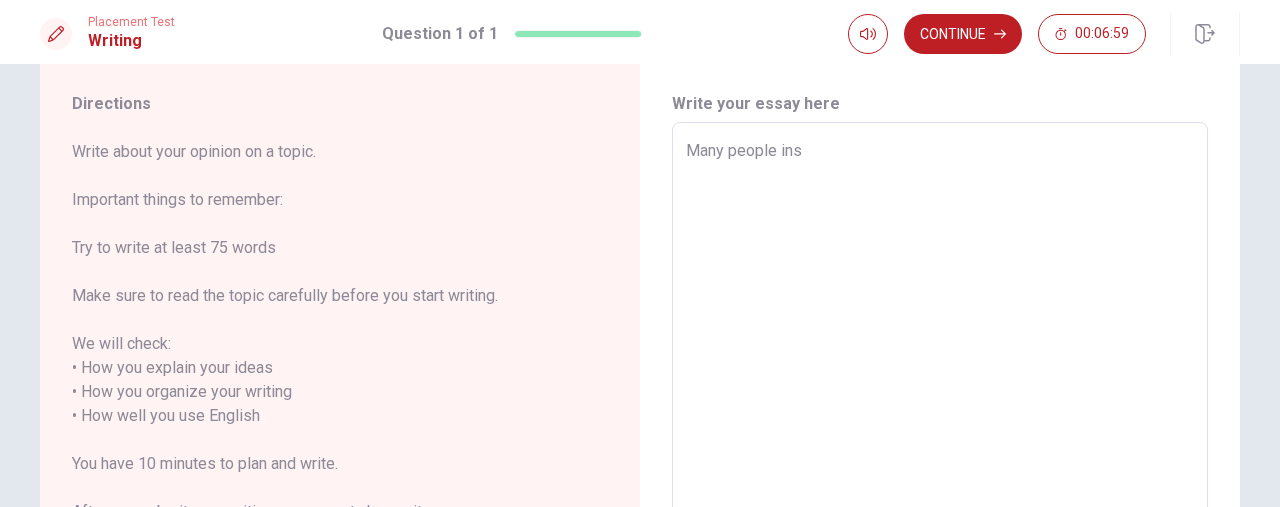 type on "x" 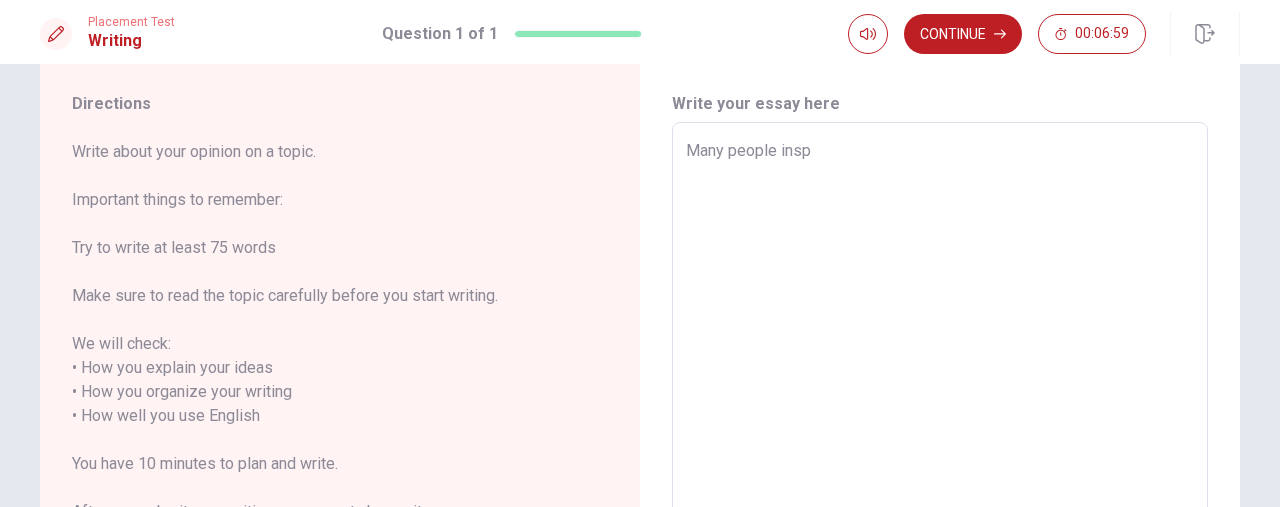 type on "x" 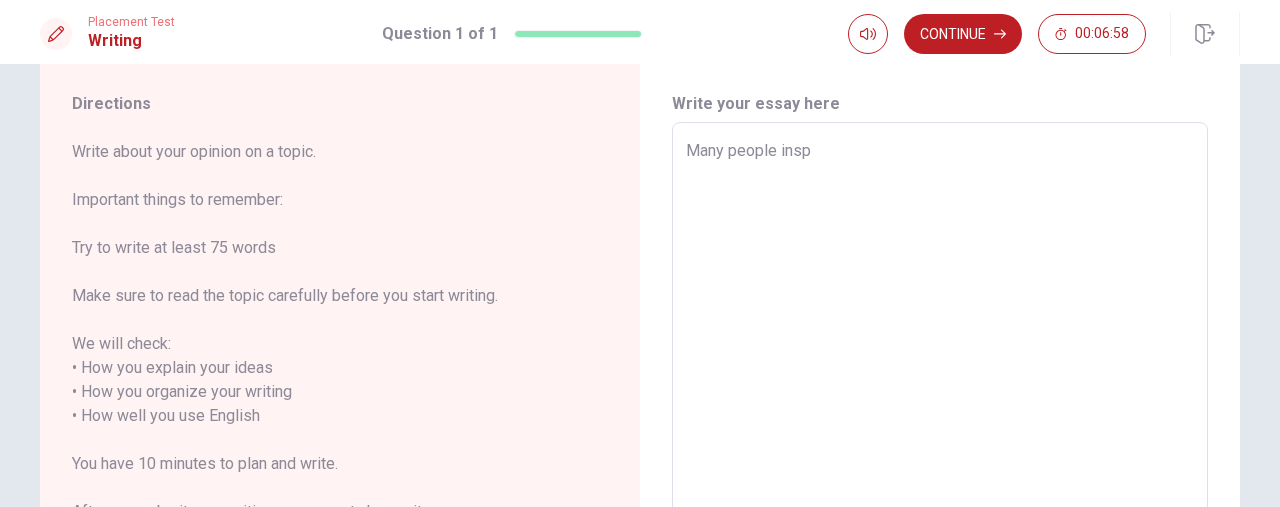 type on "Many people inspi" 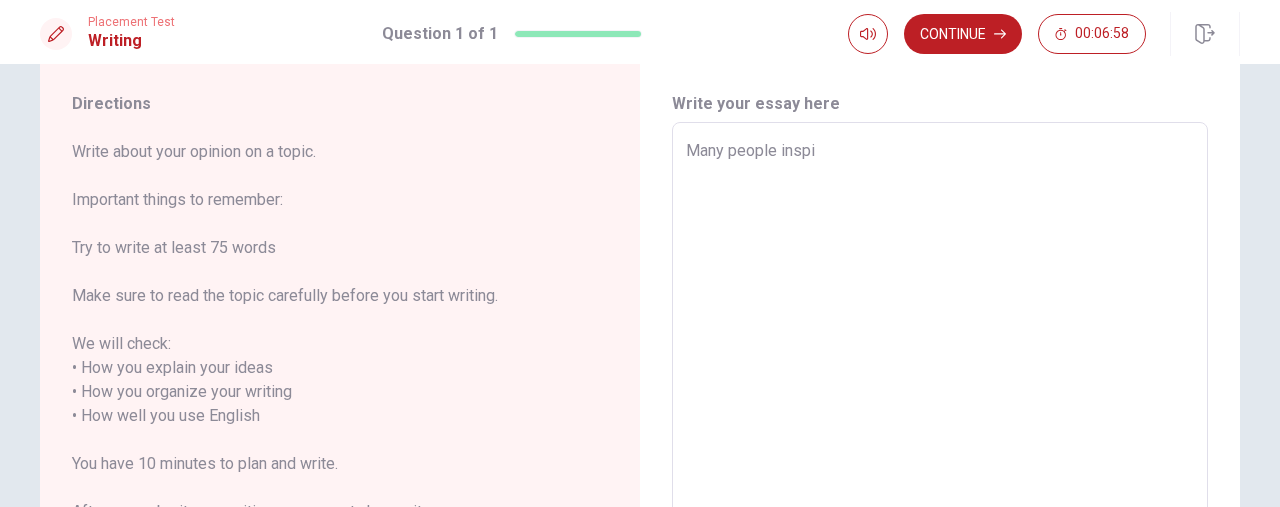 type on "x" 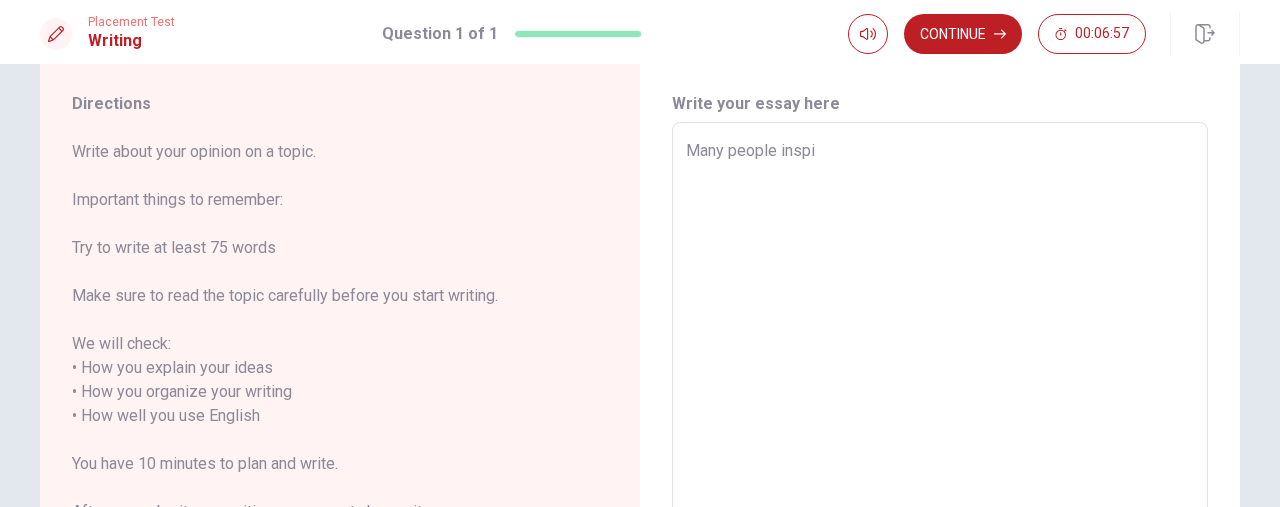 type on "Many people inspir" 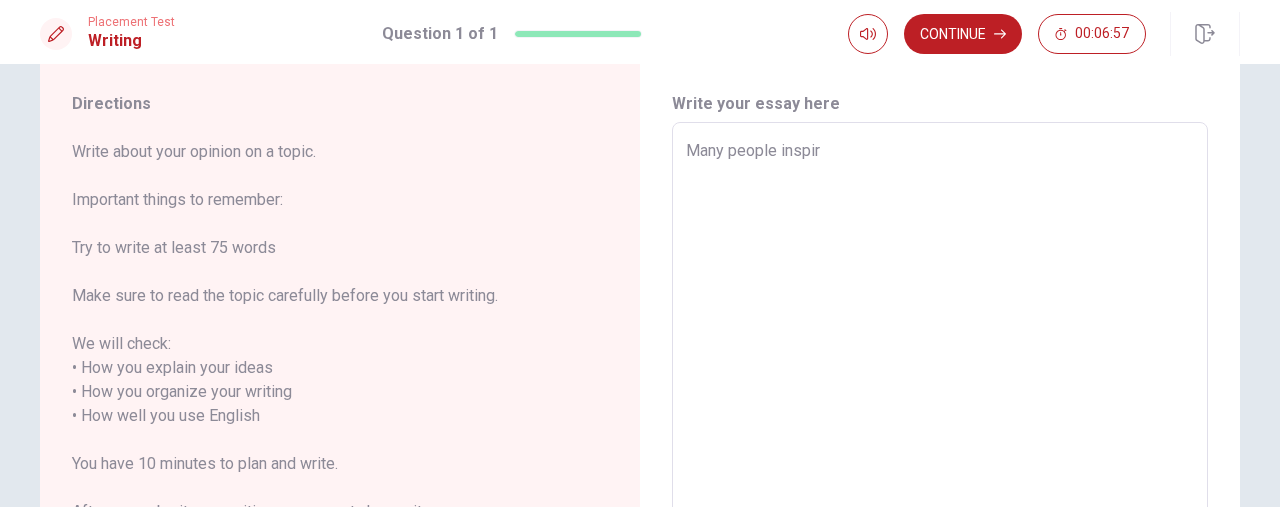 type on "x" 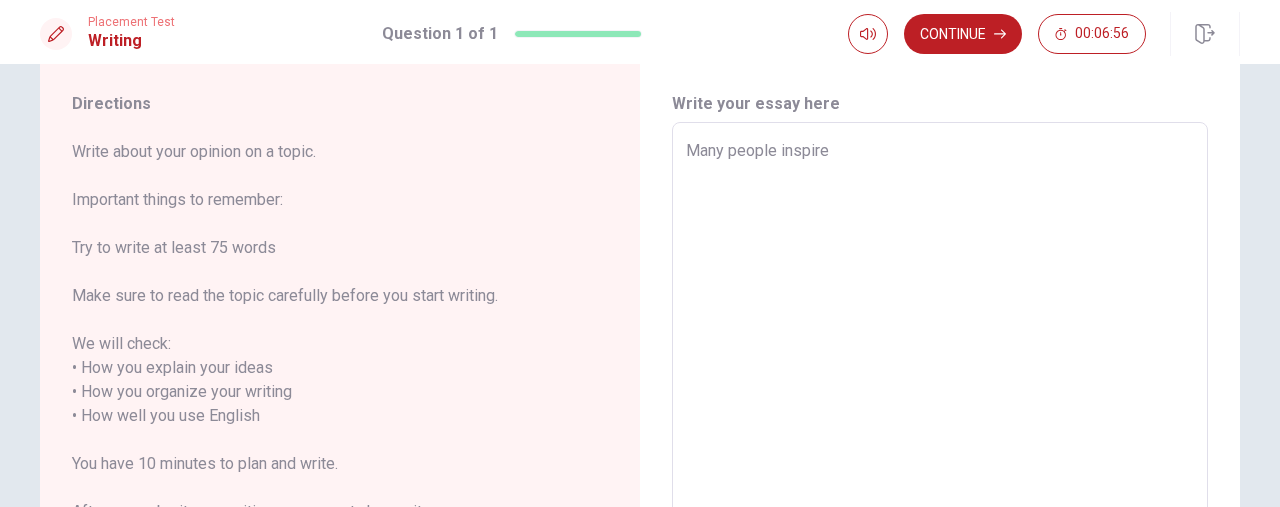 type on "x" 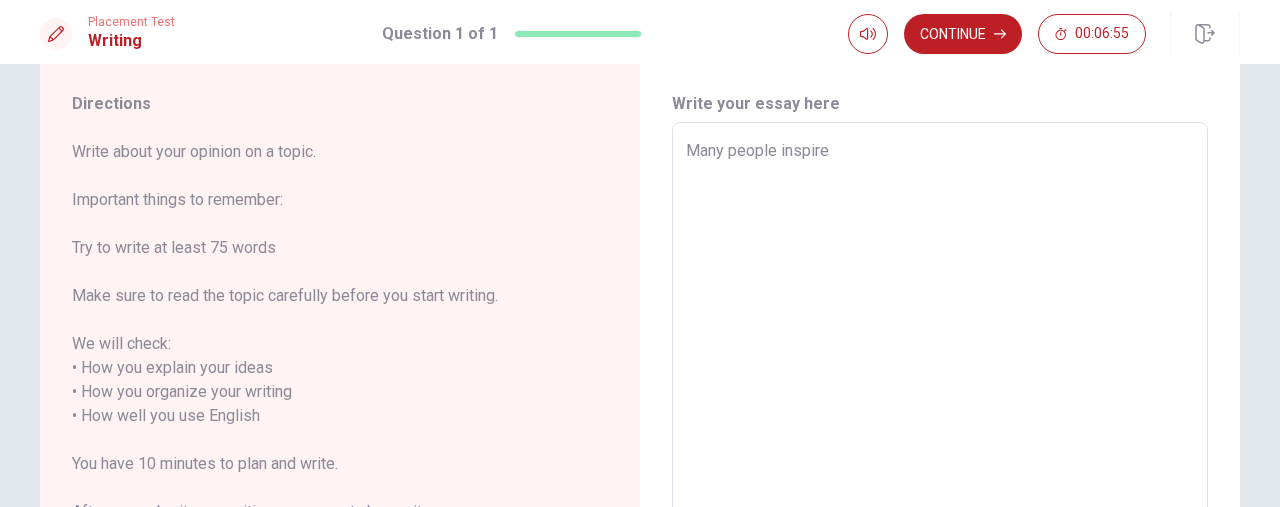 type on "Many people inspire" 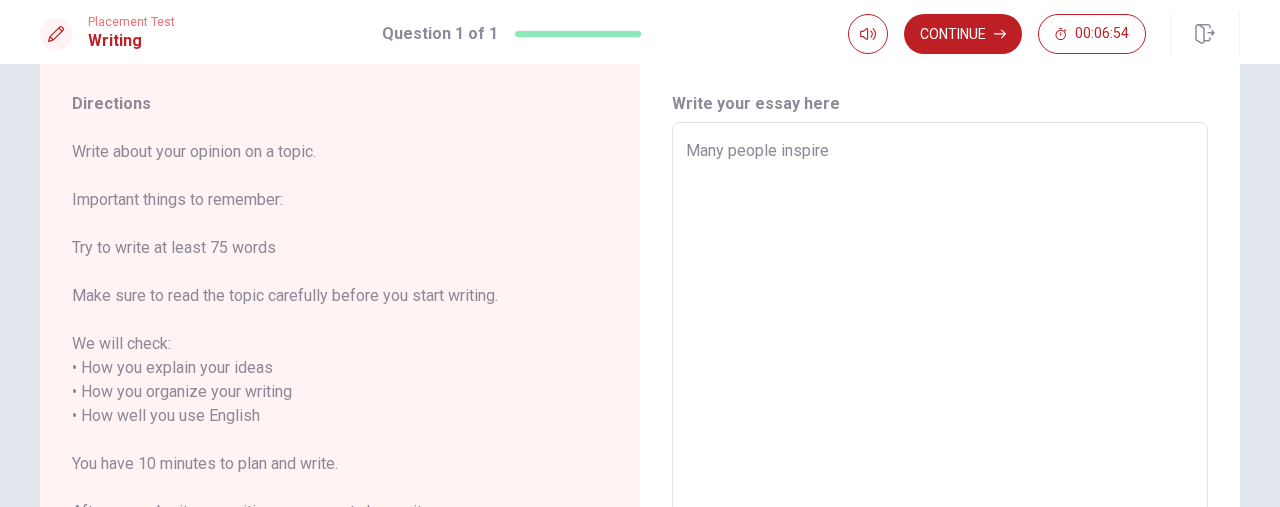 type on "x" 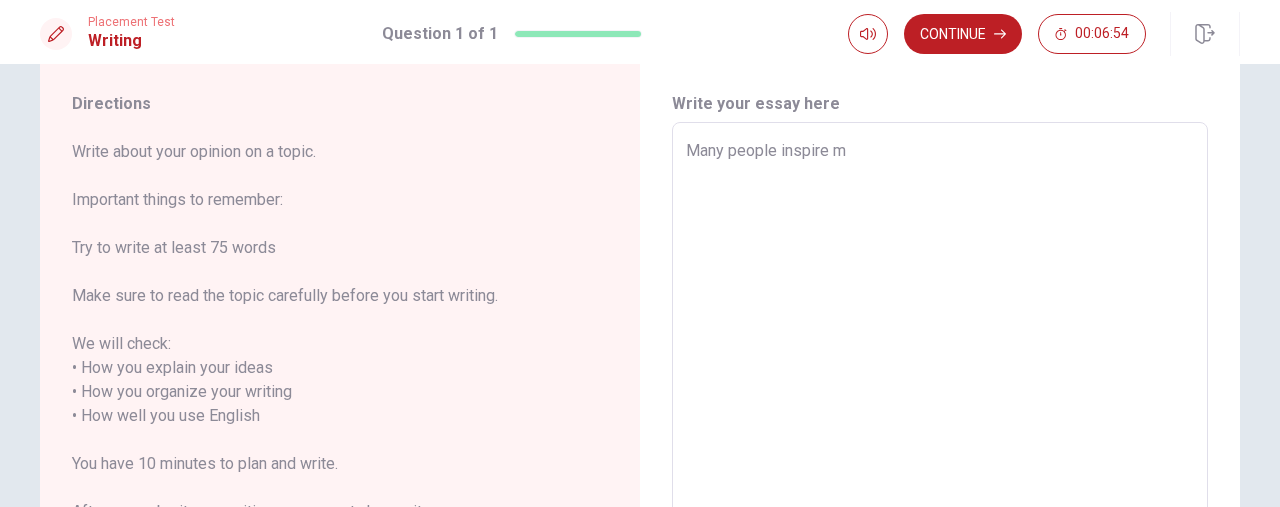 type on "x" 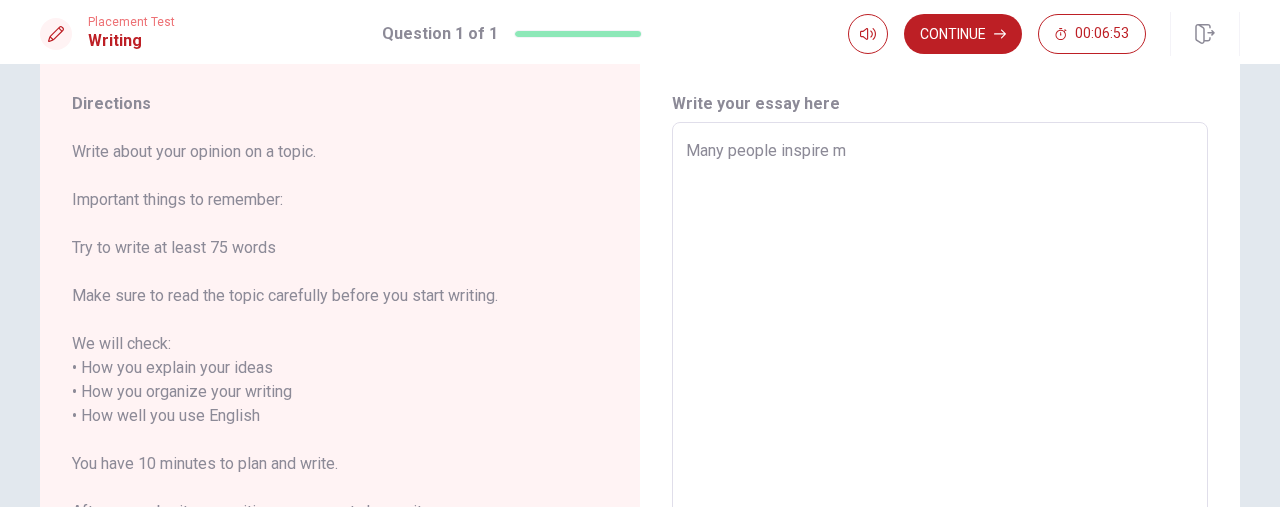type on "Many people inspire me" 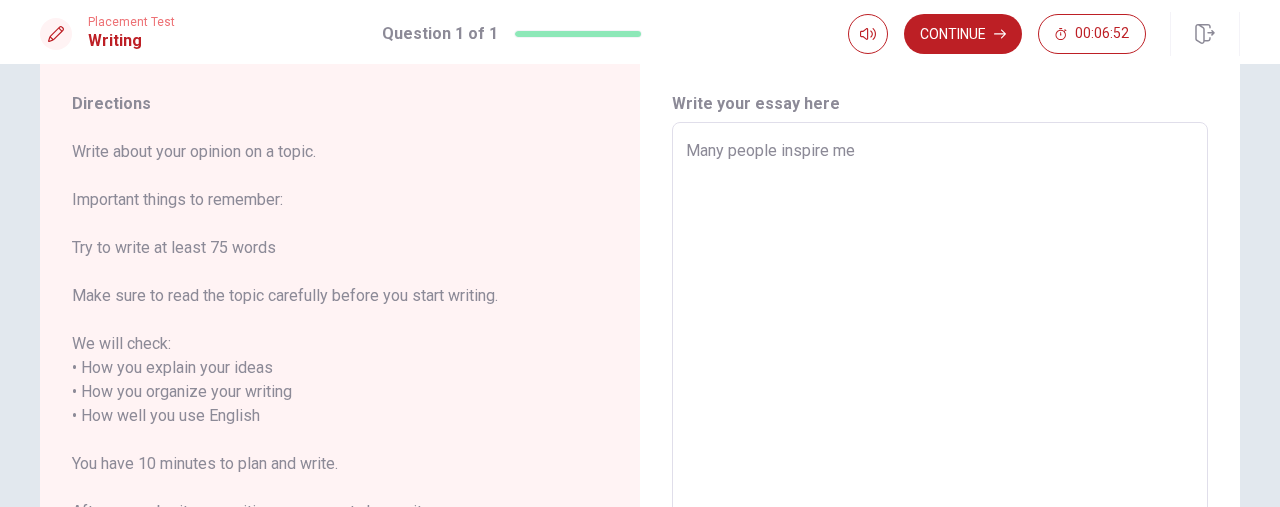 type on "x" 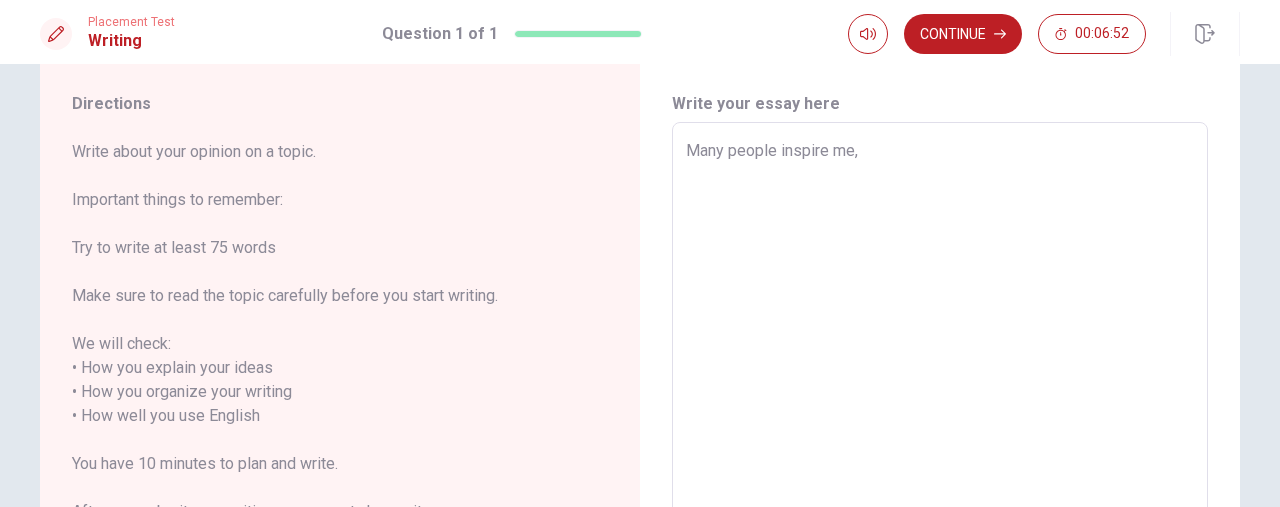 type on "x" 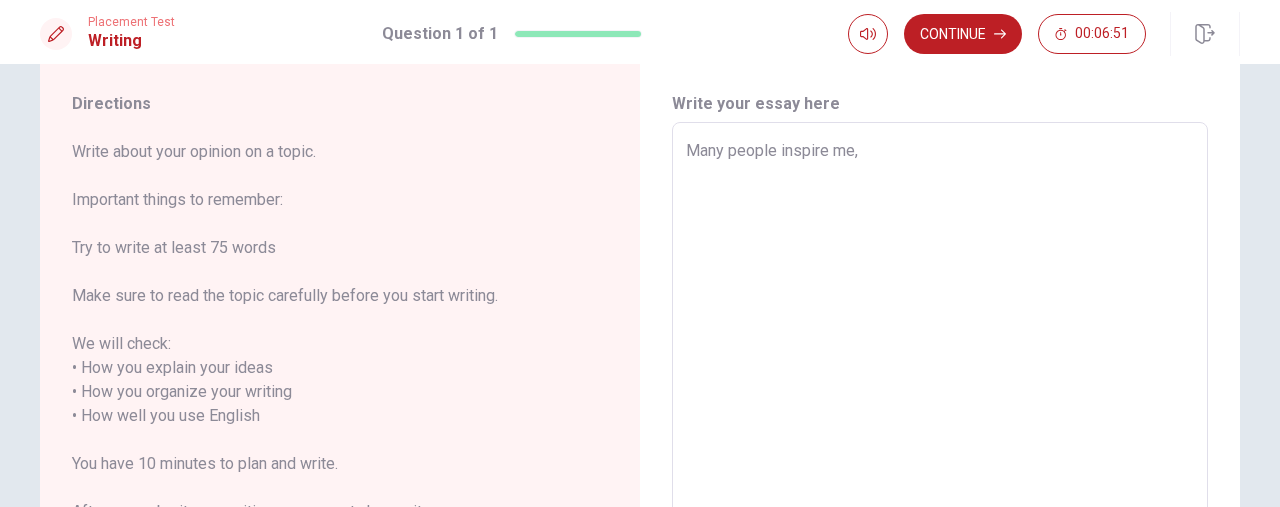 type on "Many people inspire me," 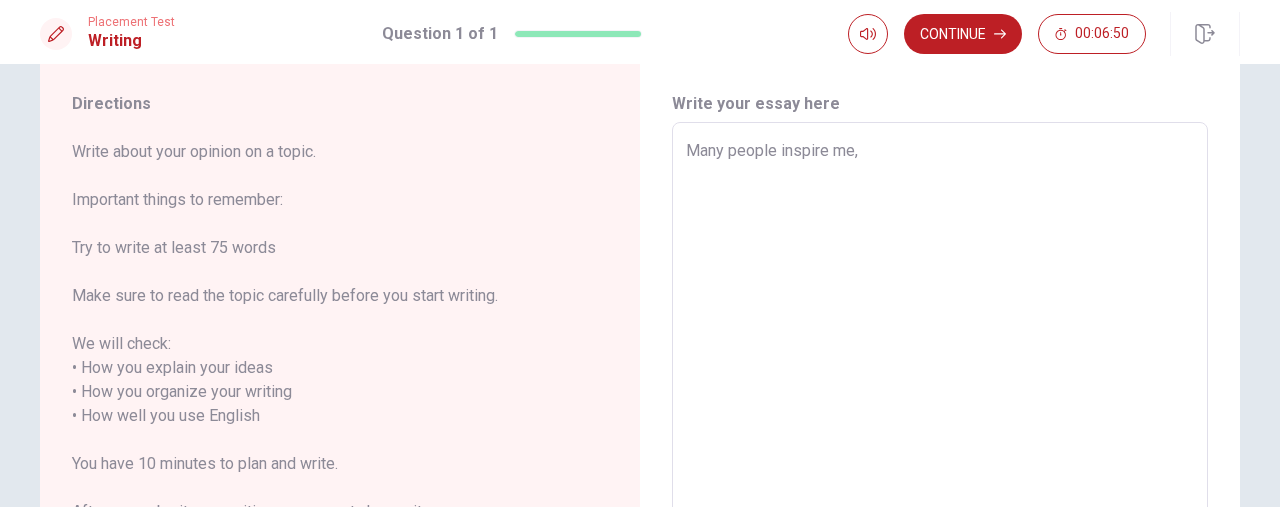 type on "x" 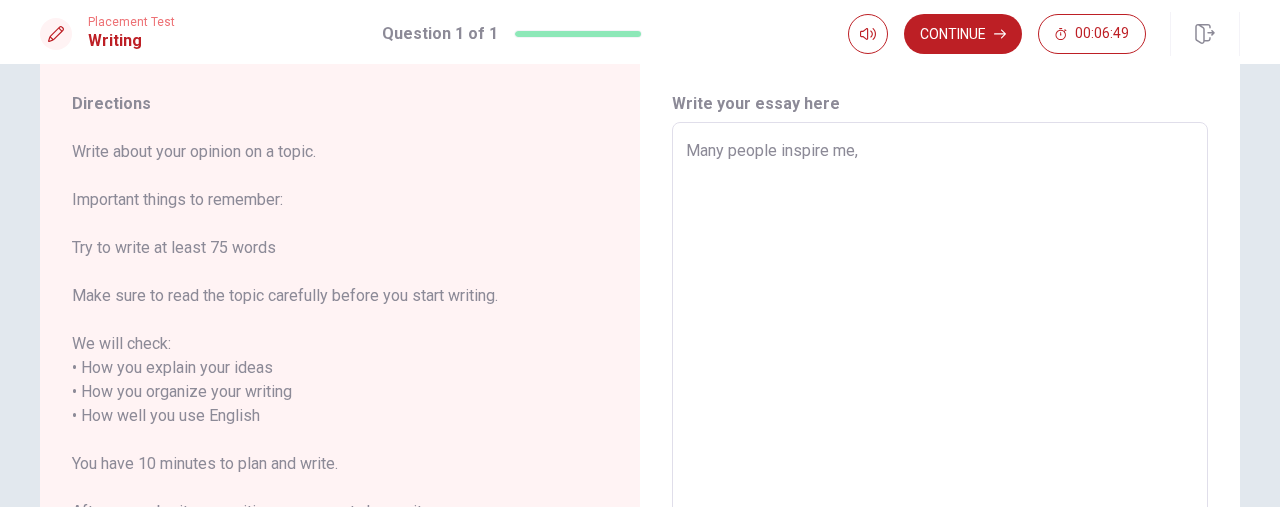 type on "Many people inspire me, m" 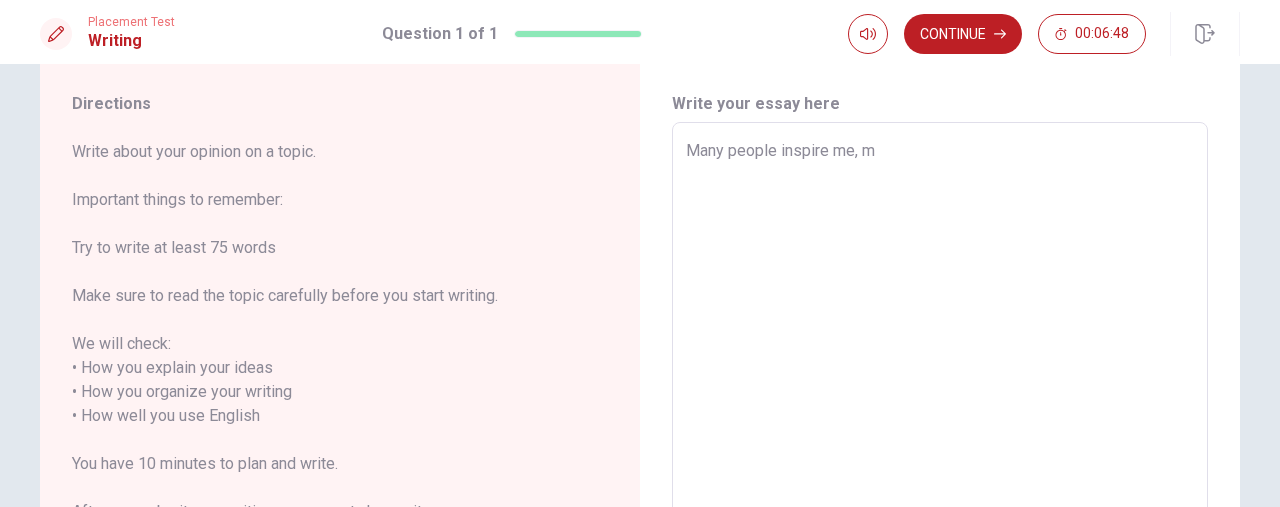 type on "x" 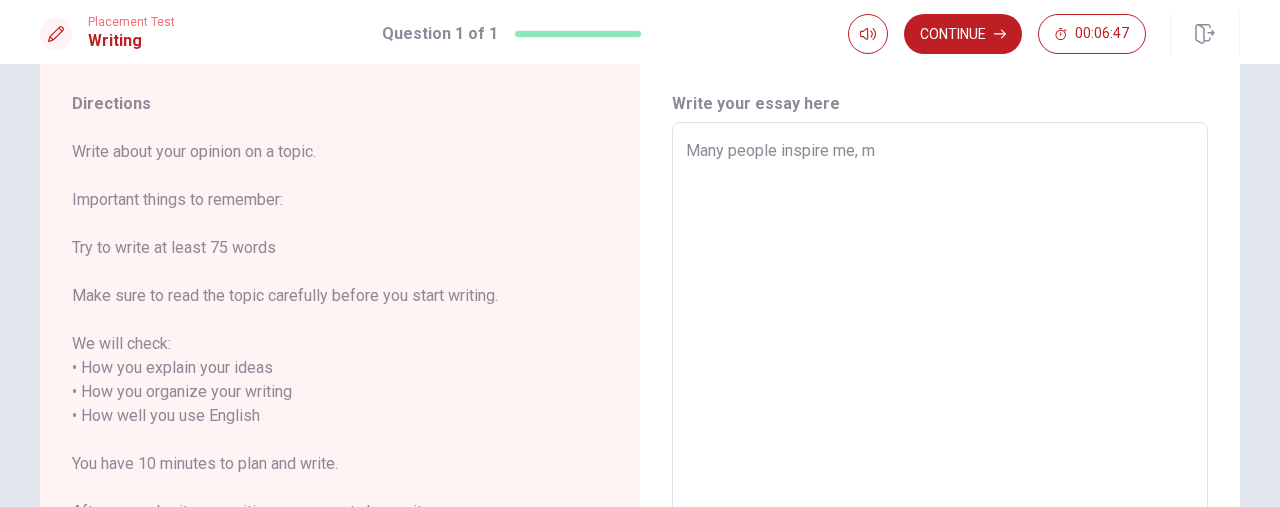 type on "Many people inspire me," 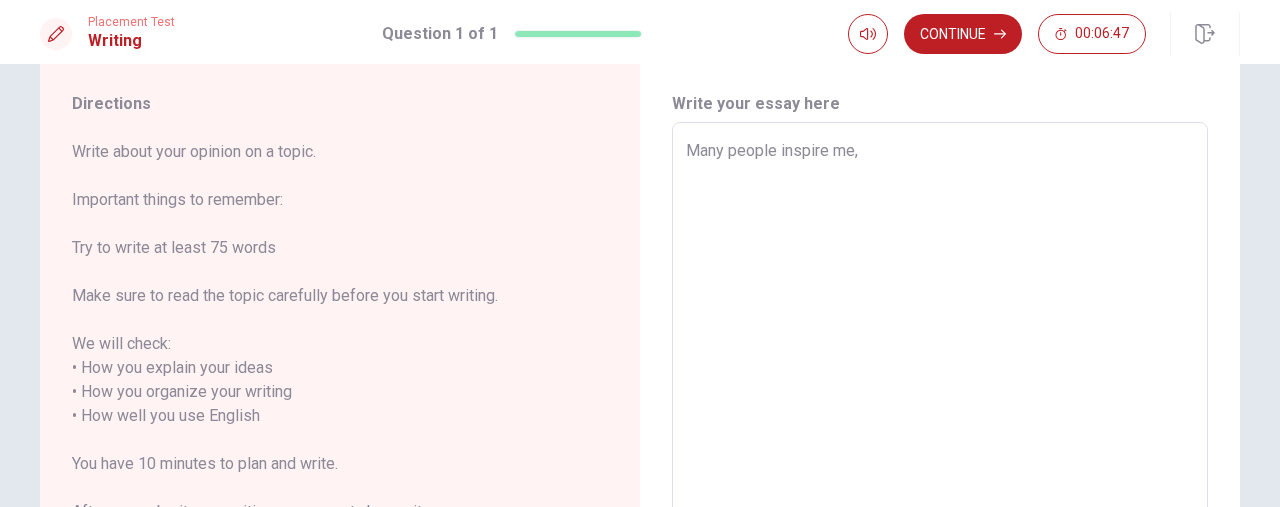 type on "x" 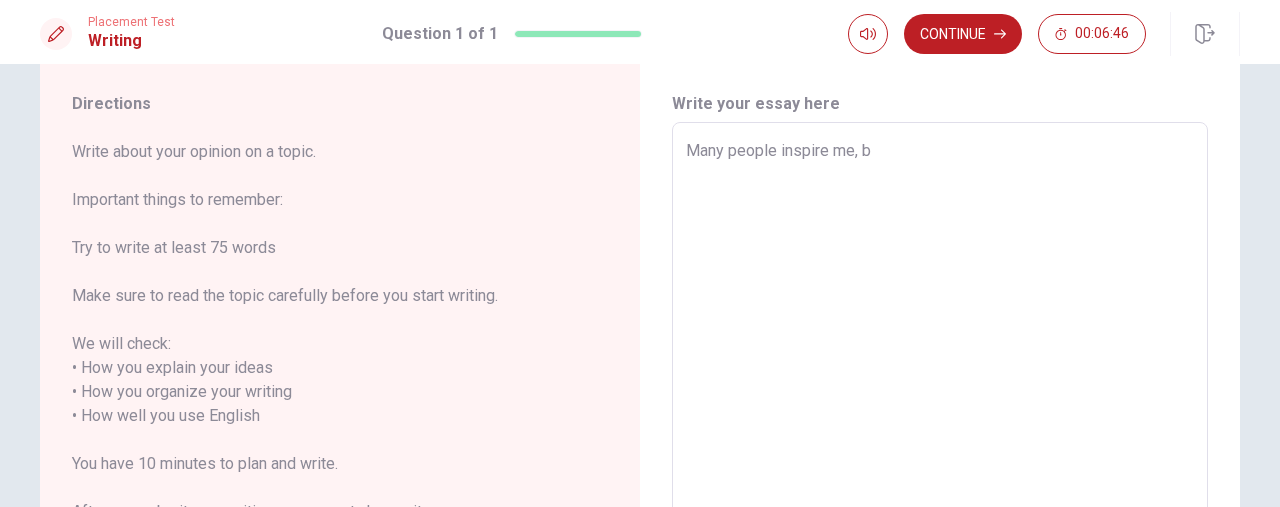 type on "x" 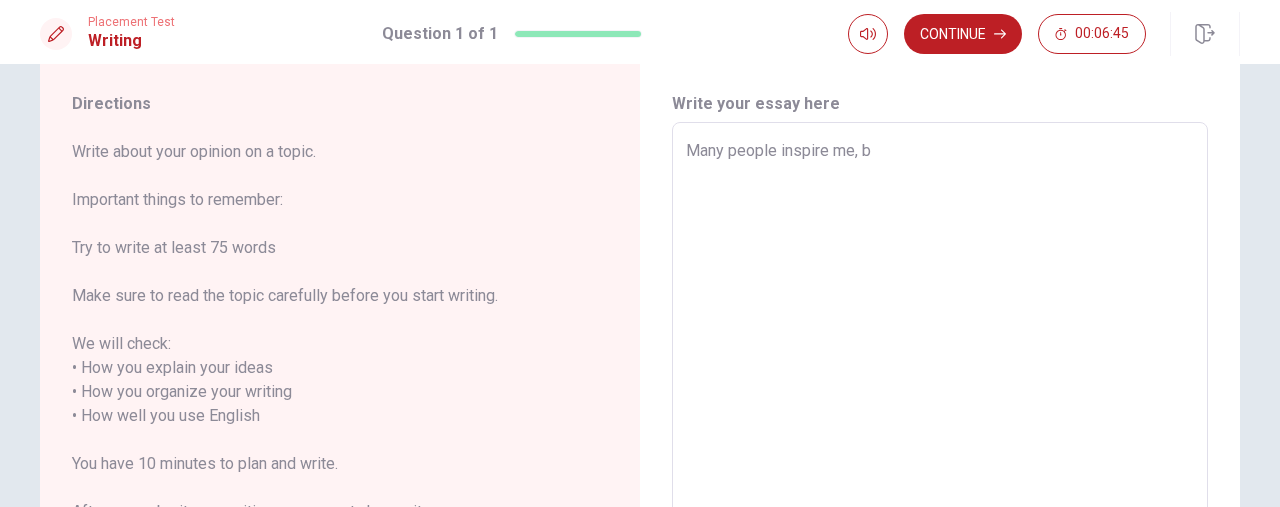 type on "Many people inspire me, bu" 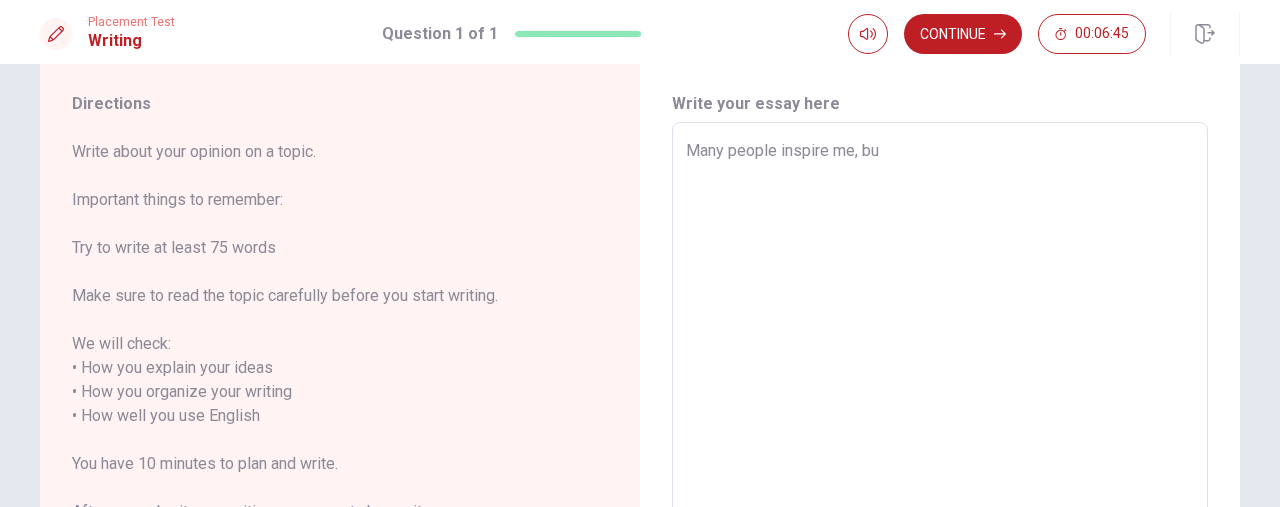 type on "x" 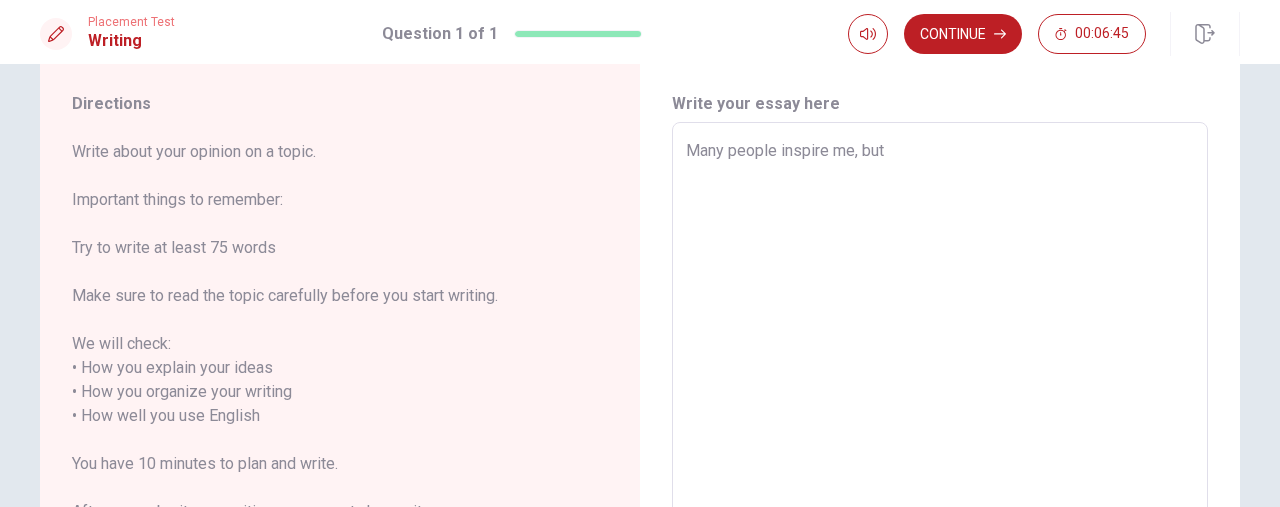 type on "x" 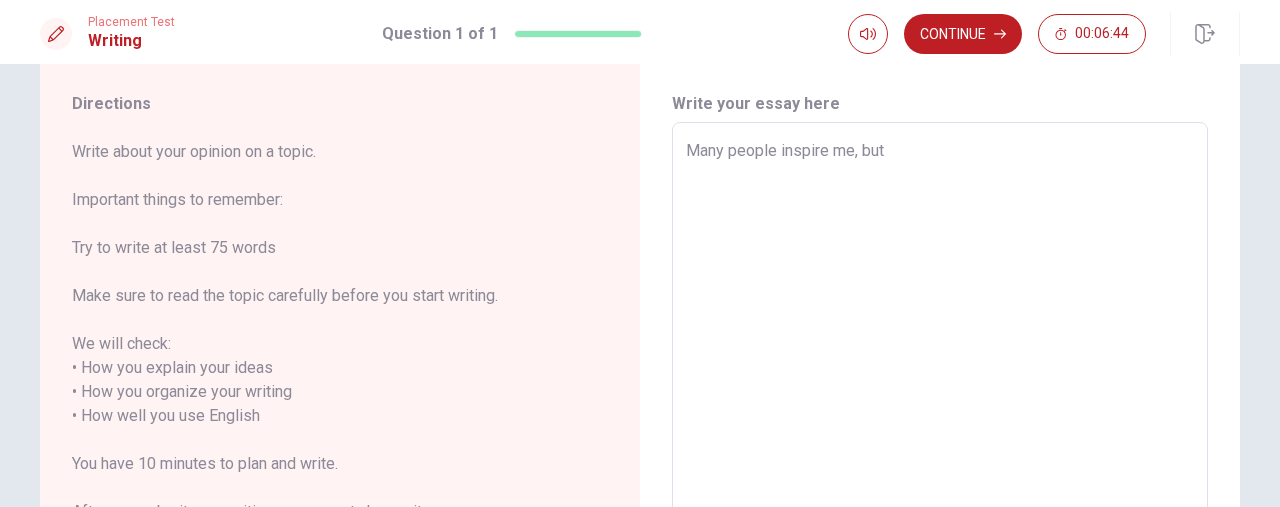type on "Many people inspire me, but m" 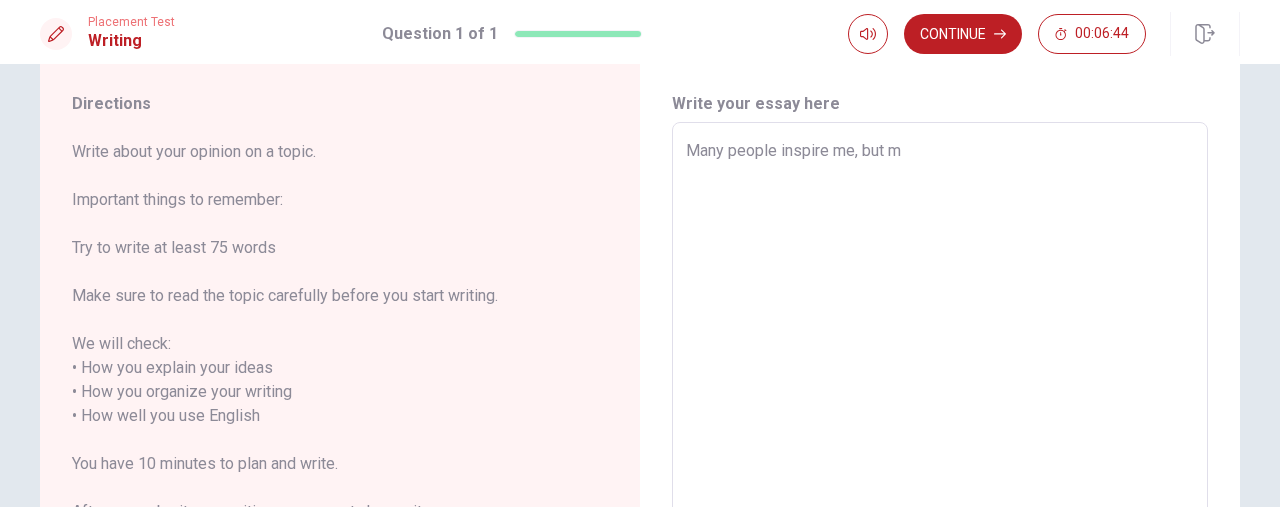 type on "x" 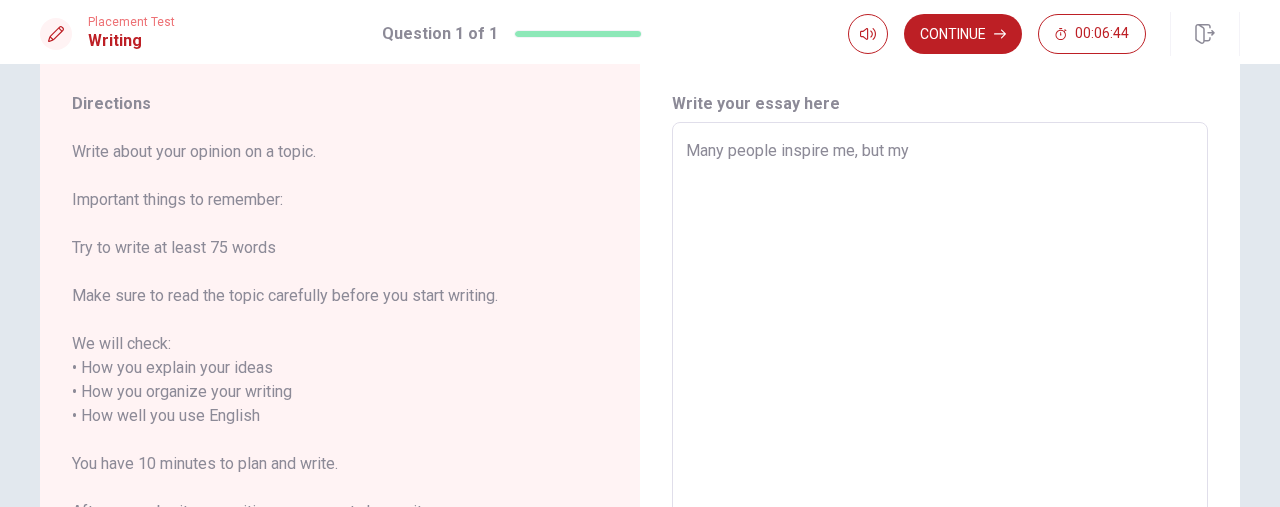 type on "x" 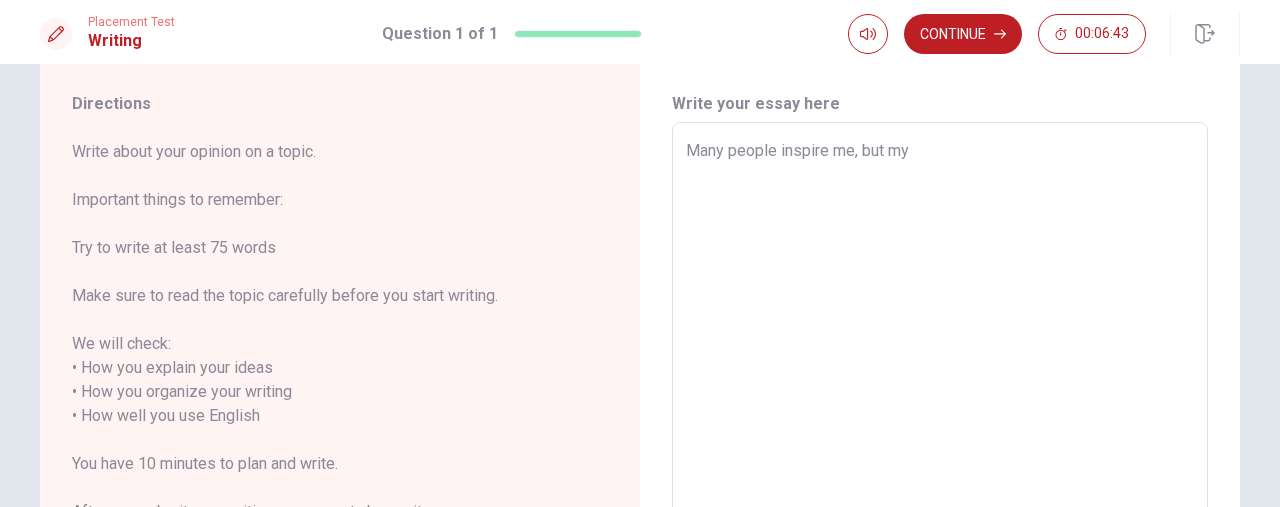 type on "Many people inspire me, but my" 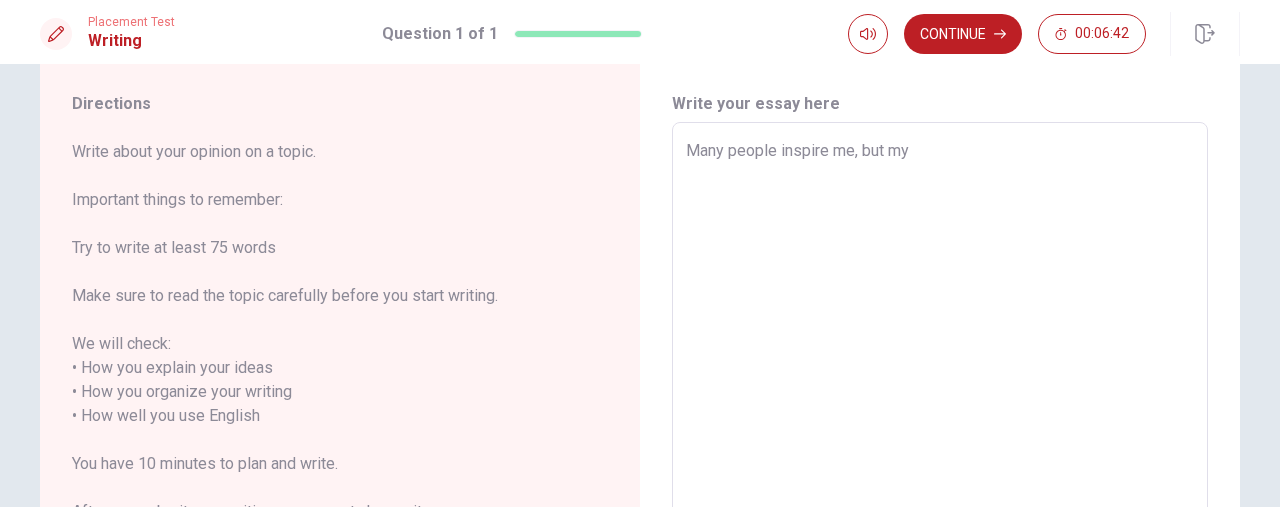 type on "Many people inspire me, but my m" 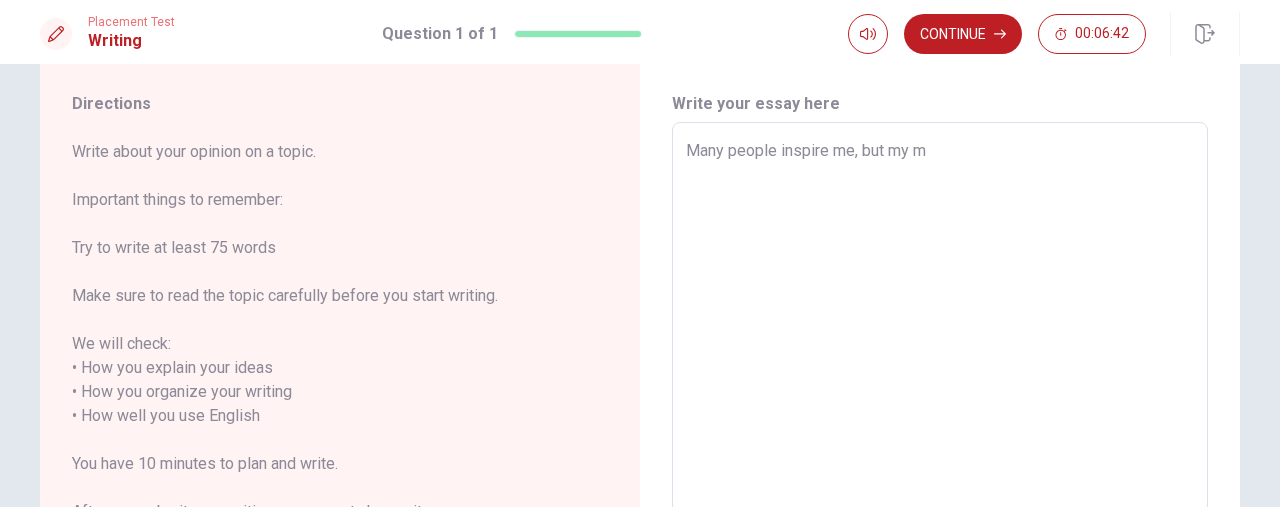 type on "x" 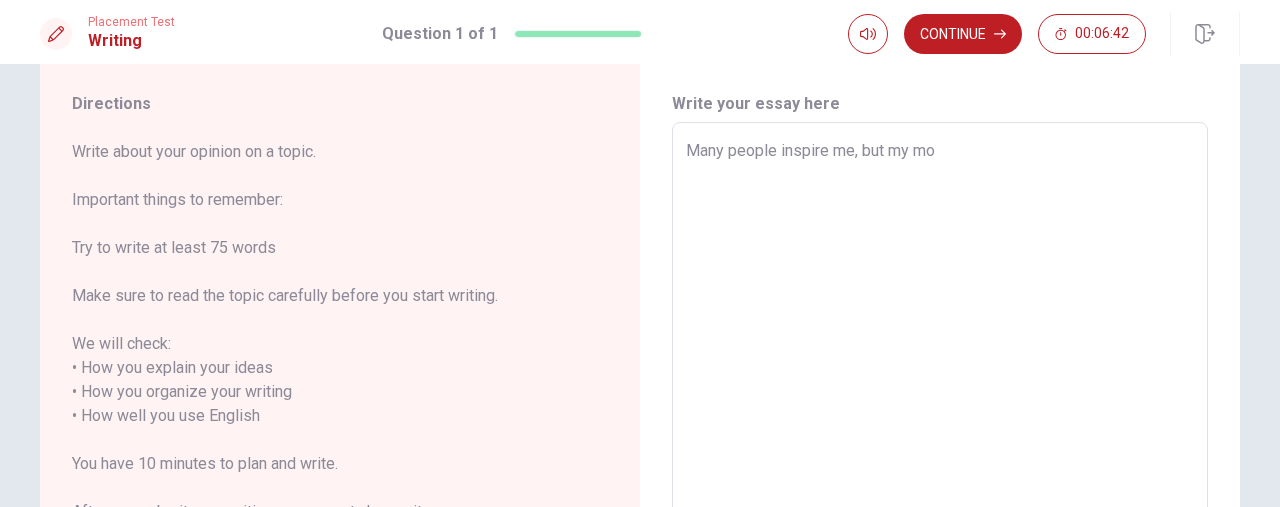 type on "x" 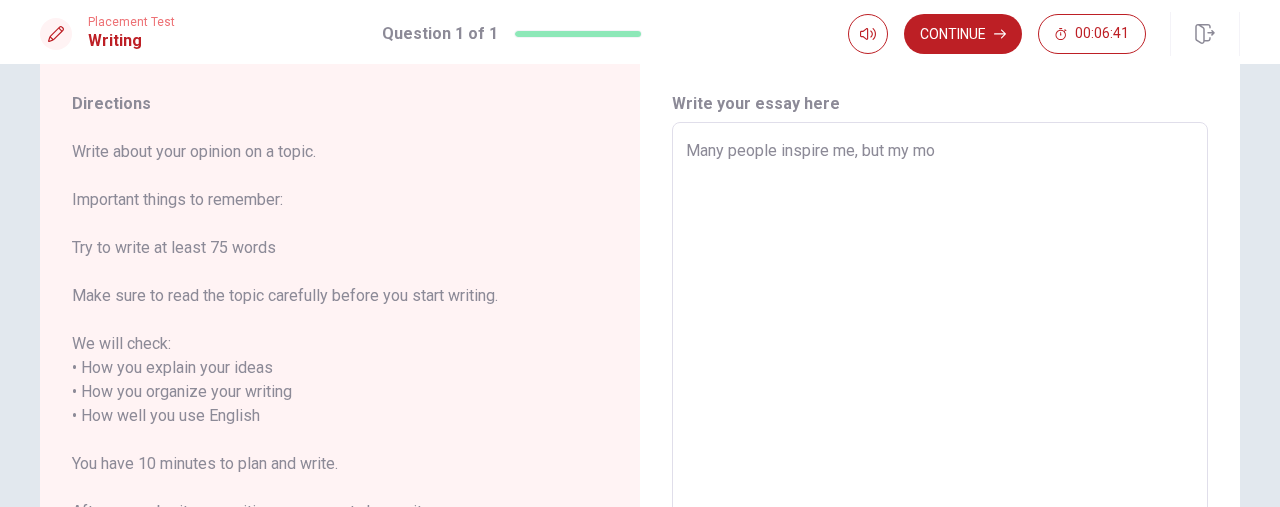 type on "Many people inspire me, but my mot" 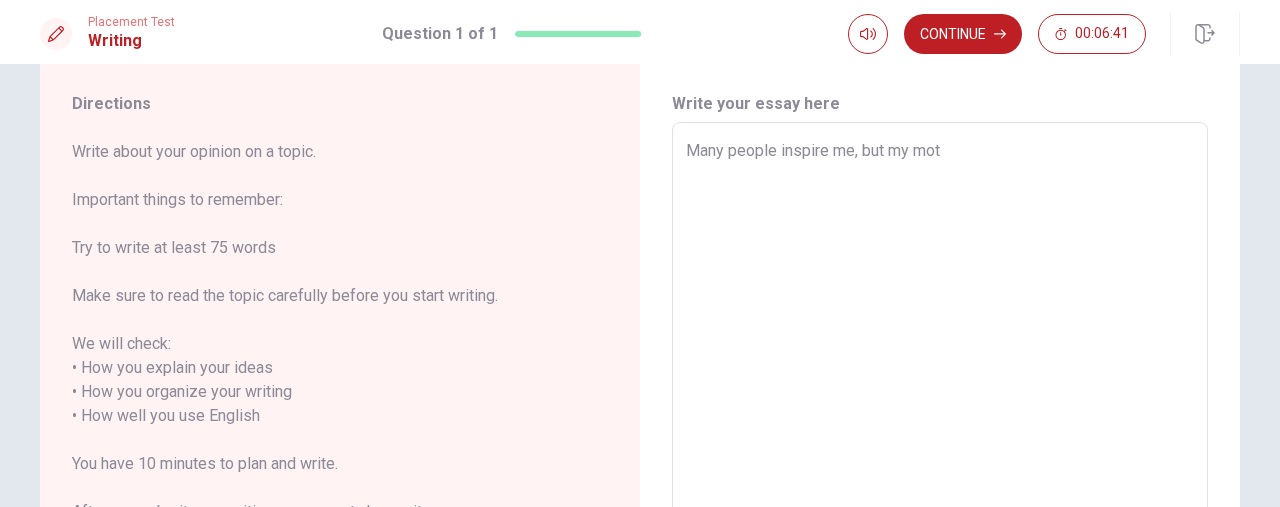 type on "x" 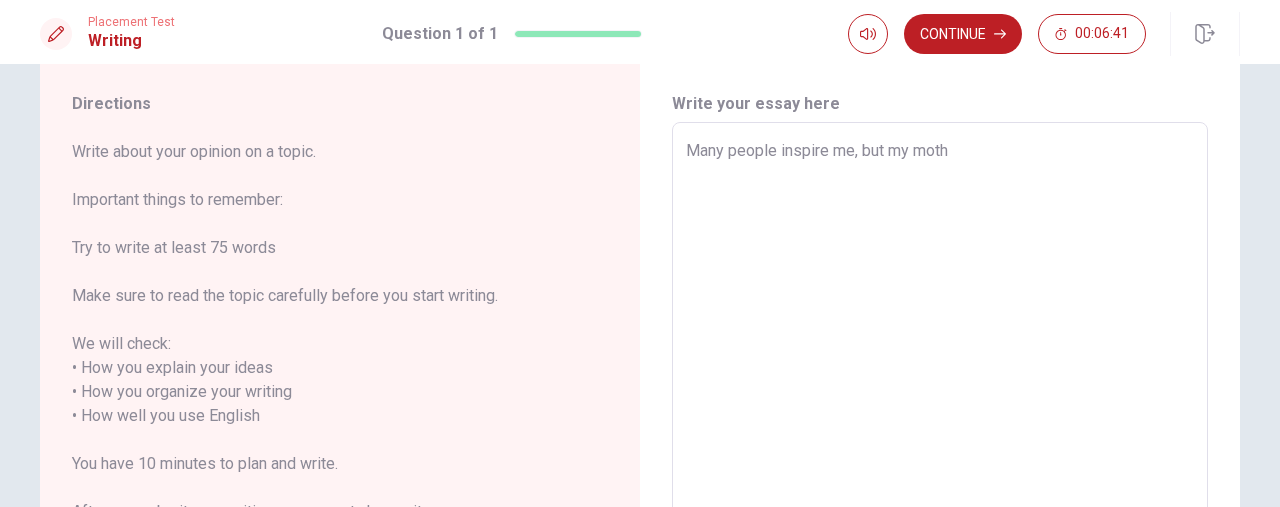 type on "x" 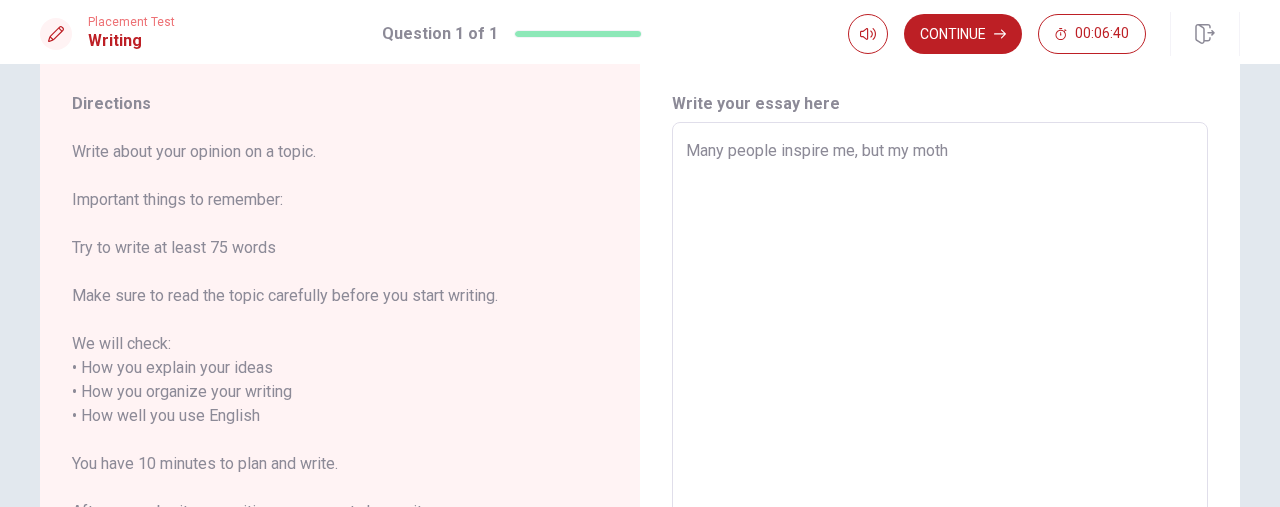 type on "Many people inspire me, but my mothe" 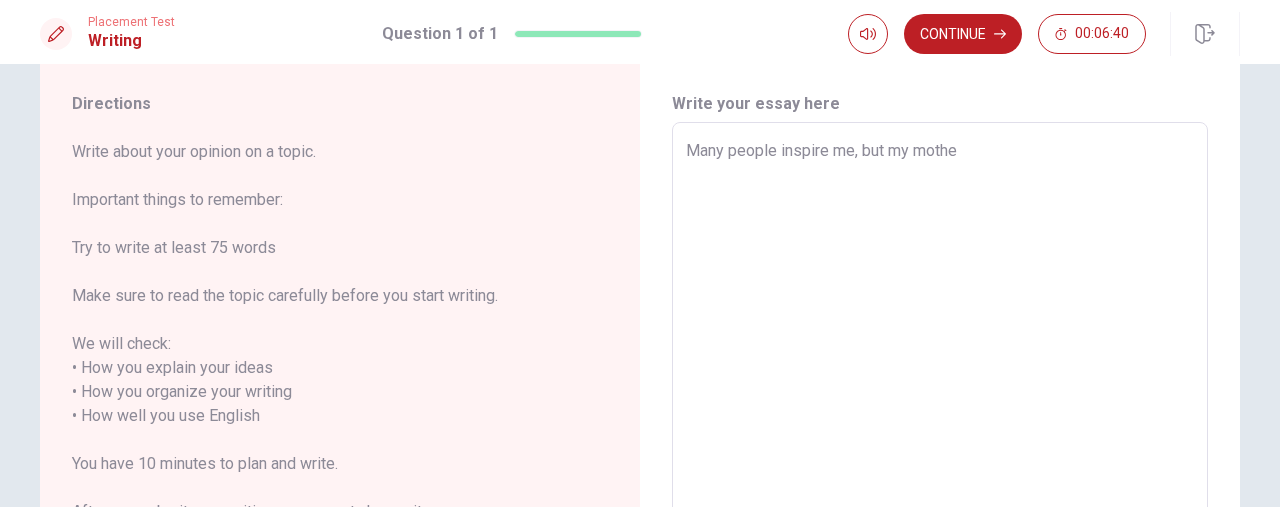 type on "x" 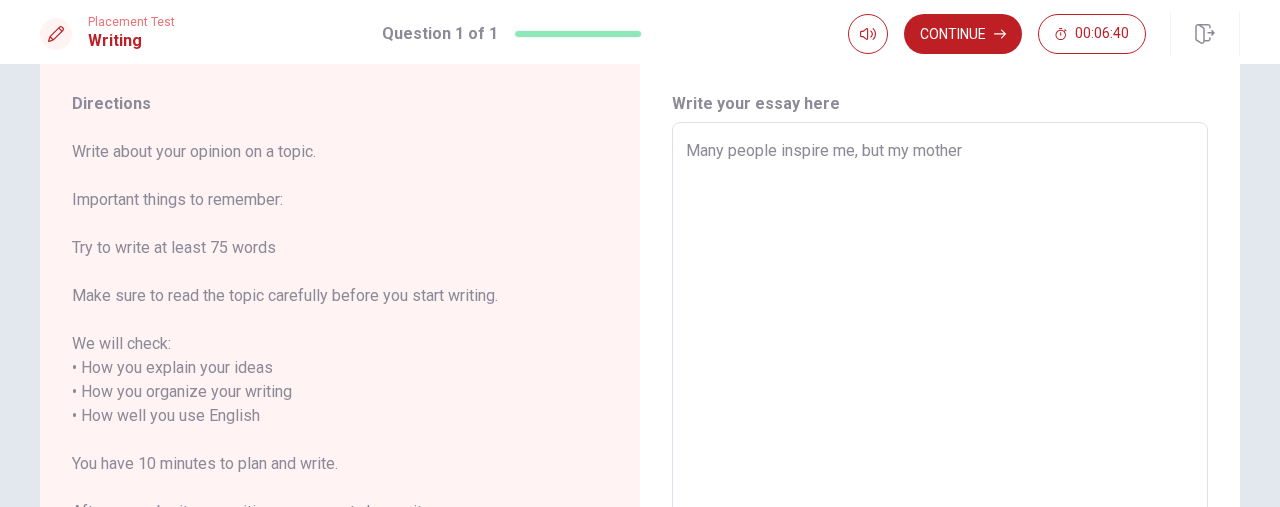 type on "x" 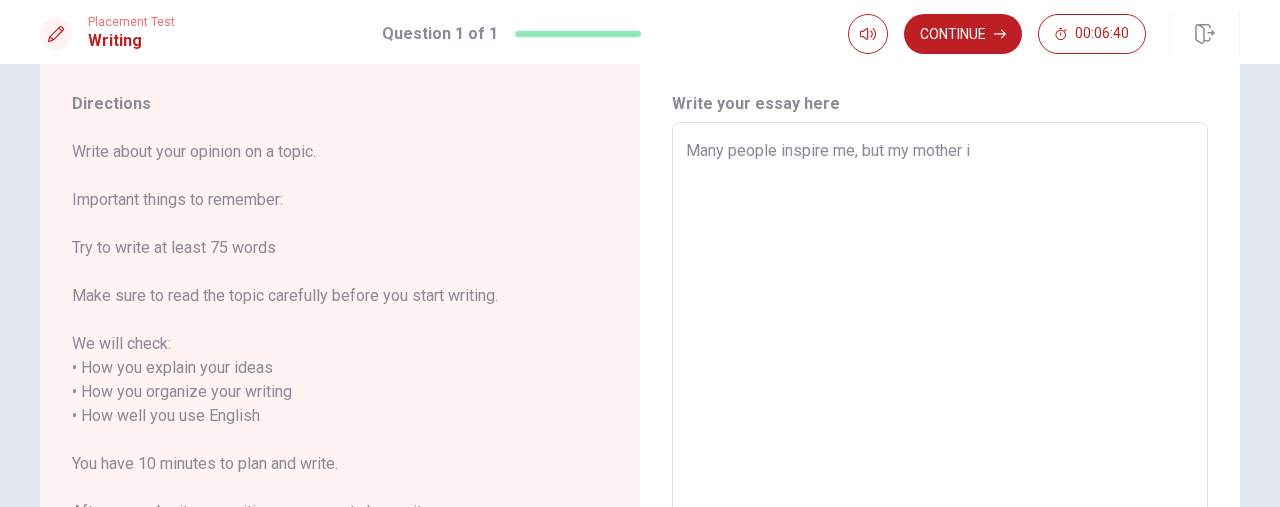 type on "x" 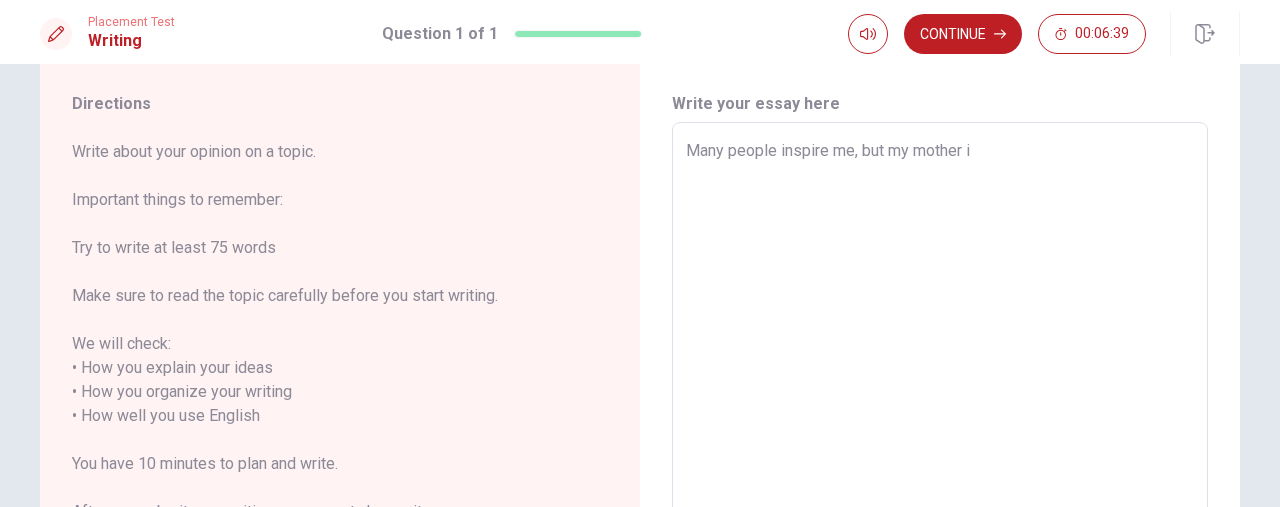 type on "Many people inspire me, but my mother in" 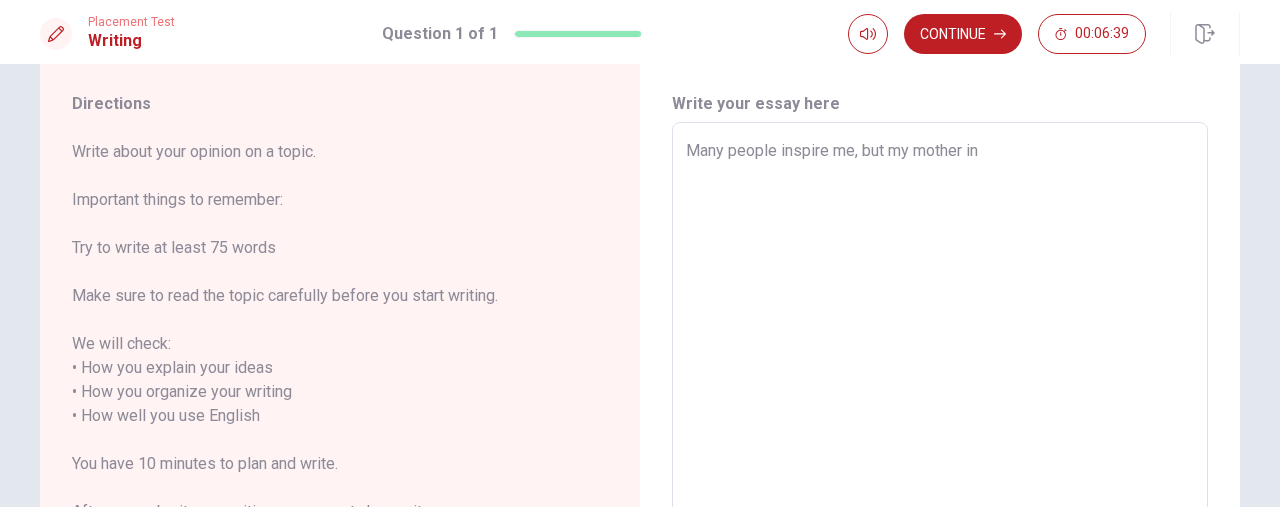 type on "x" 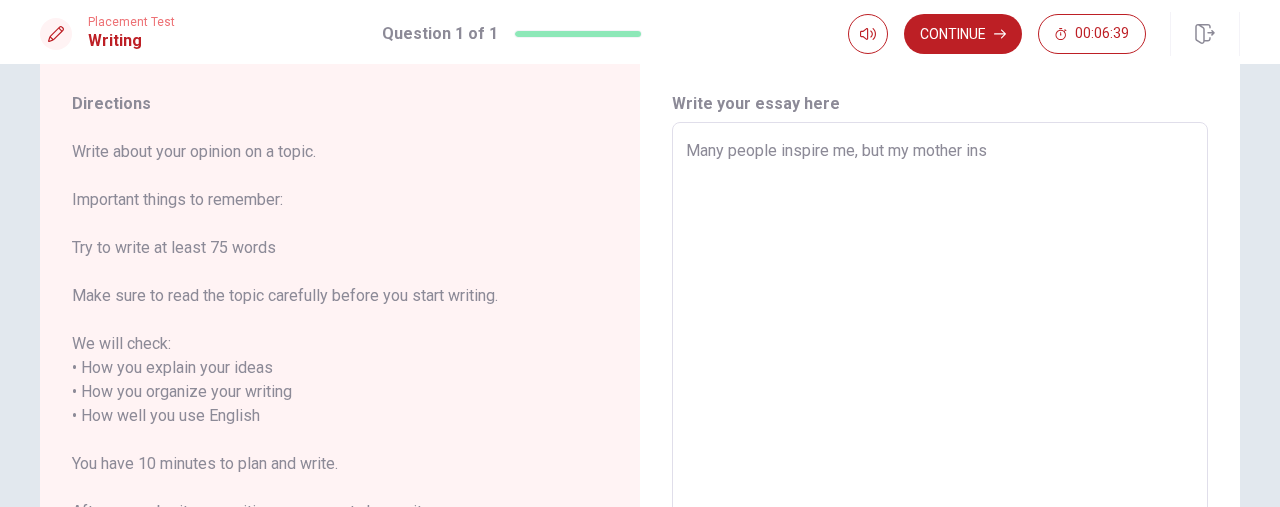 type on "x" 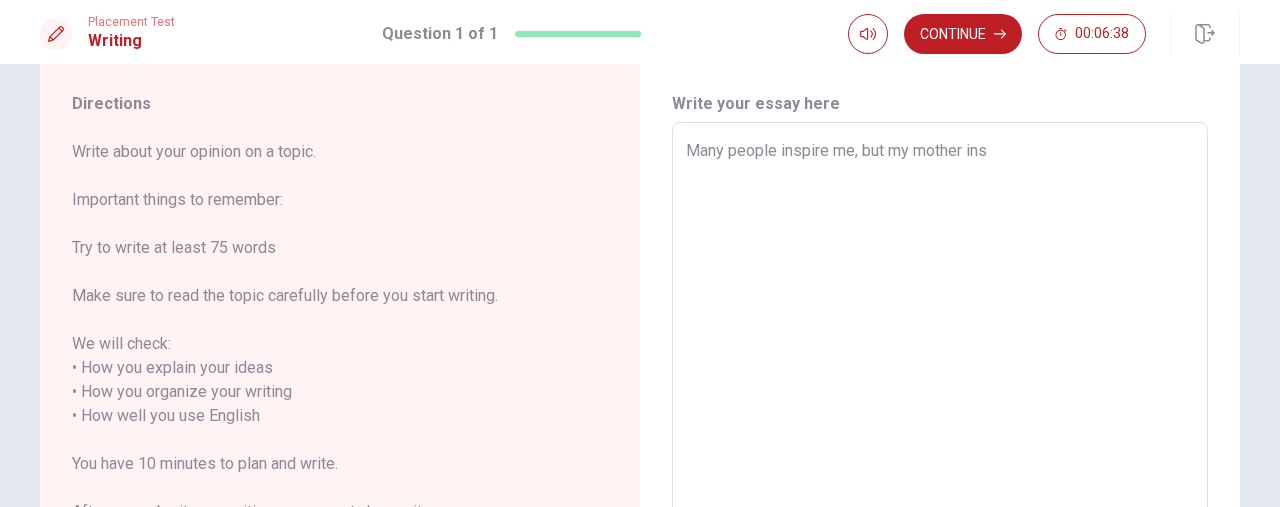 type on "Many people inspire me, but my mother insp" 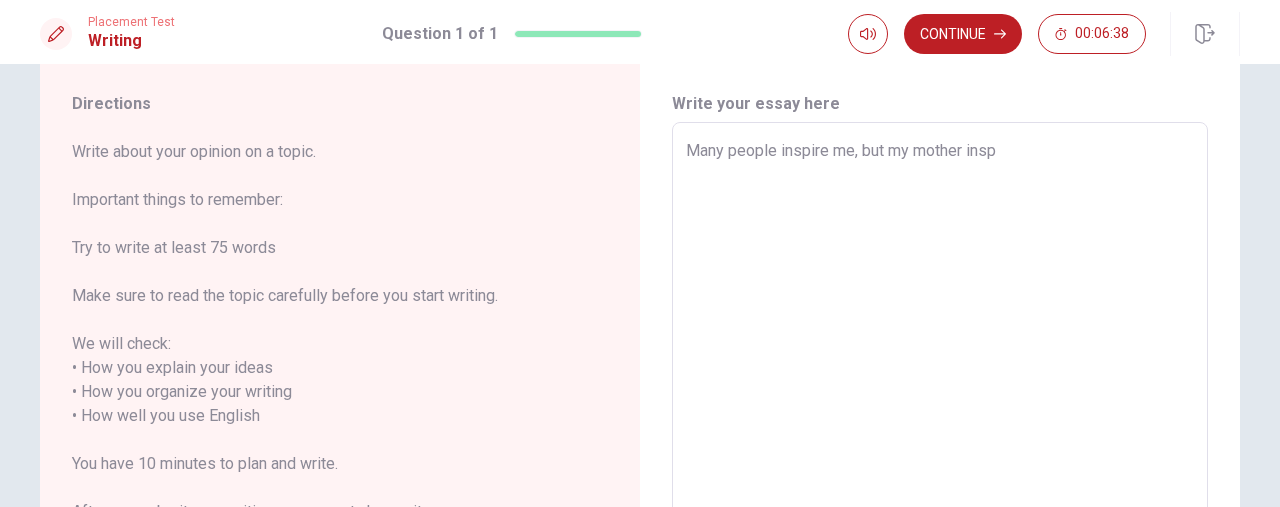 type on "x" 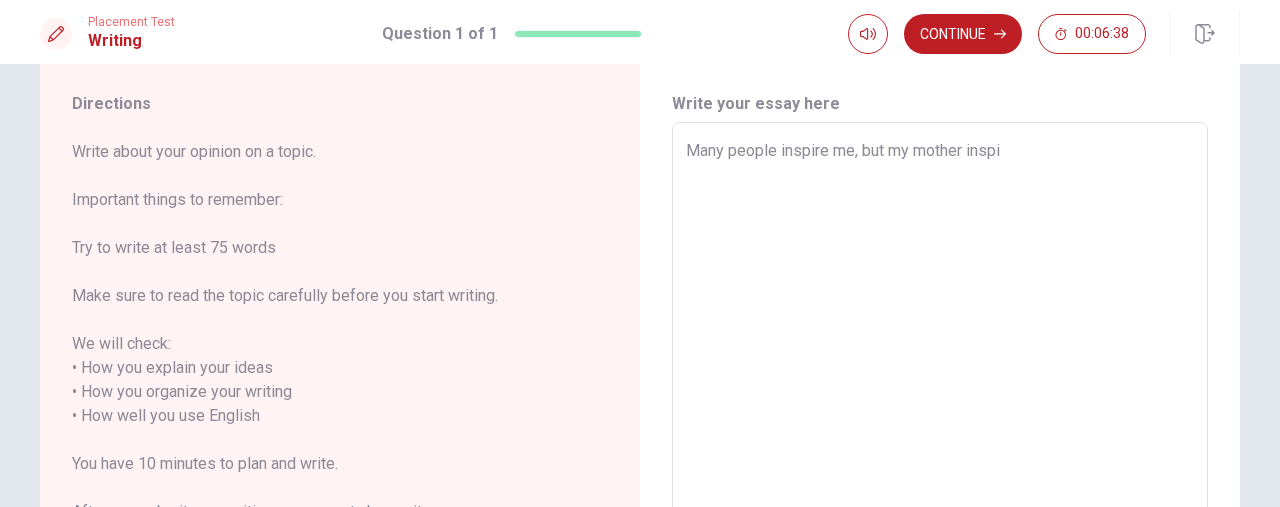 type on "x" 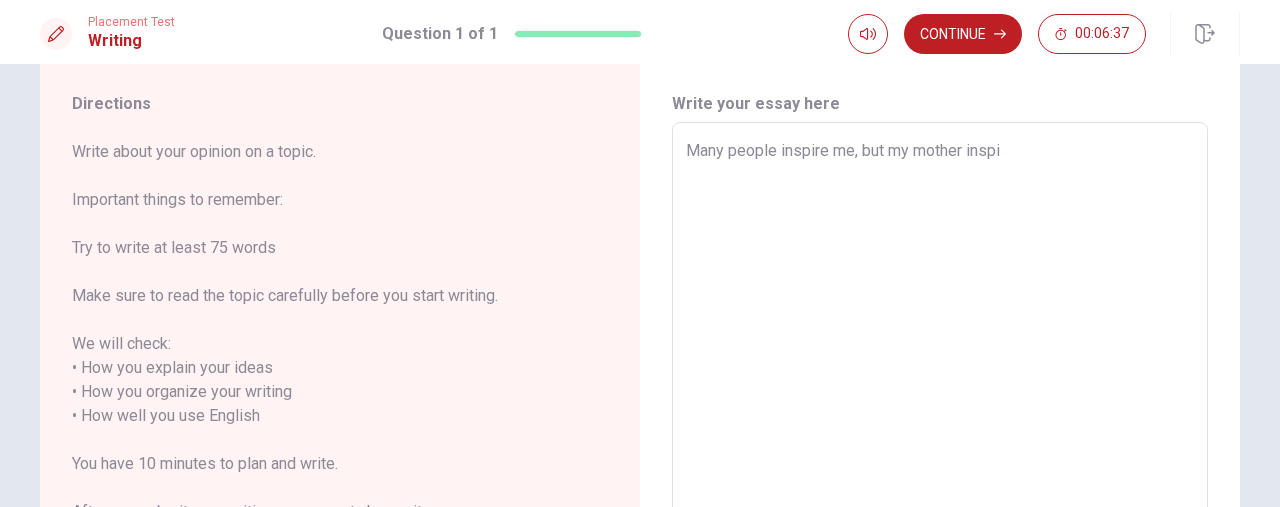 type on "Many people inspire me, but my mother inspir" 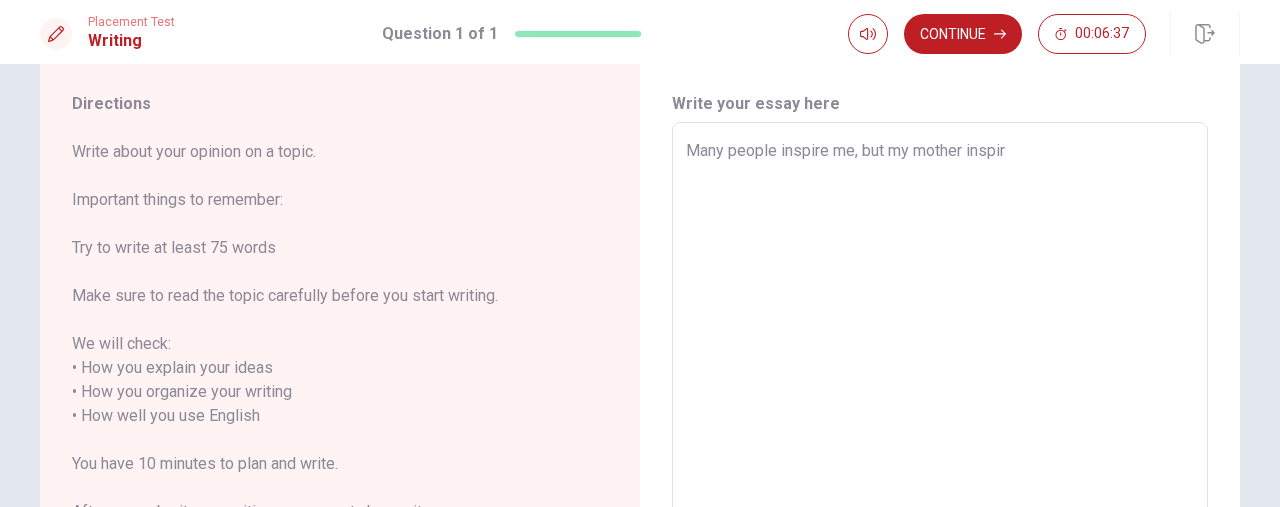 type on "x" 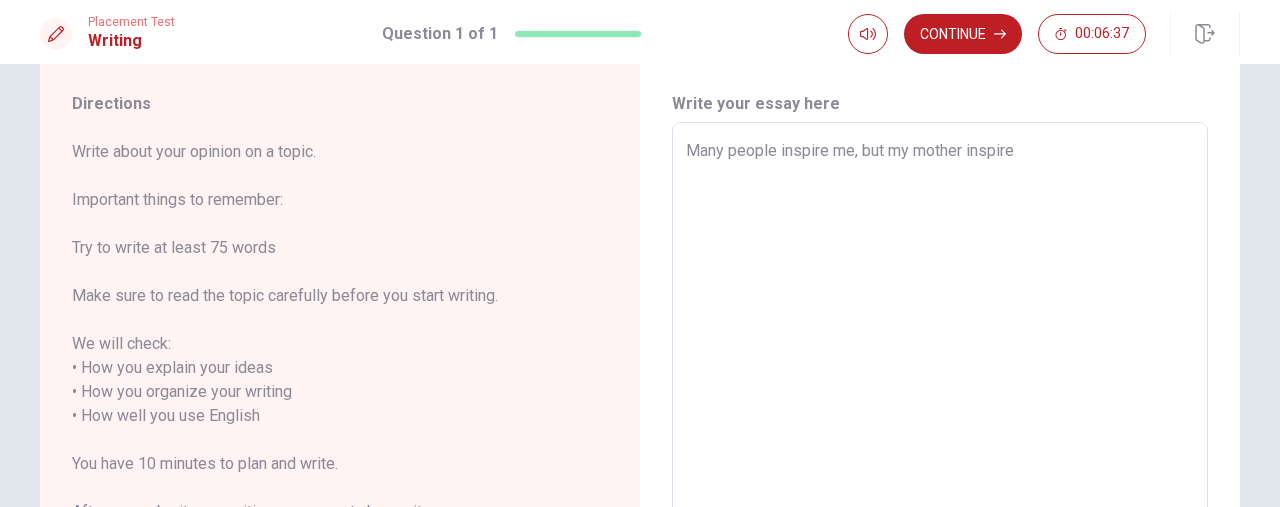 type on "x" 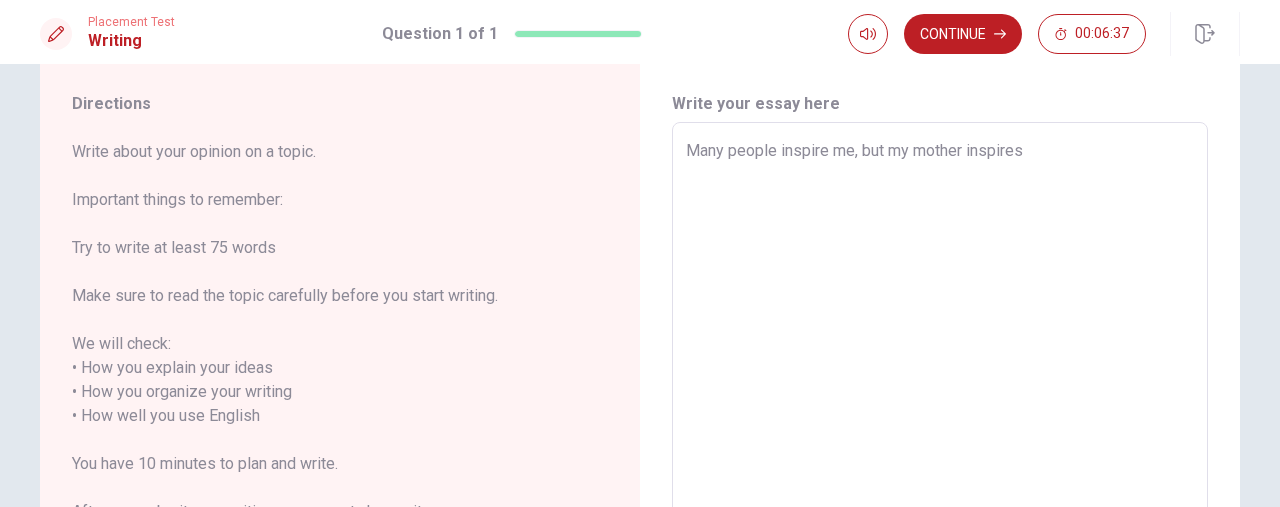 type on "x" 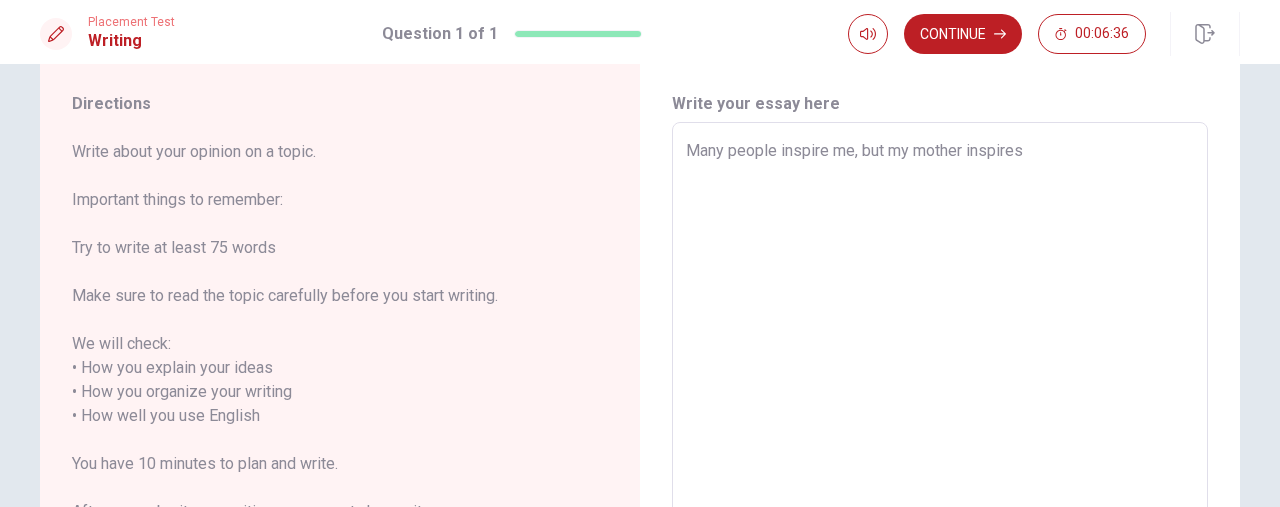 type on "Many people inspire me, but my mother inspires m" 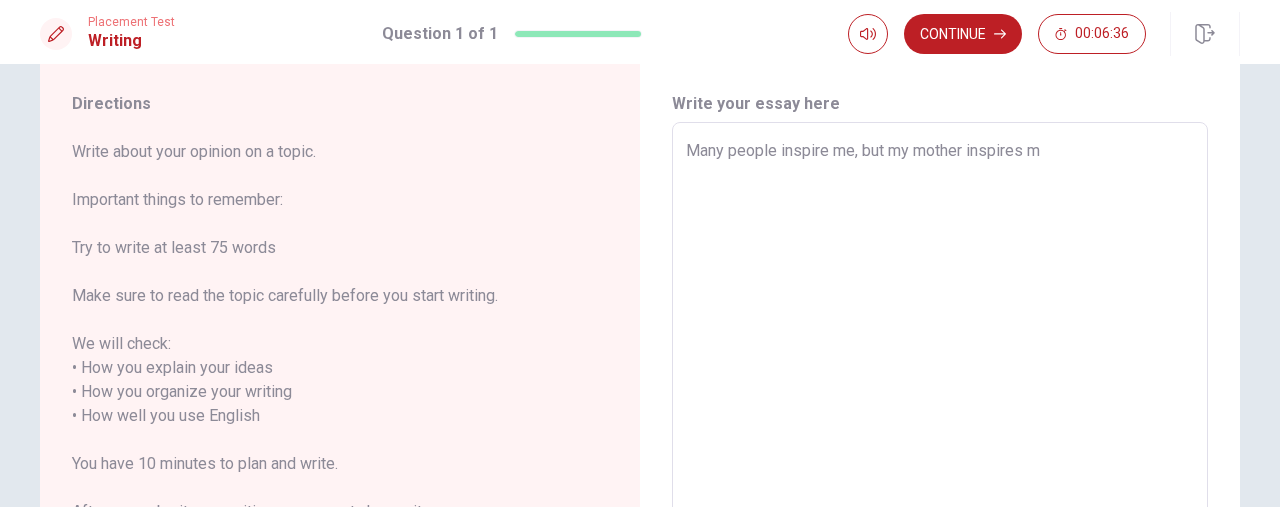 type on "x" 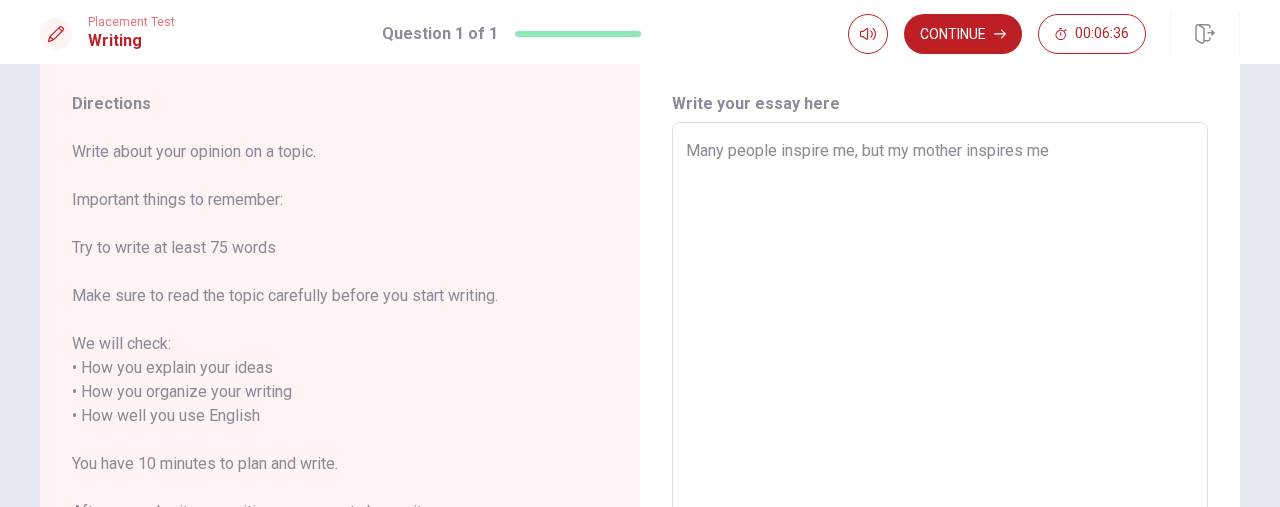 type on "x" 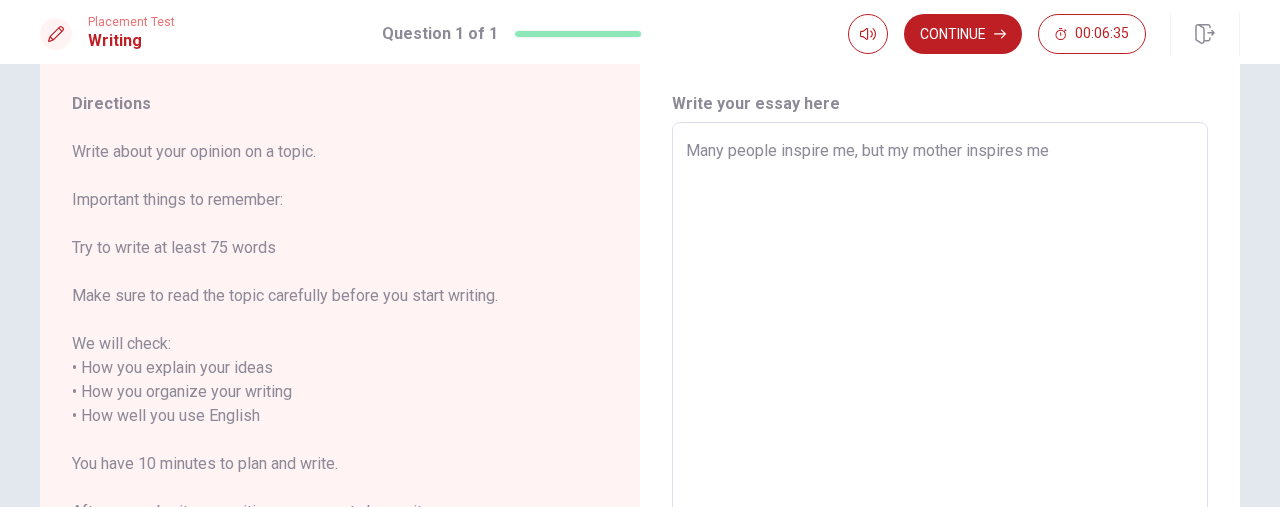 type on "Many people inspire me, but my mother inspires me" 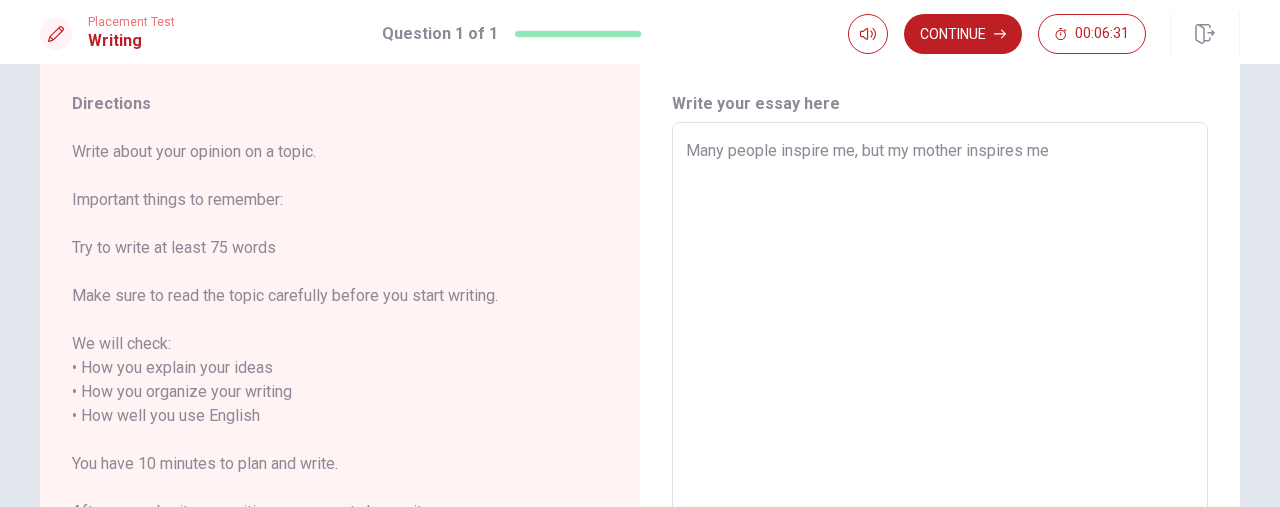 type on "x" 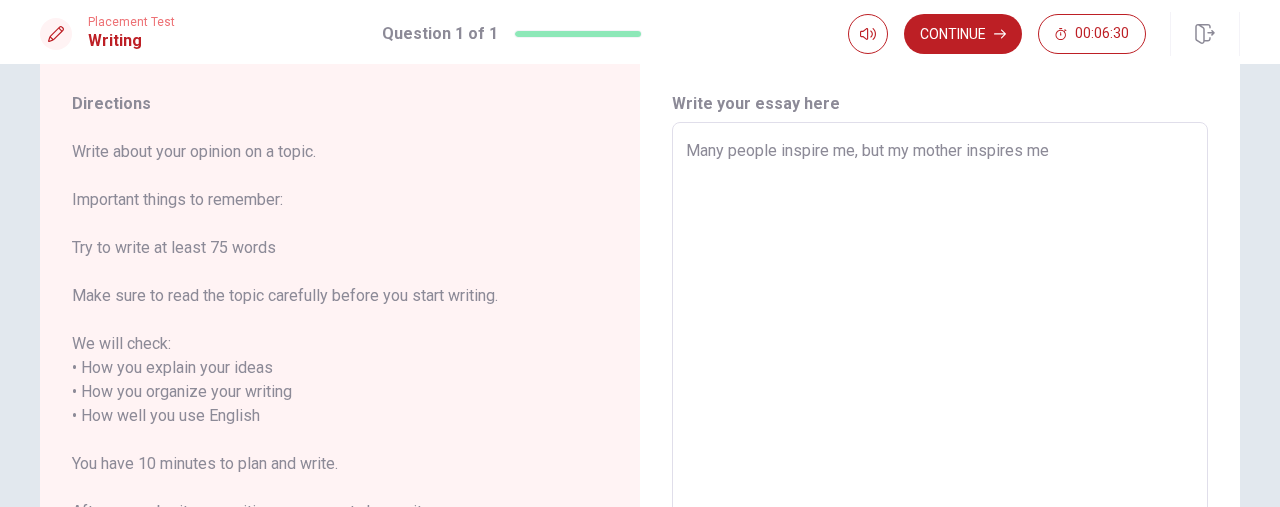 type on "Many people inspire me, but my mother inspires me e" 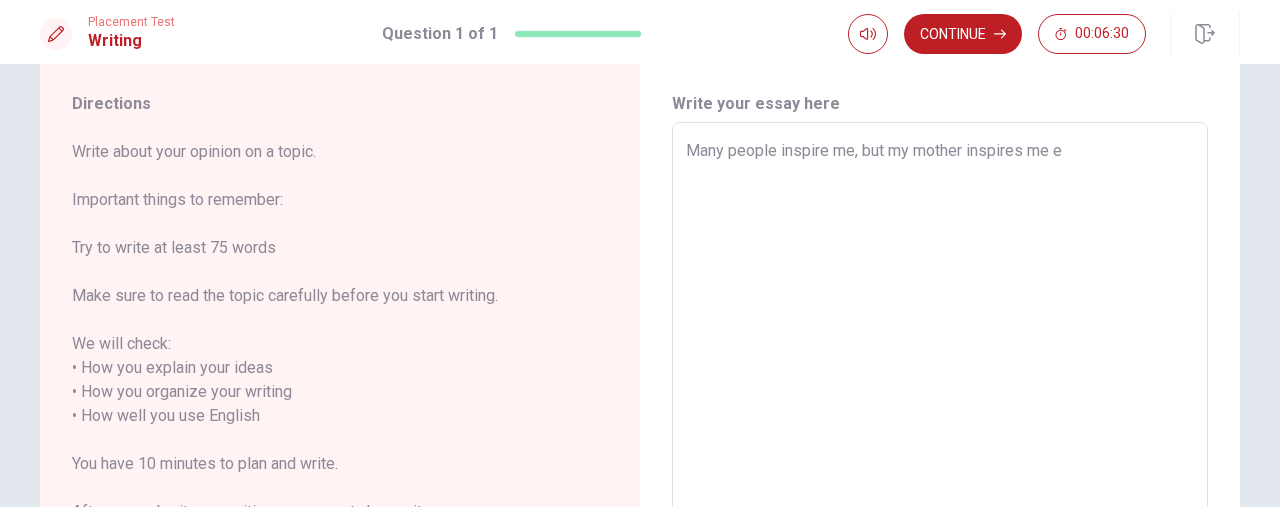 type on "x" 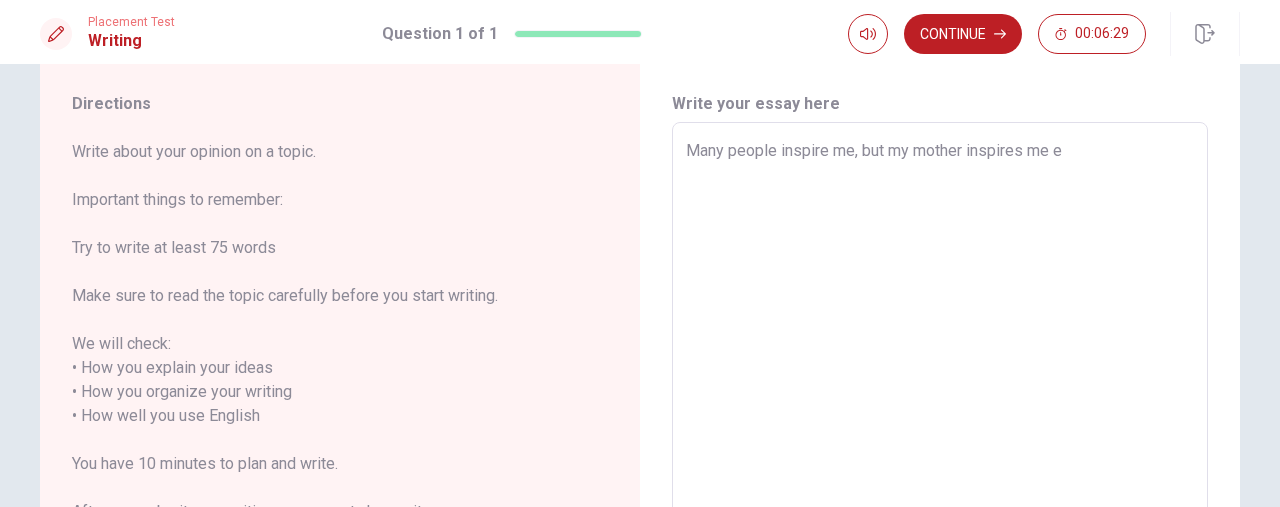 type on "Many people inspire me, but my mother inspires me" 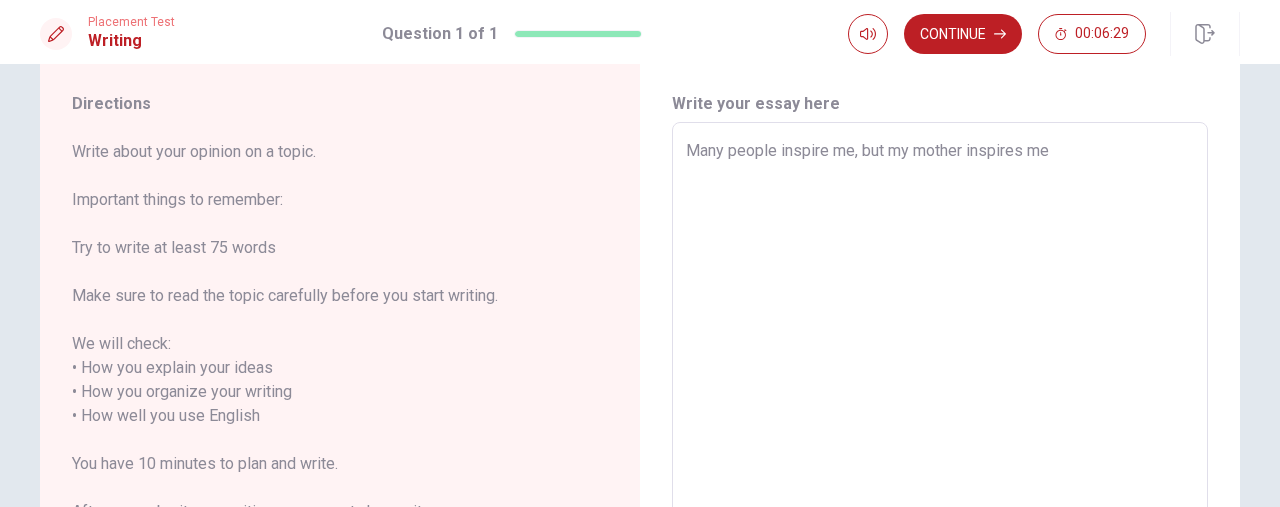 type on "x" 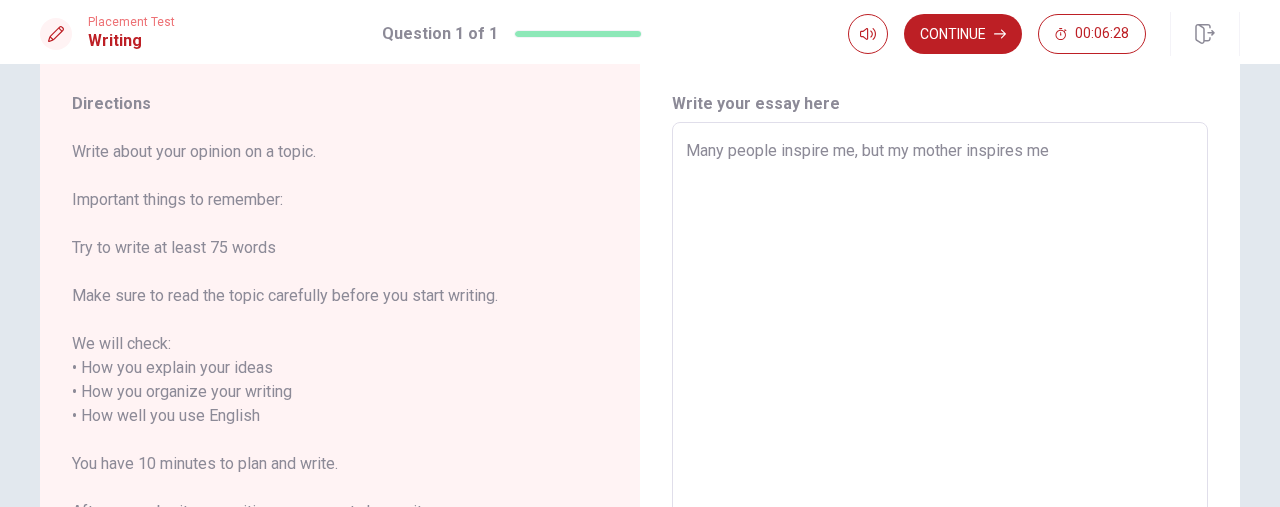 type on "Many people inspire me, but my mother inspires me s" 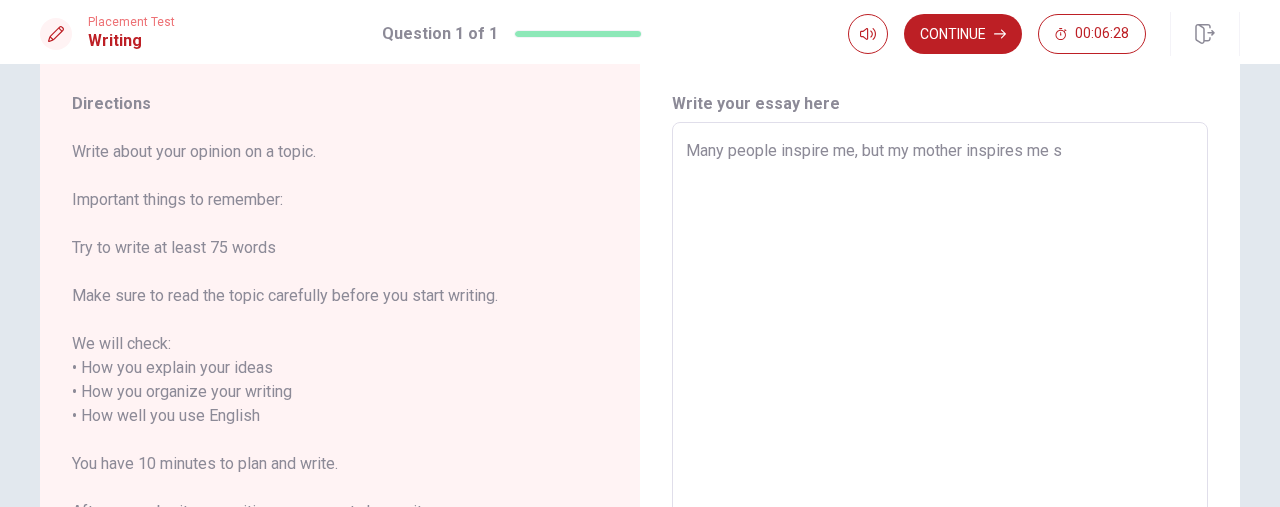 type on "x" 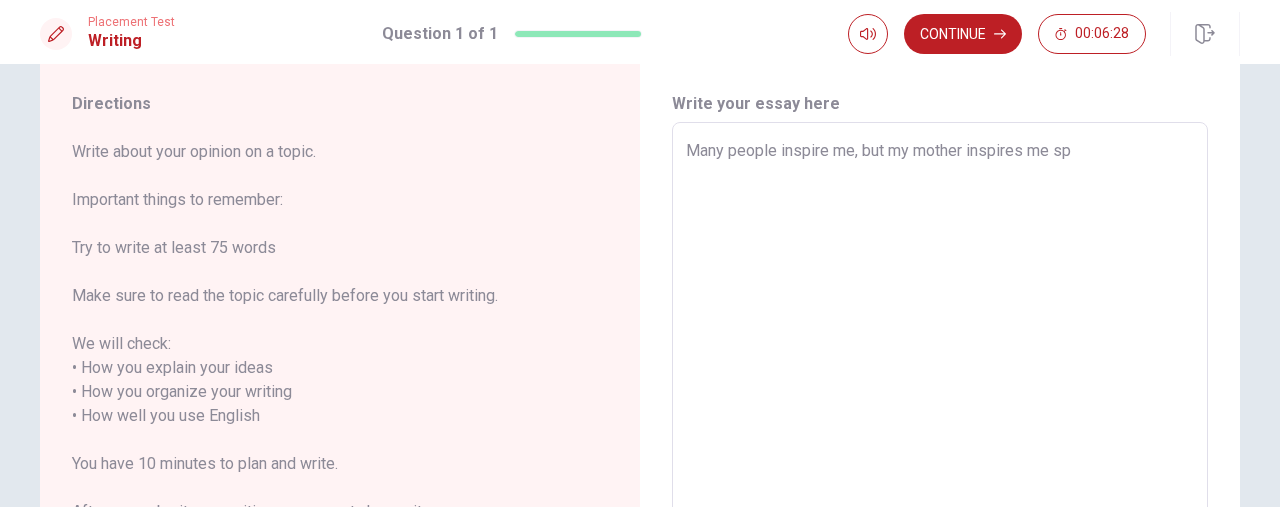 type on "x" 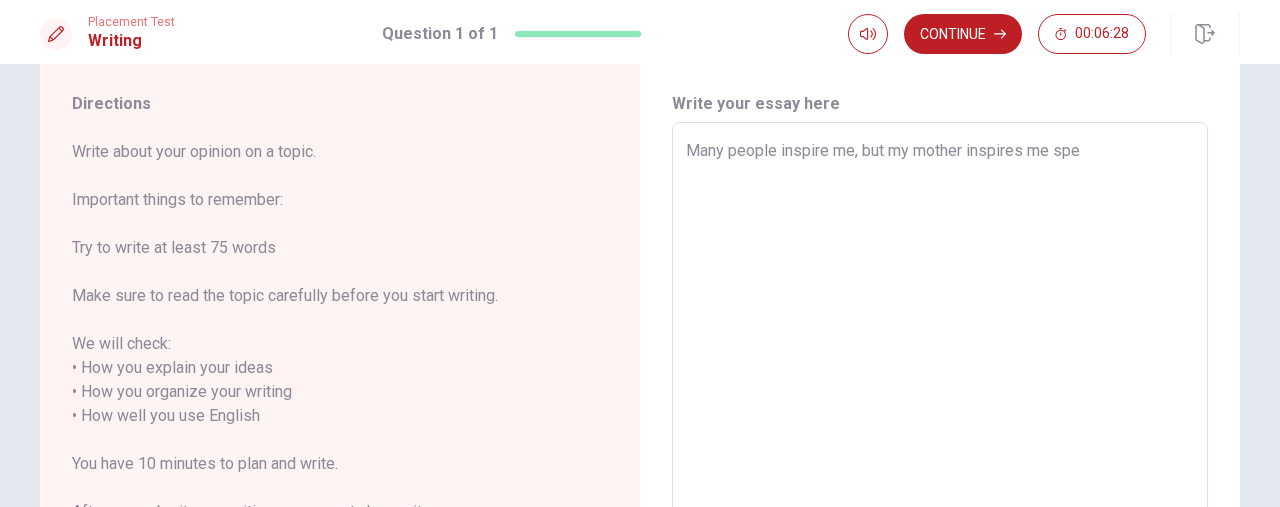 type on "x" 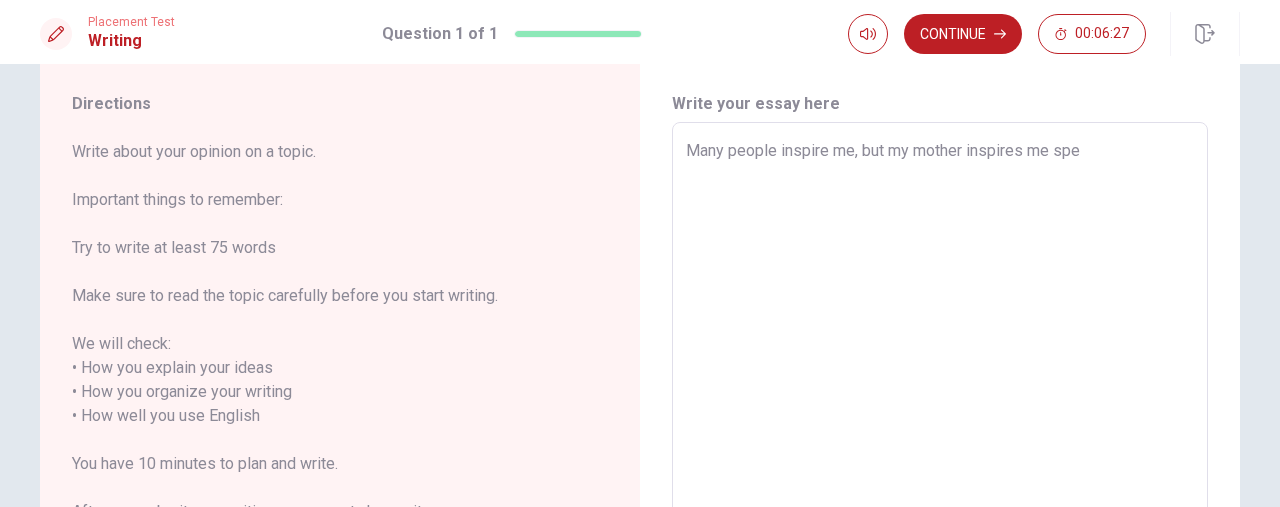 type on "Many people inspire me, but my mother inspires me spec" 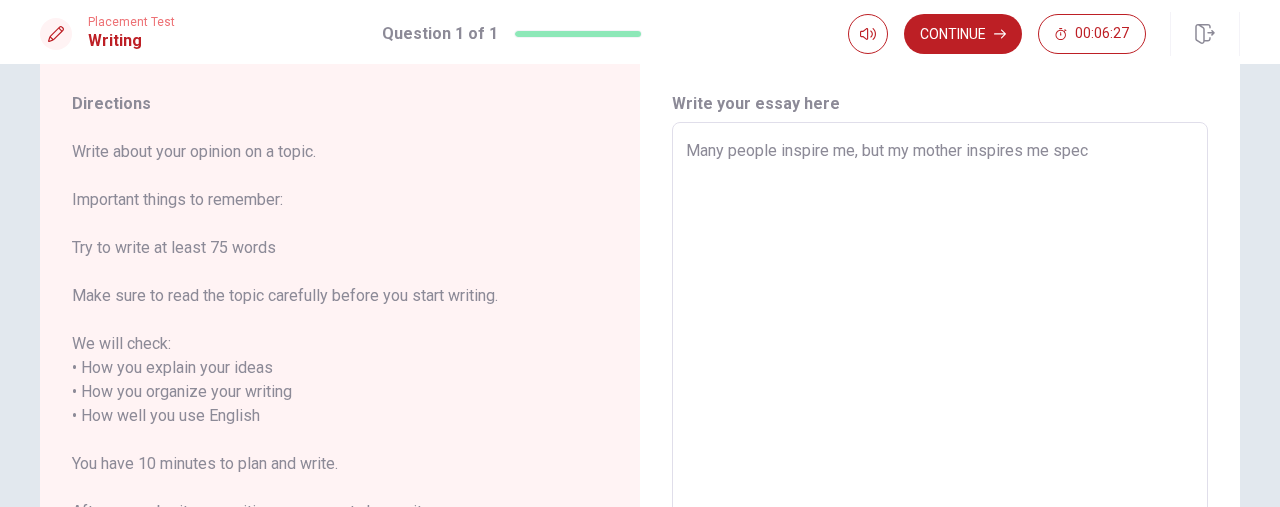 type on "x" 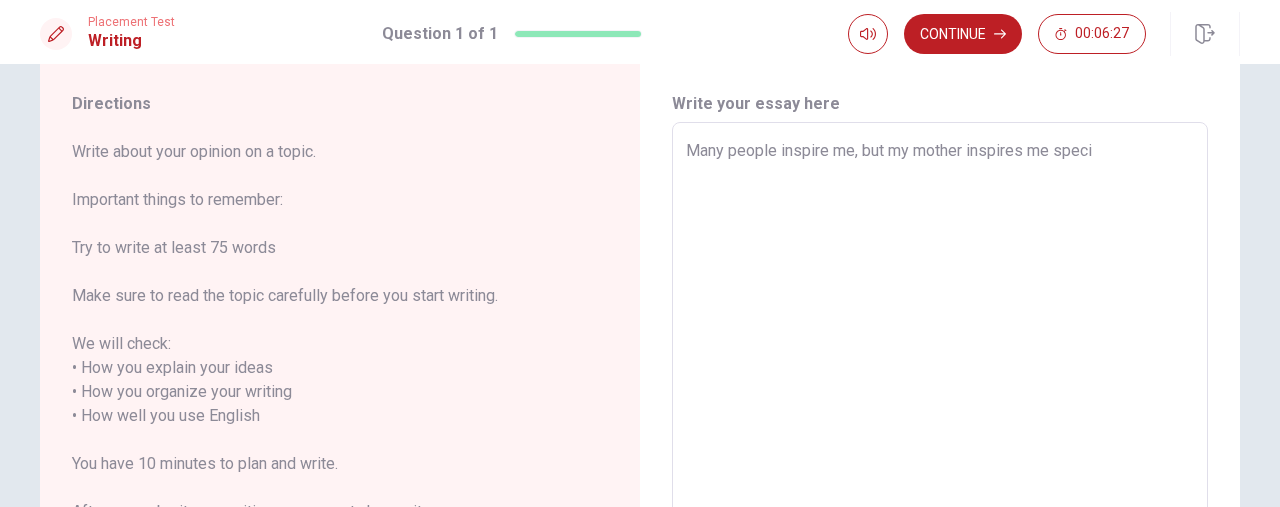 type on "x" 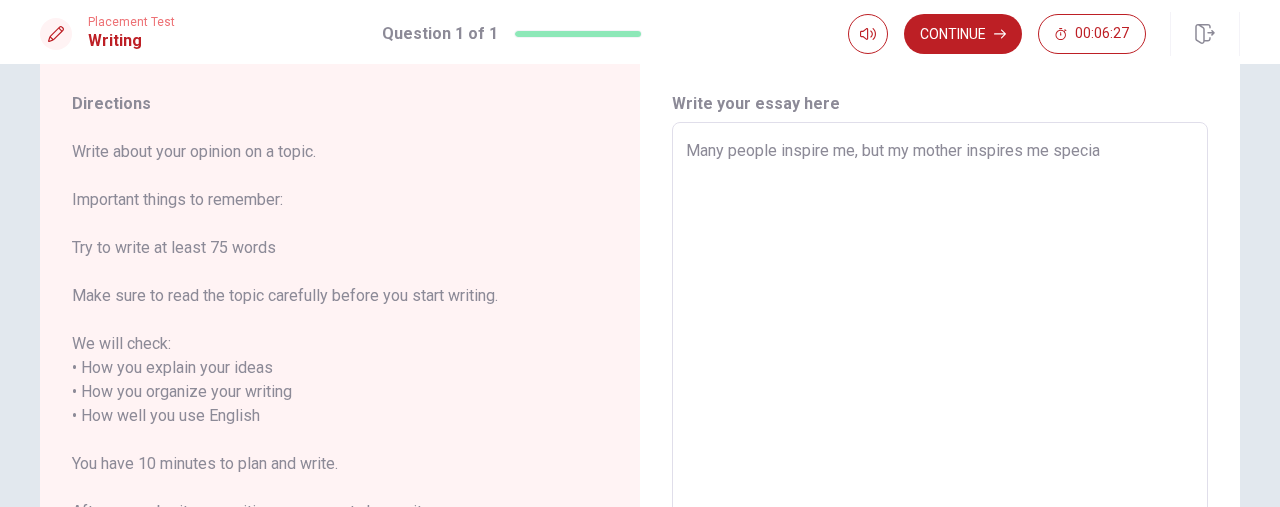 type on "x" 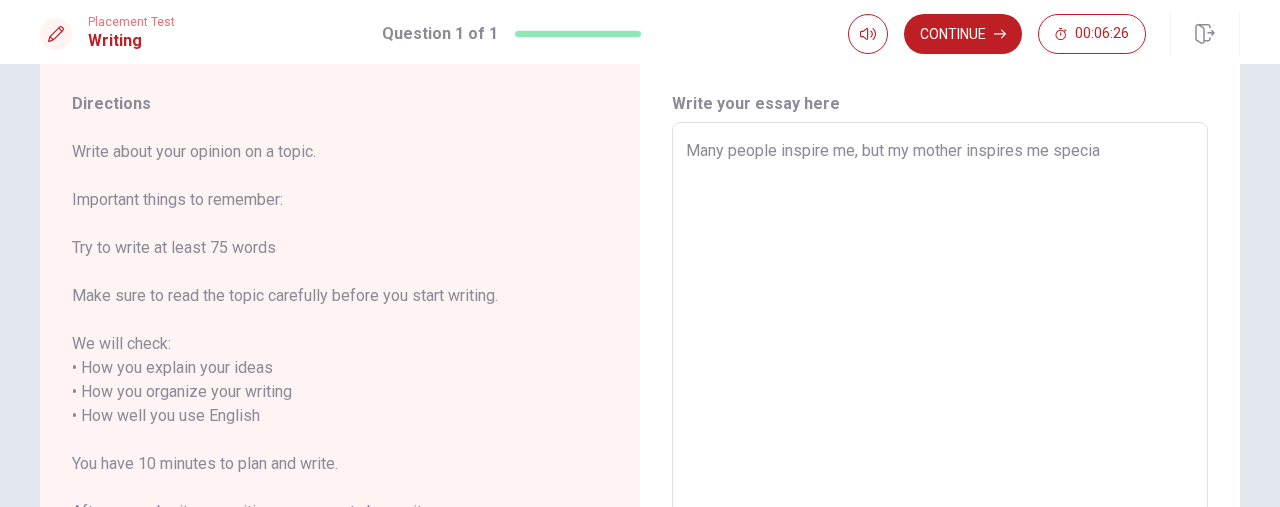 type on "Many people inspire me, but my mother inspires me special" 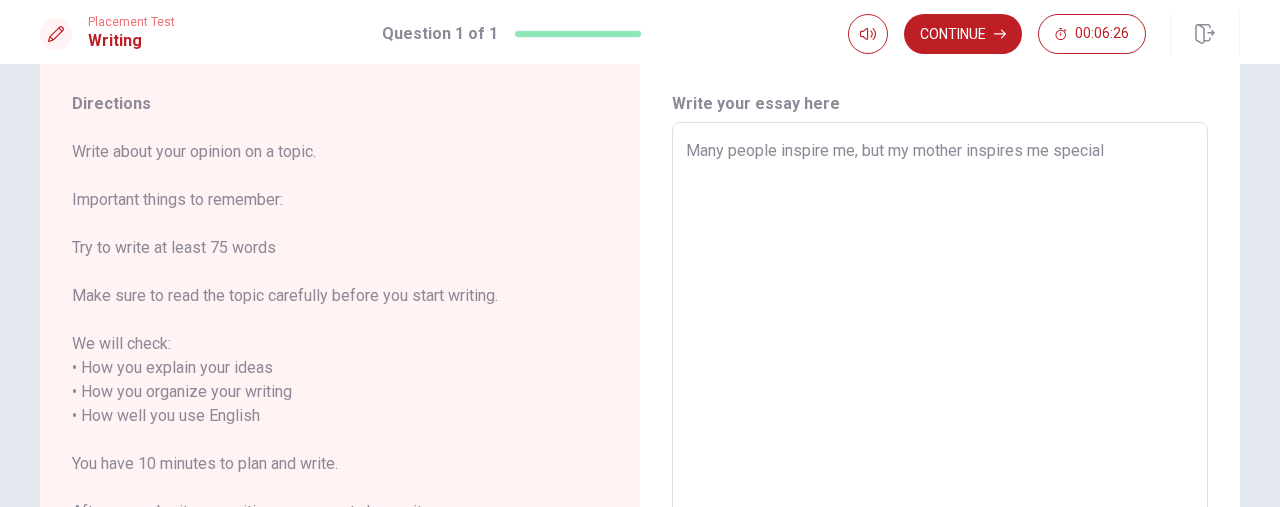 type on "x" 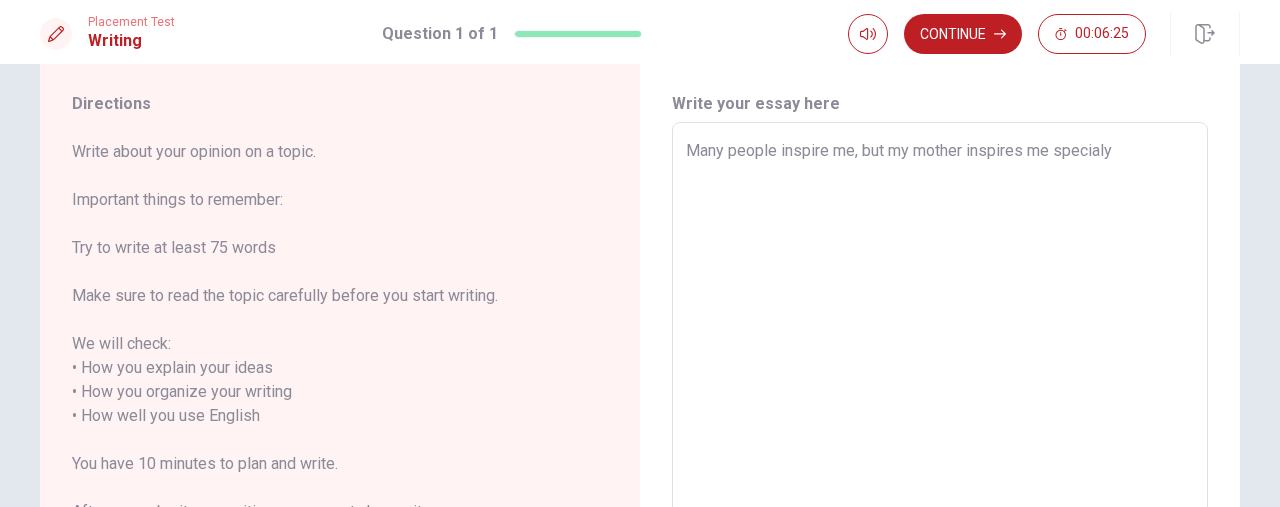 type on "x" 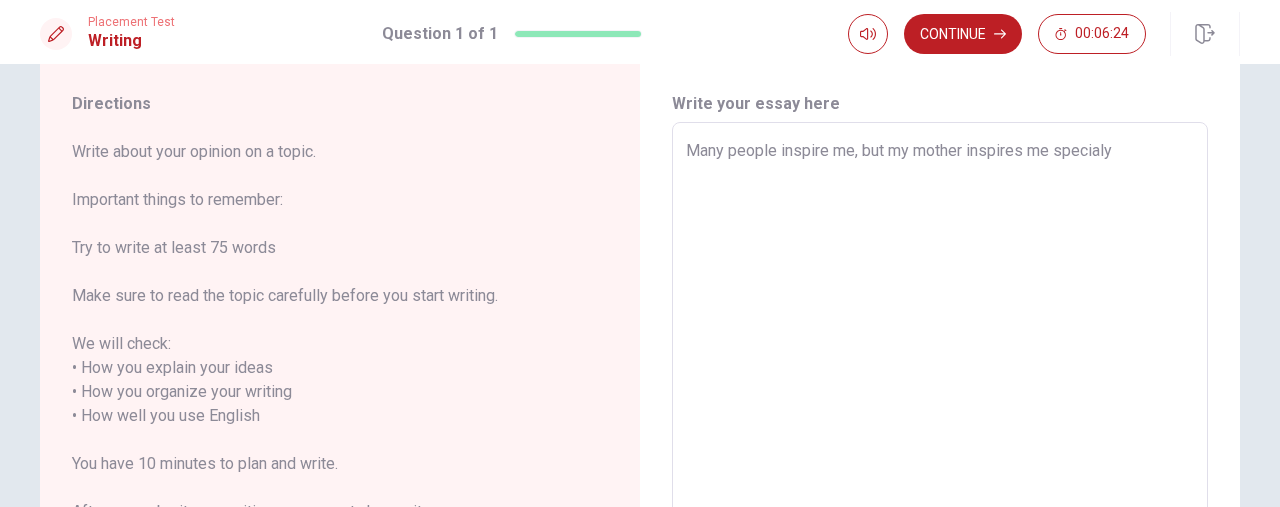 type on "Many people inspire me, but my mother inspires me specialy." 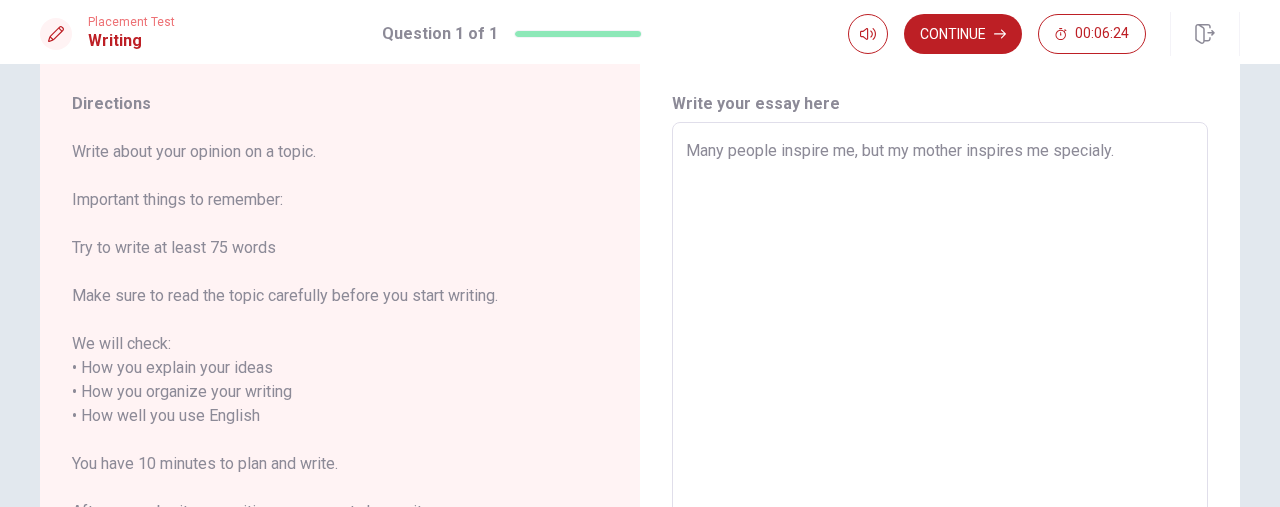 type on "x" 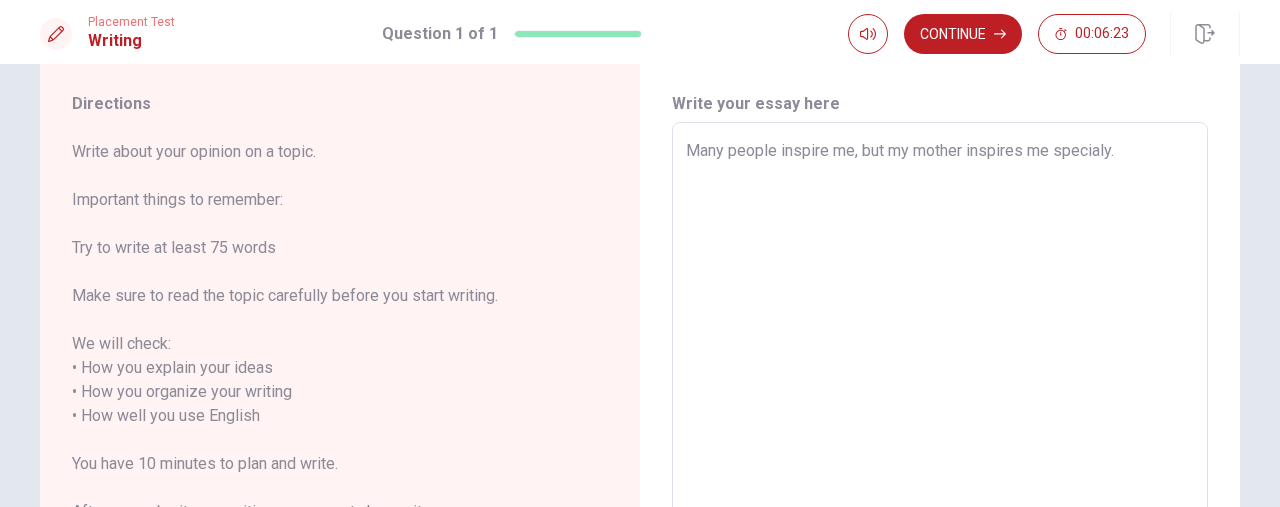 type on "Many people inspire me, but my mother inspires me specialy." 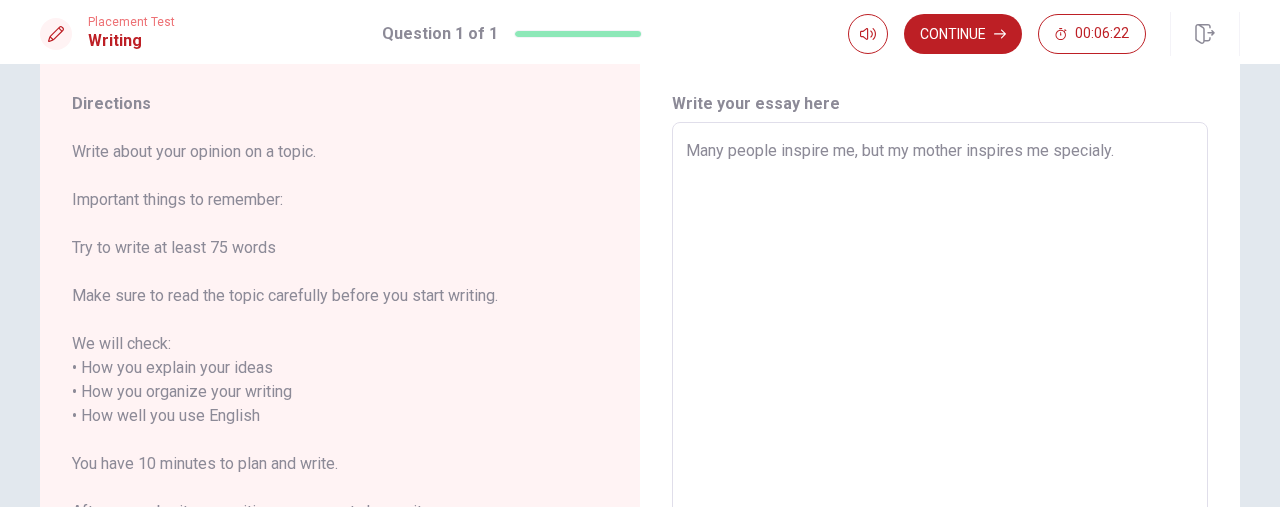 type on "x" 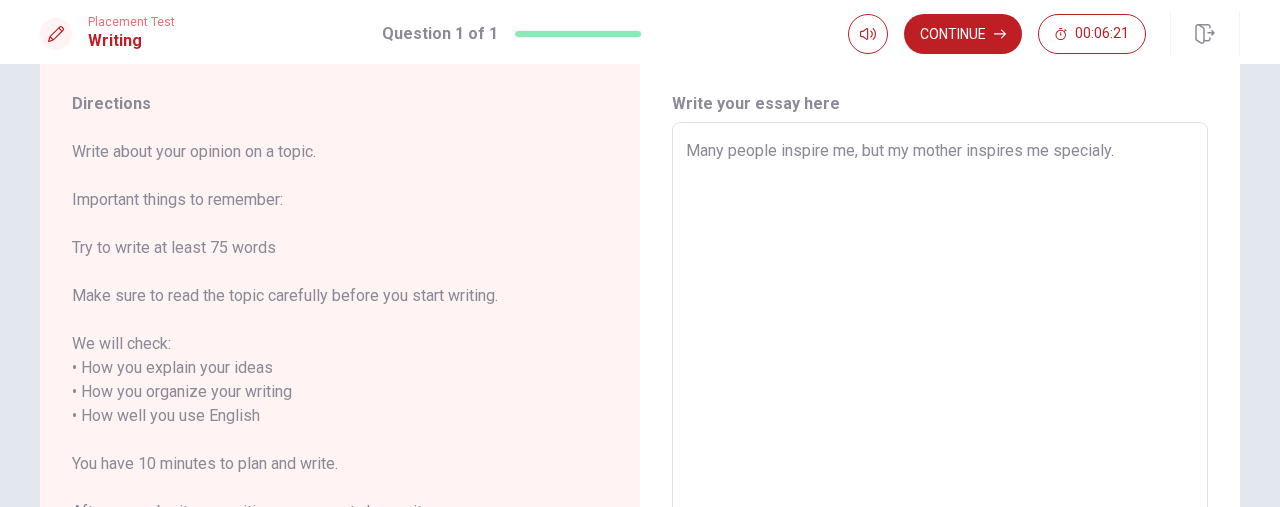 type on "Many people inspire me, but my mother inspires me specialy. M" 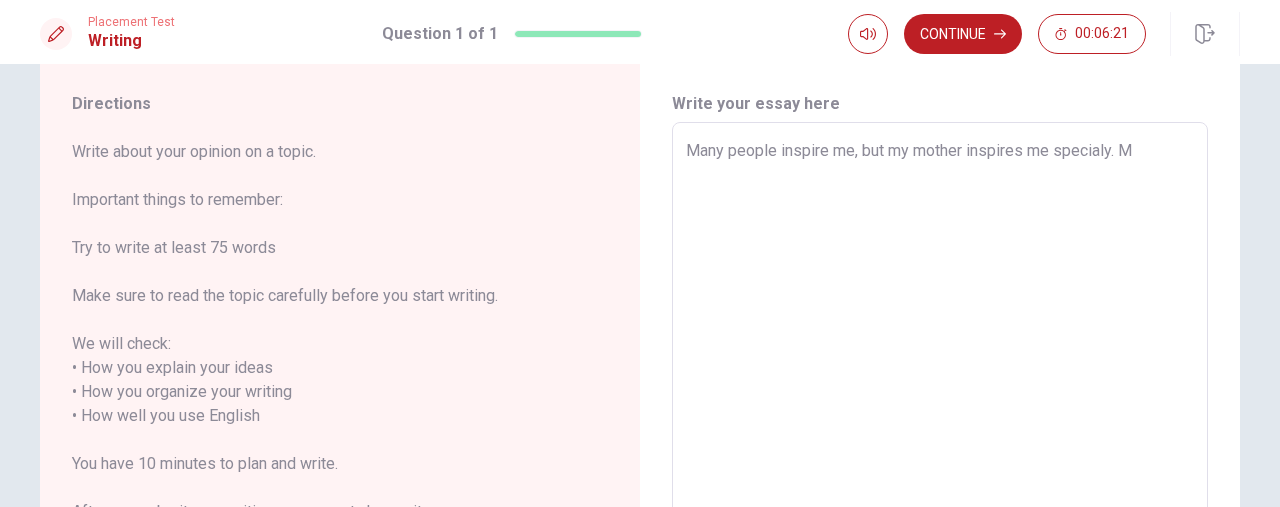type on "x" 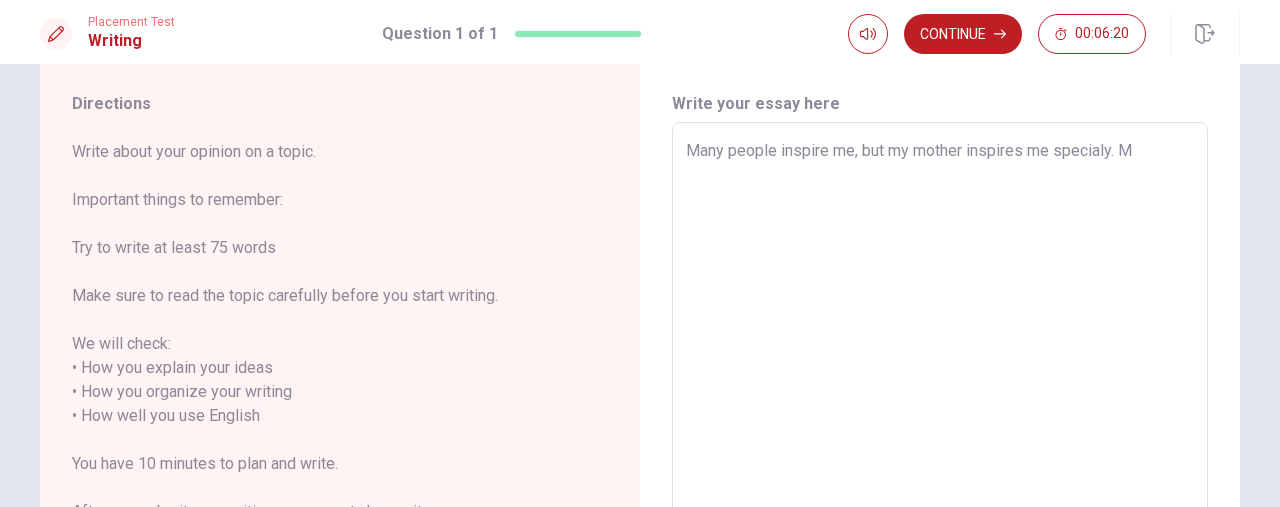 type on "Many people inspire me, but my mother inspires me specialy. My" 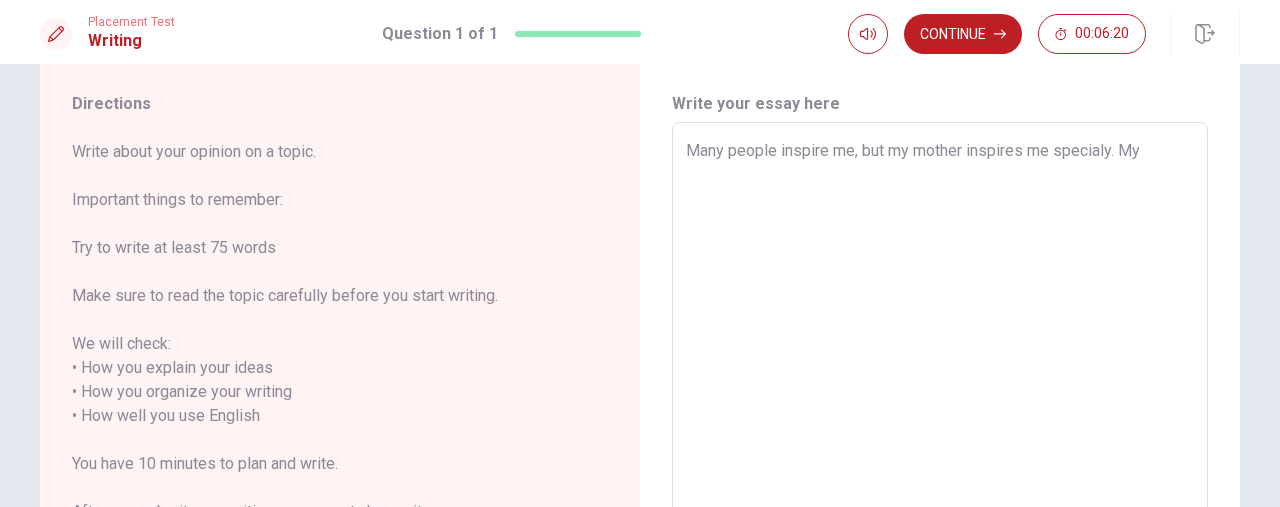type on "x" 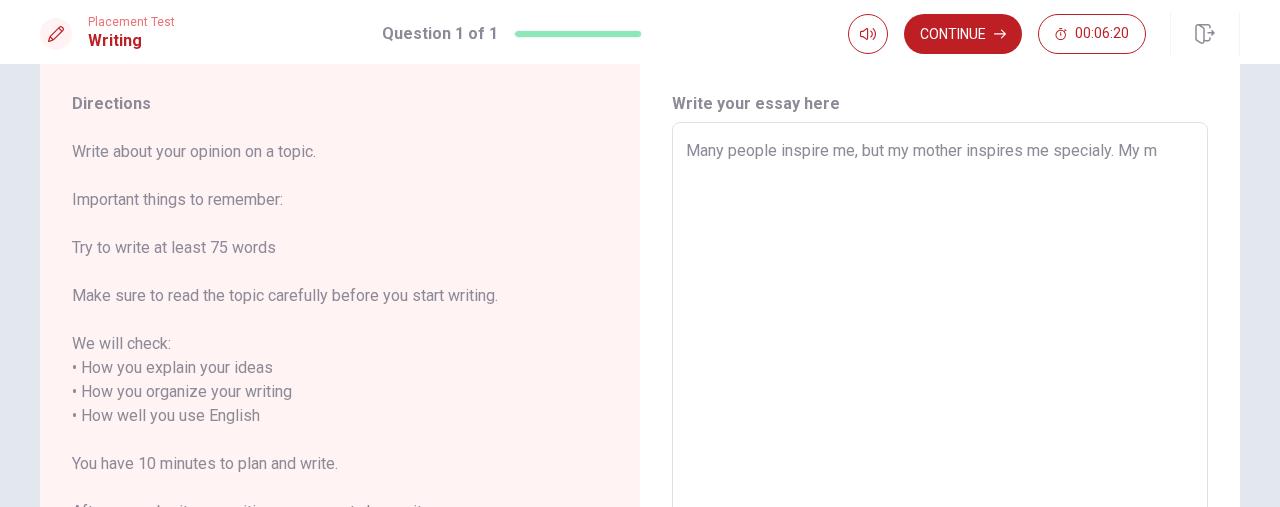 type on "x" 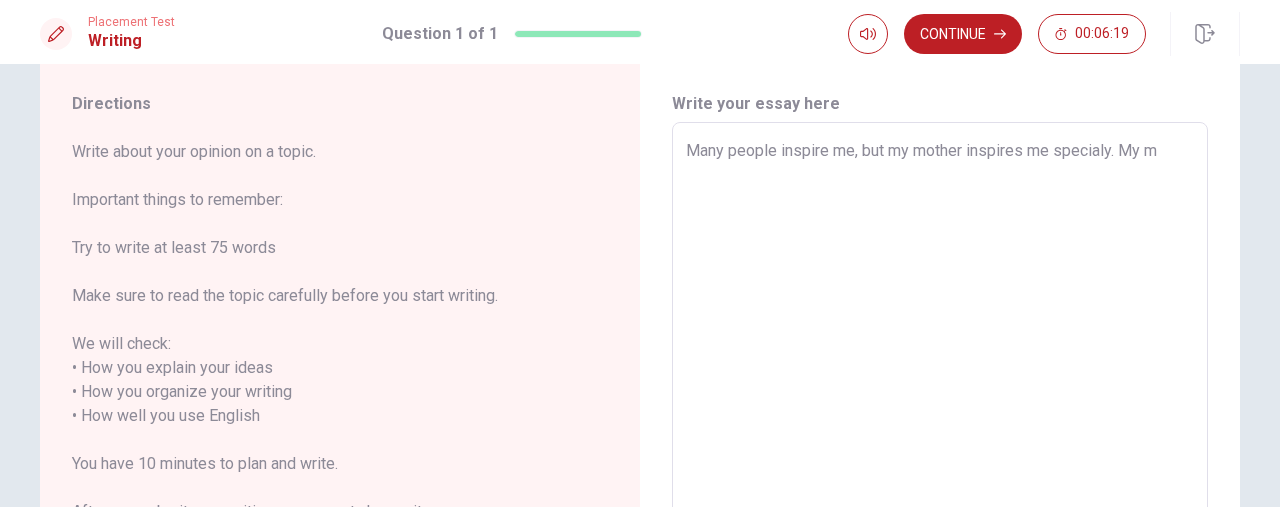 type on "Many people inspire me, but my mother inspires me specialy. My mo" 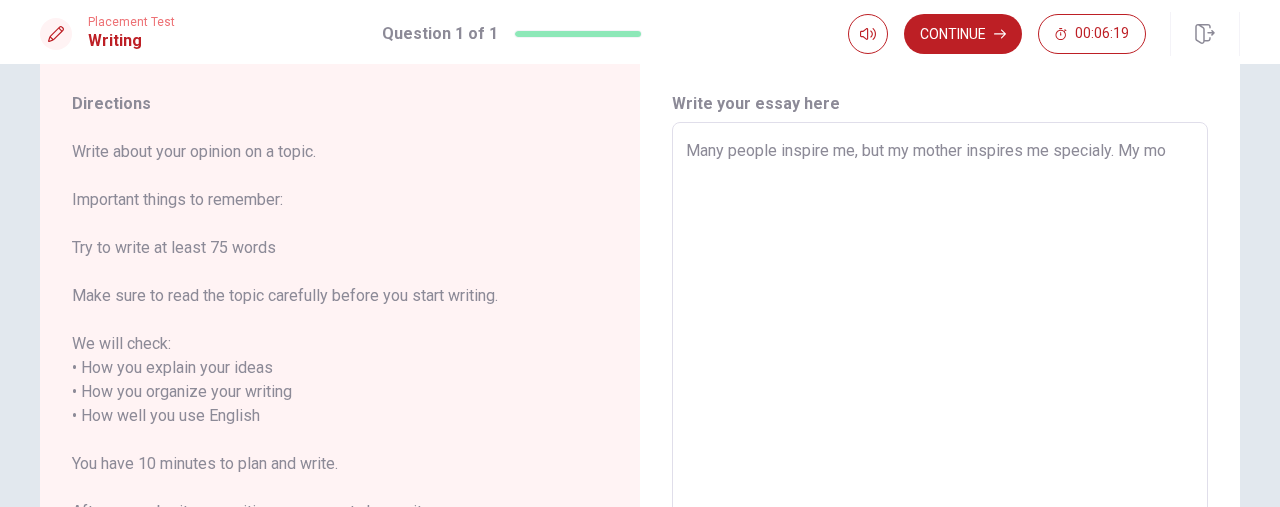 type on "x" 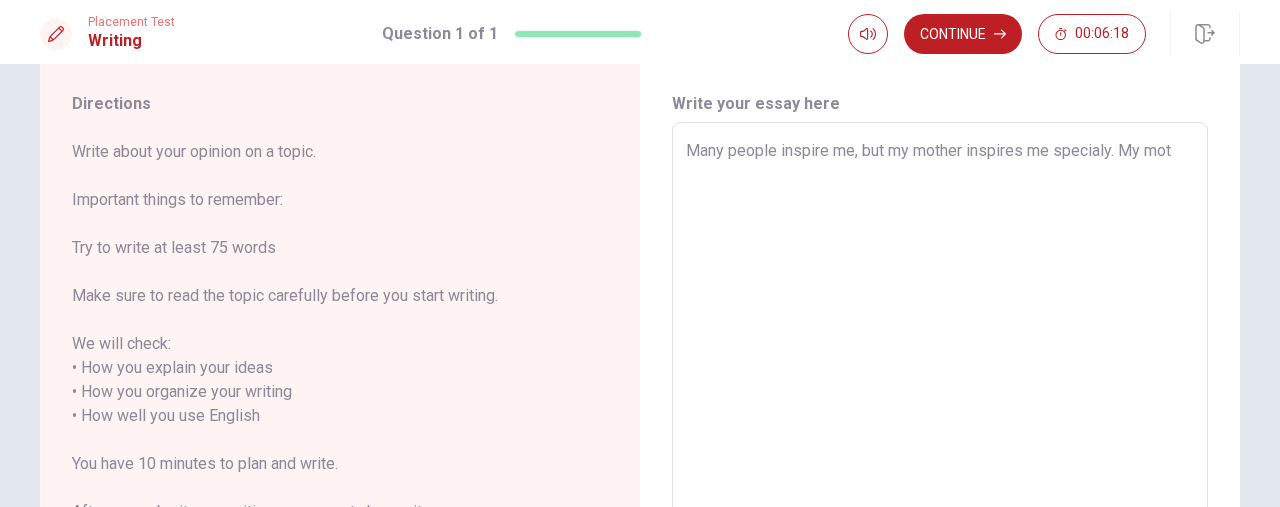 type on "x" 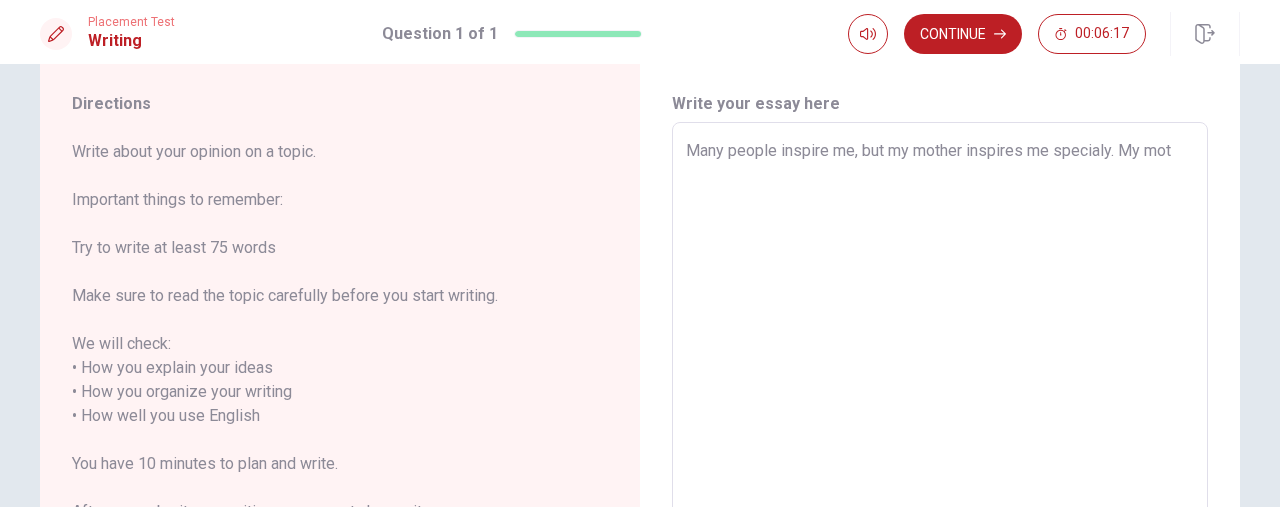 type on "Many people inspire me, but my mother inspires me specialy. My moth" 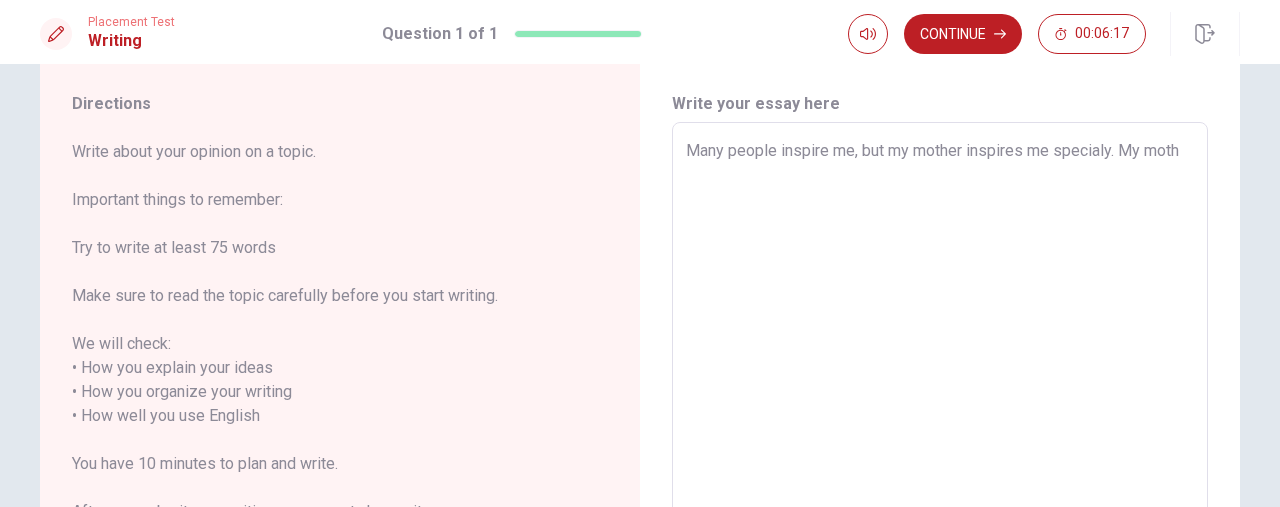 type on "x" 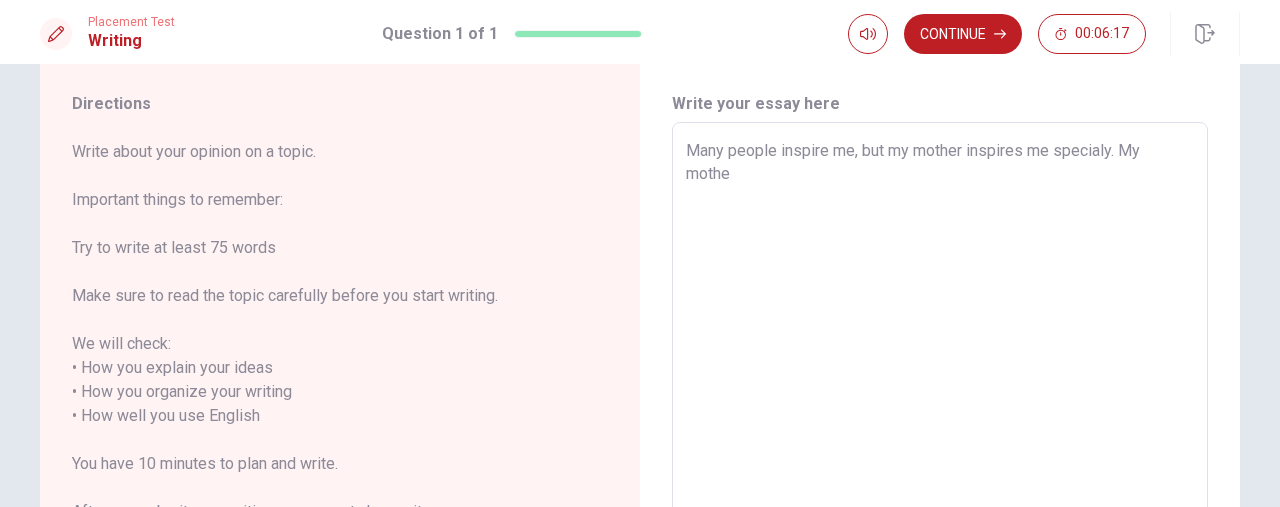 type on "x" 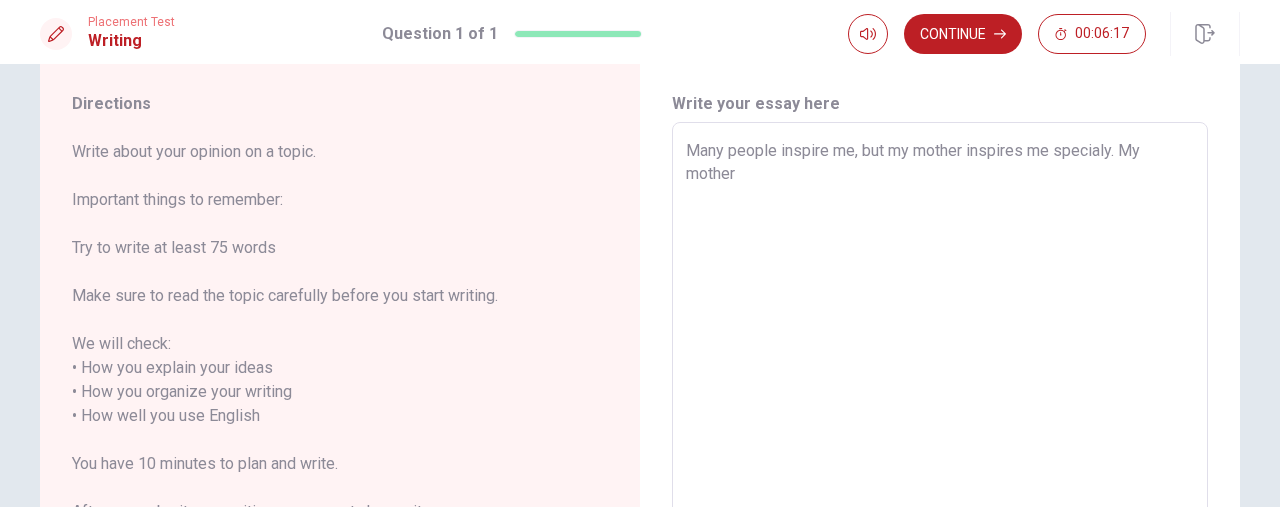 type on "x" 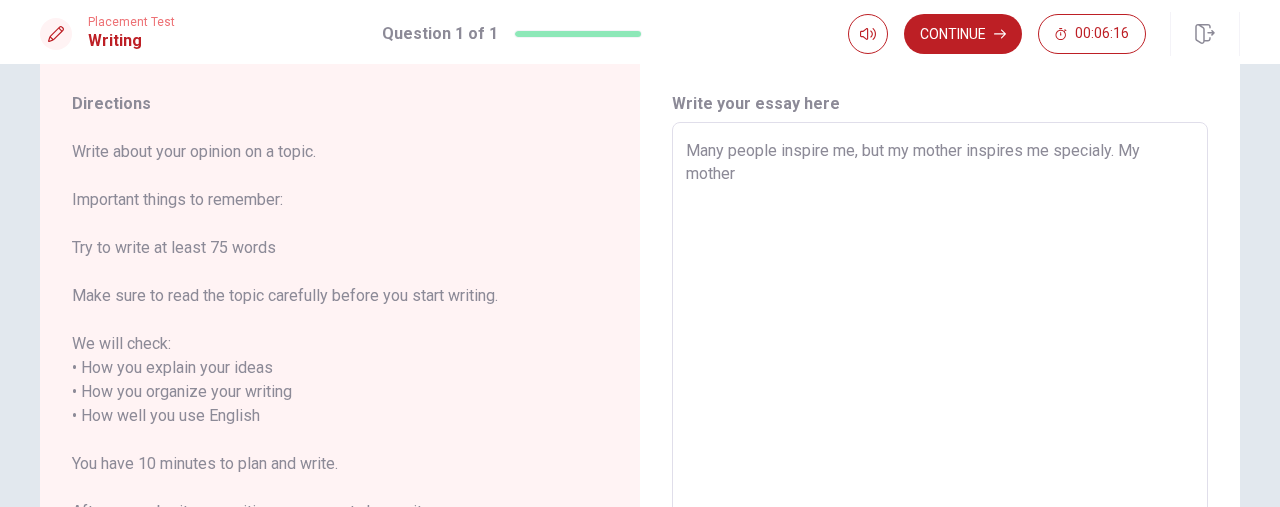 type on "Many people inspire me, but my mother inspires me specialy. My mother" 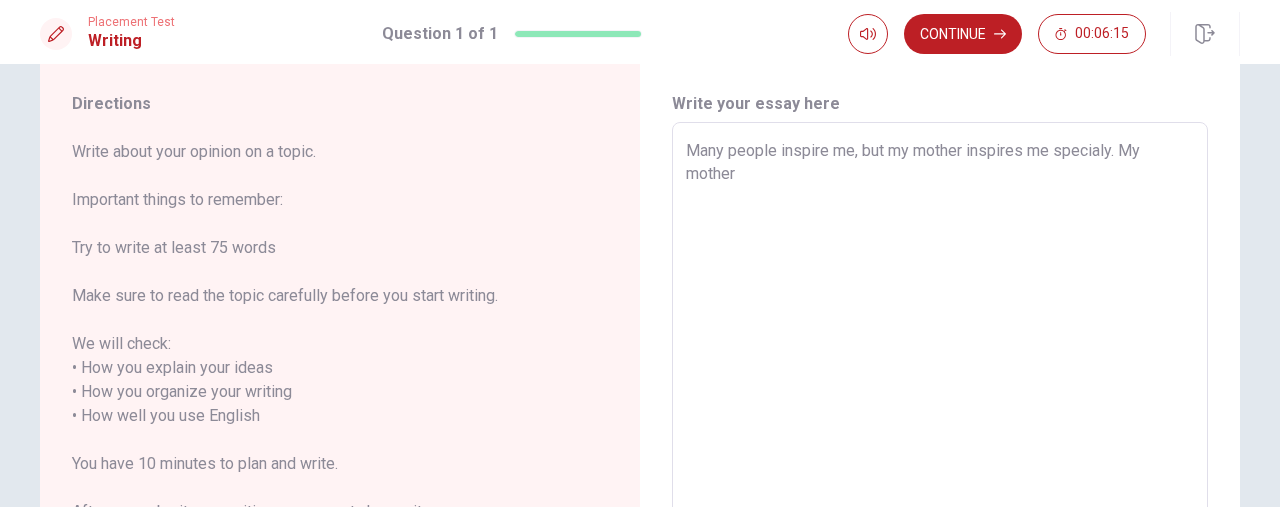 type on "Many people inspire me, but my mother inspires me specialy. My mother i" 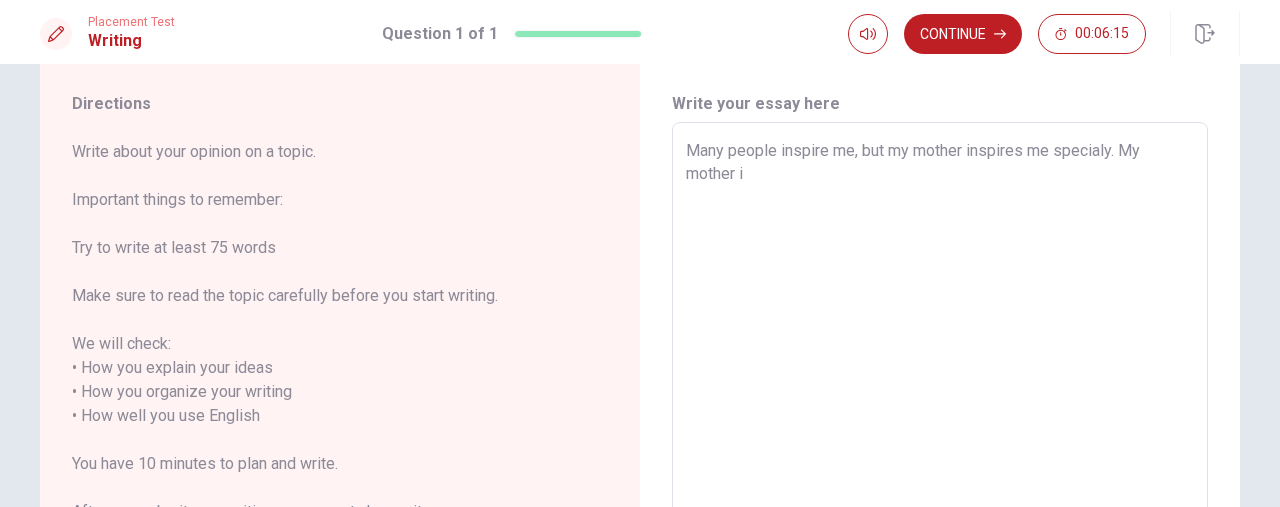 type on "x" 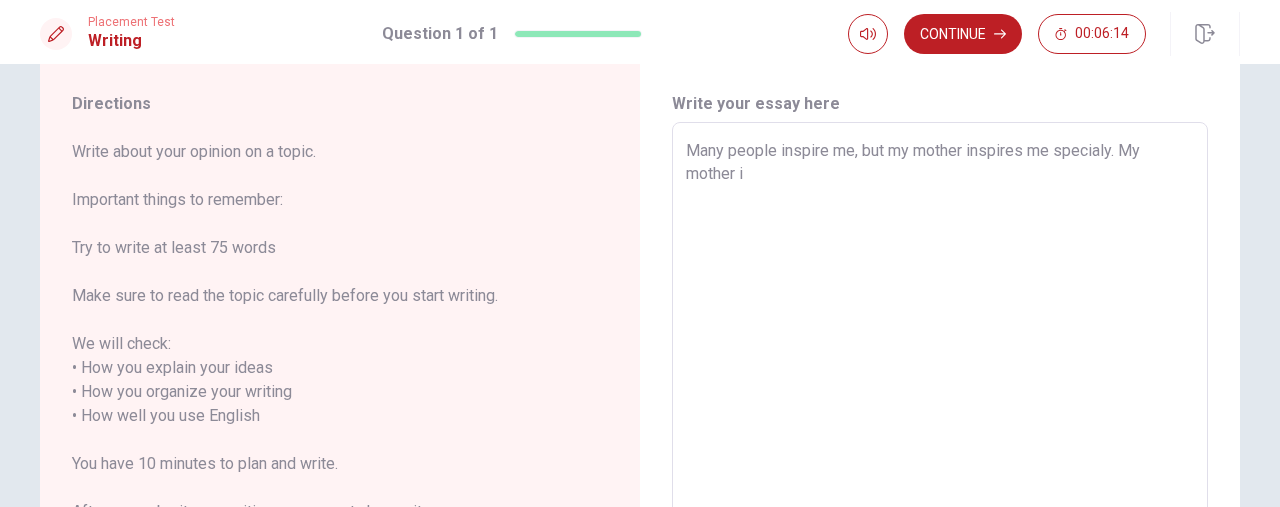 type on "Many people inspire me, but my mother inspires me specialy. My mother in" 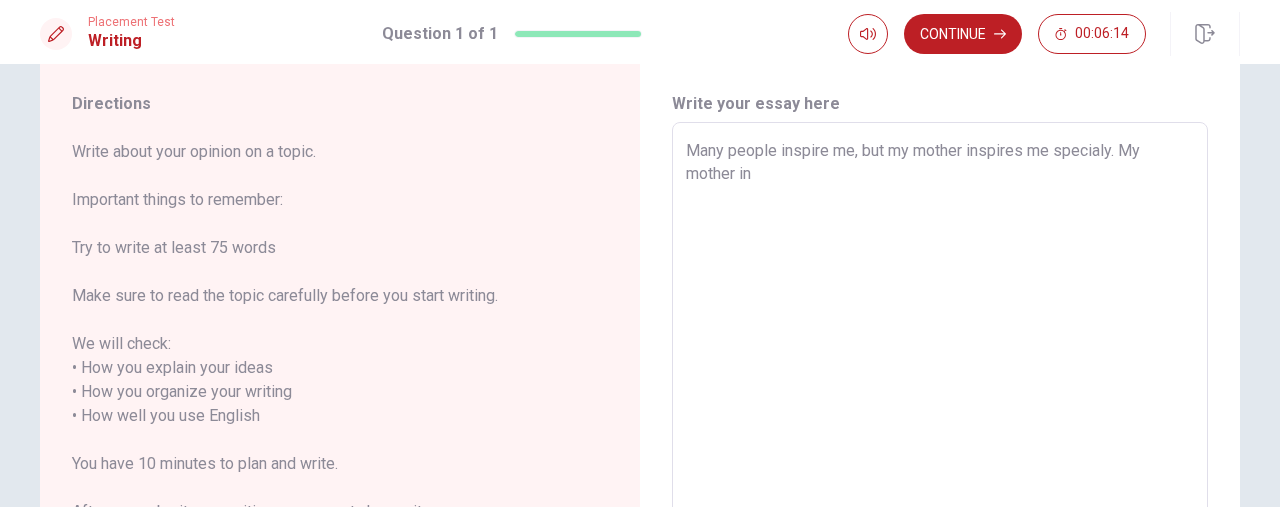type on "x" 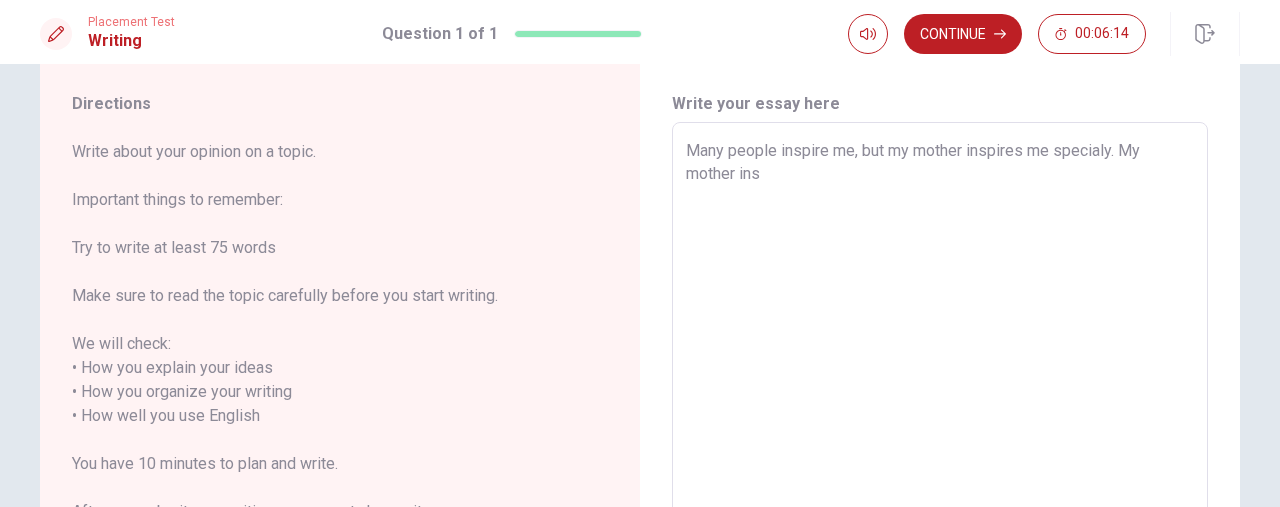 type on "x" 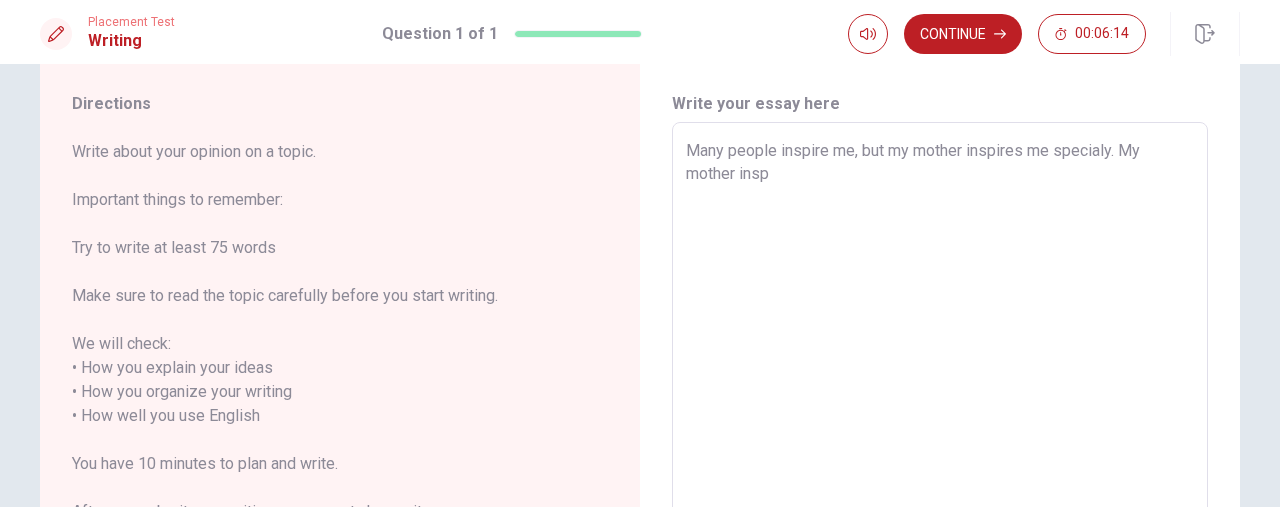 type on "x" 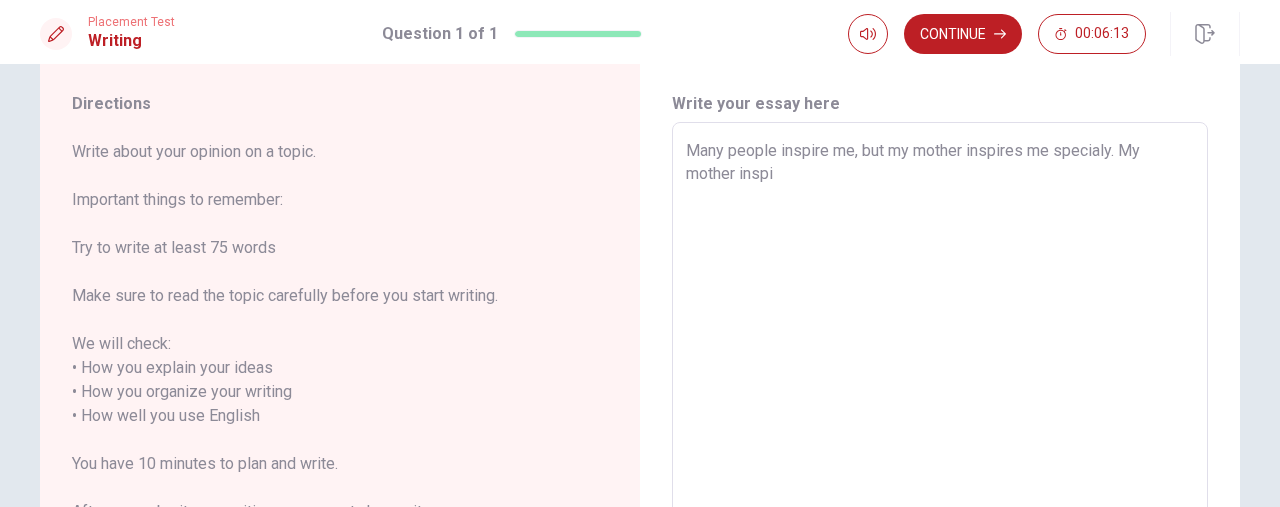 type on "x" 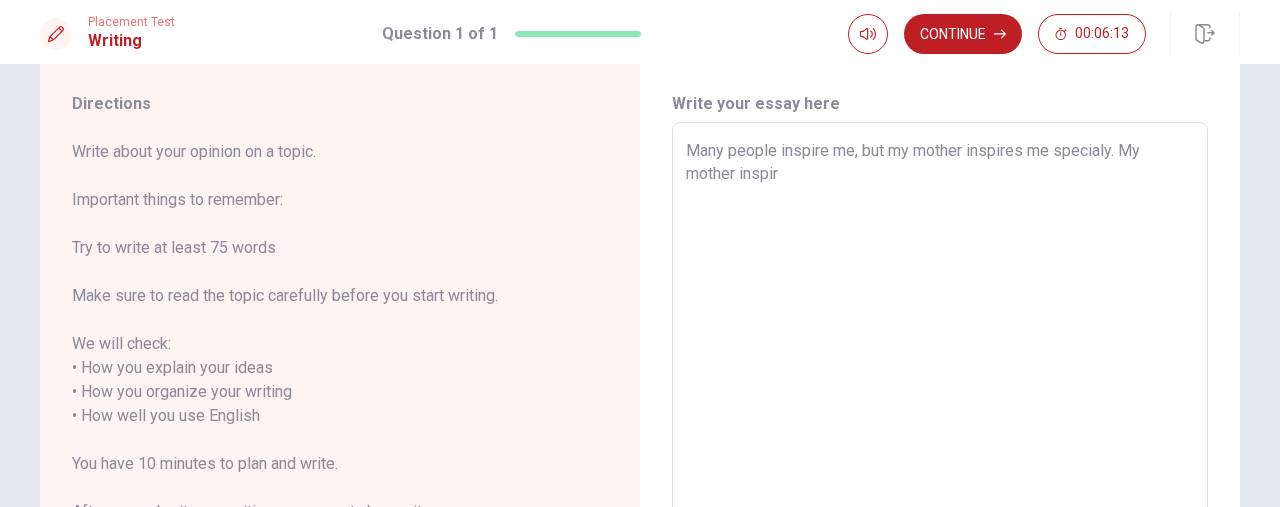 type on "x" 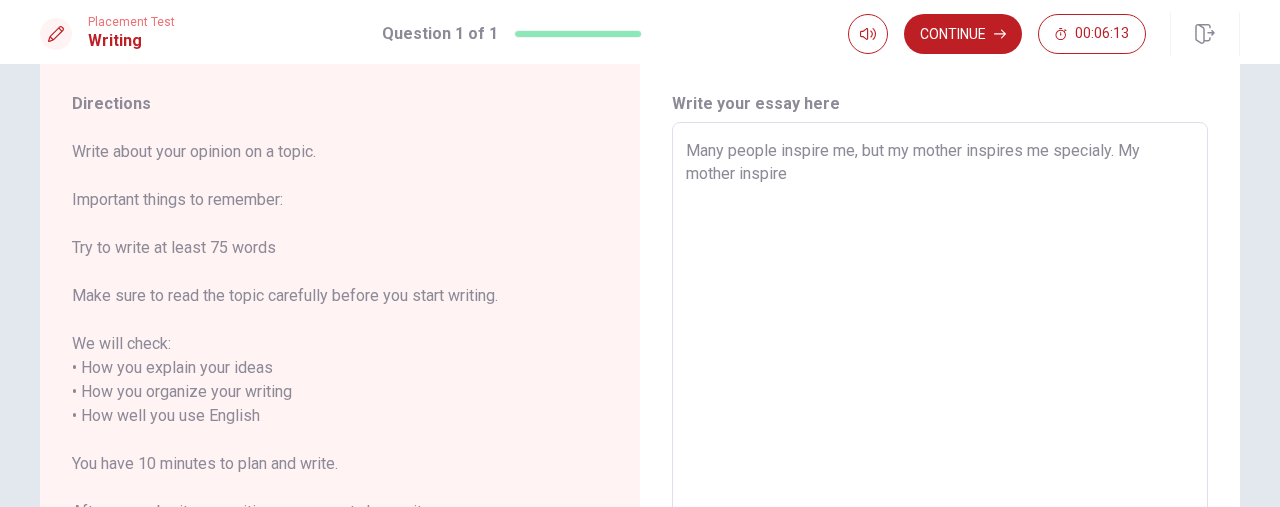 type on "Many people inspire me, but my mother inspires me specialy. My mother inspires" 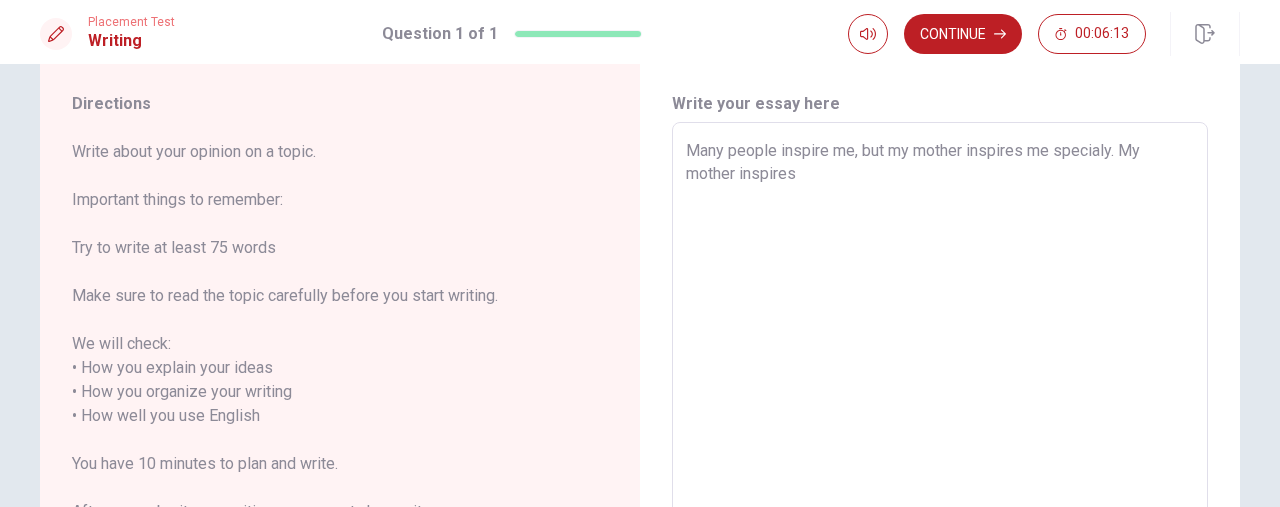 type on "x" 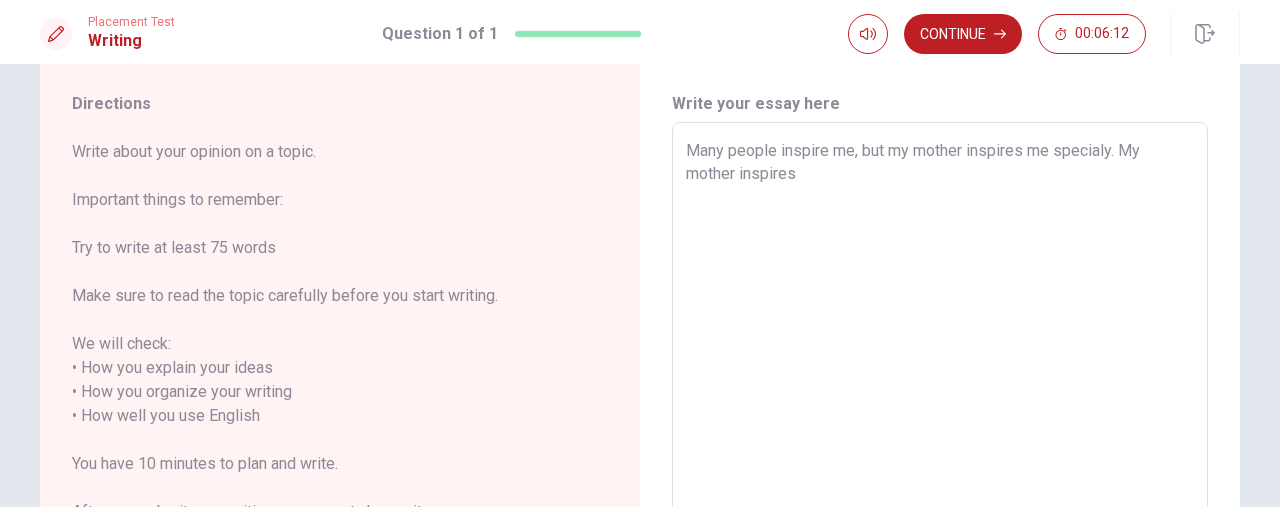 type on "x" 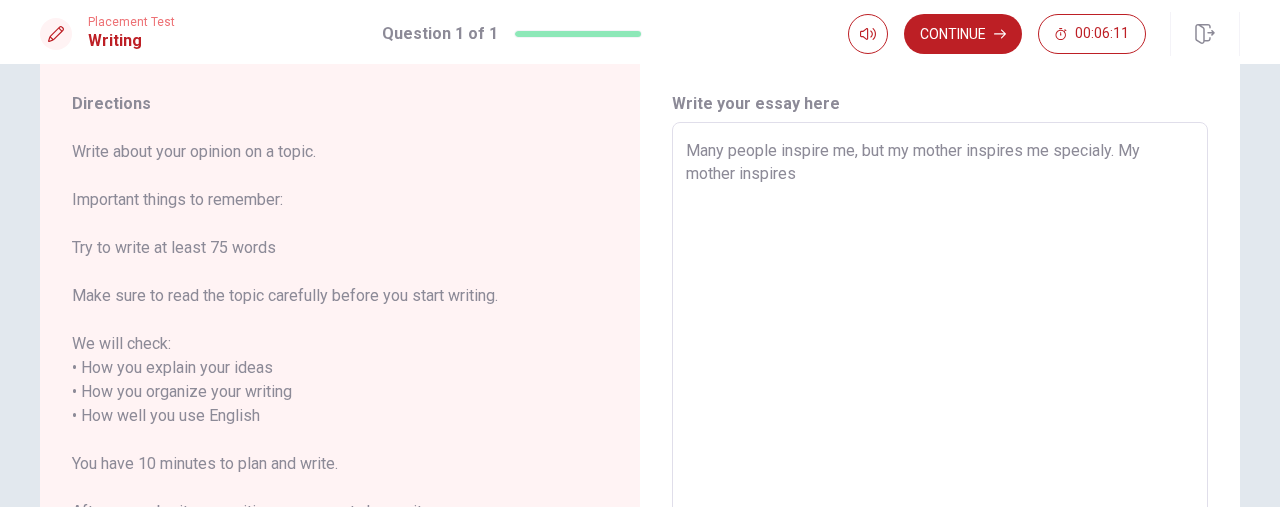type on "Many people inspire me, but my mother inspires me specialy. My mother inspires m" 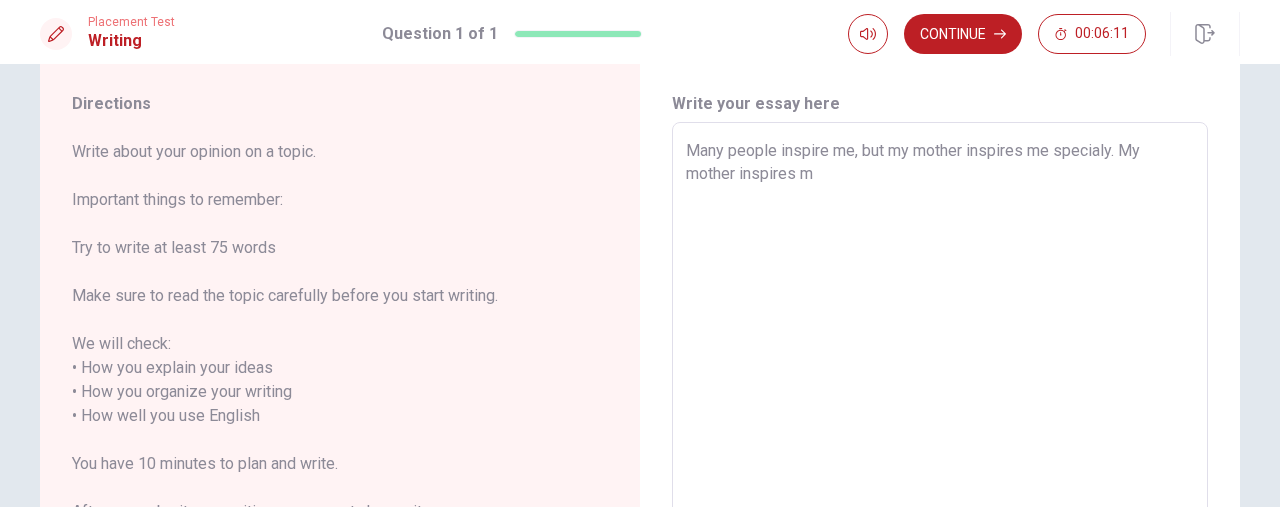 type on "x" 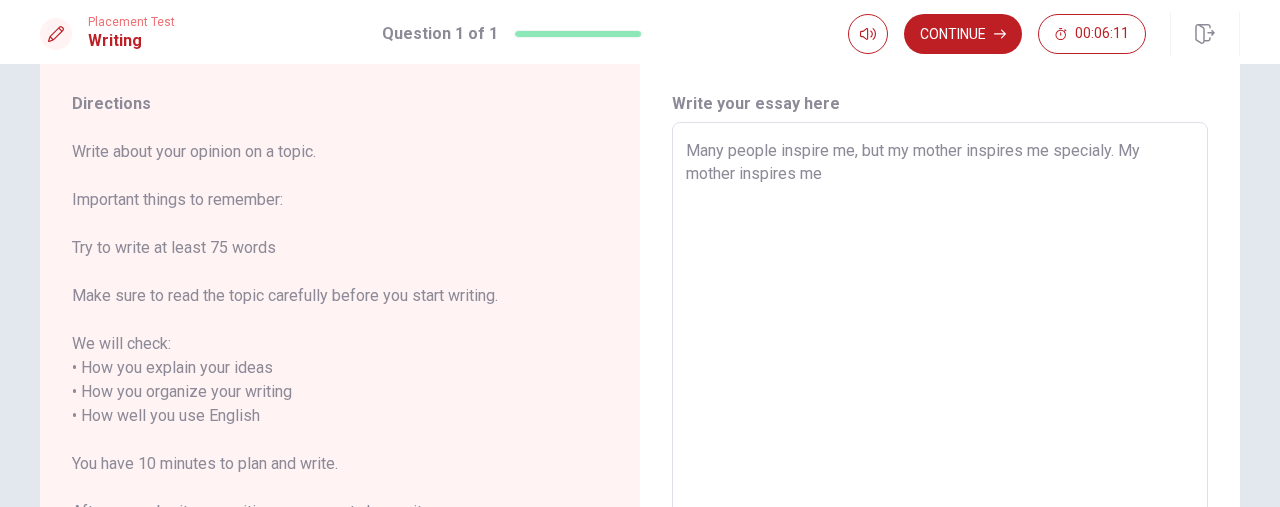 type on "x" 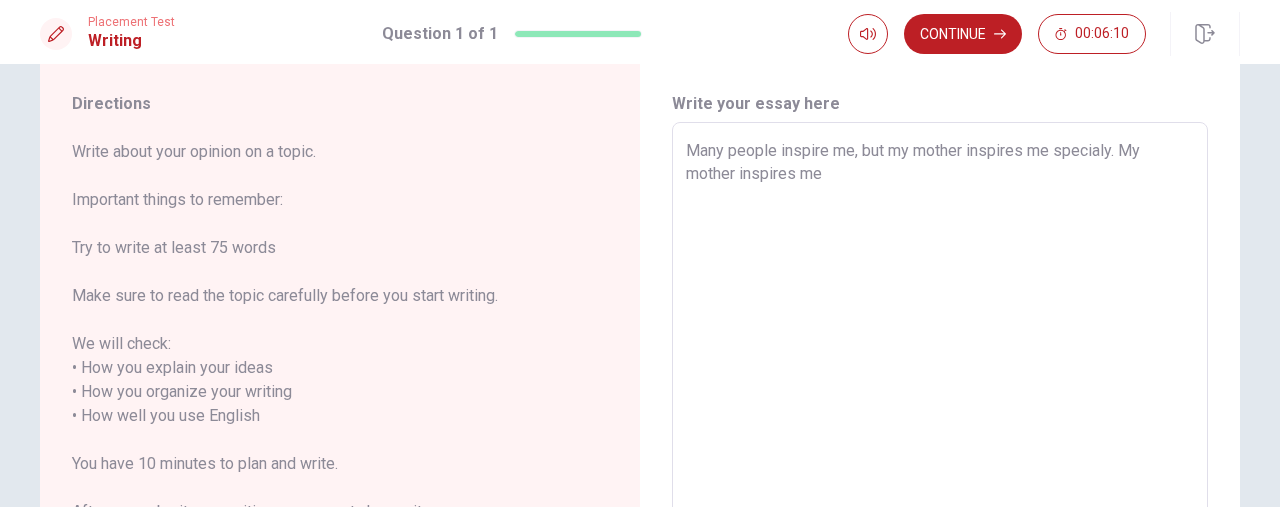 type on "Many people inspire me, but my mother inspires me specialy. My mother inspires me b" 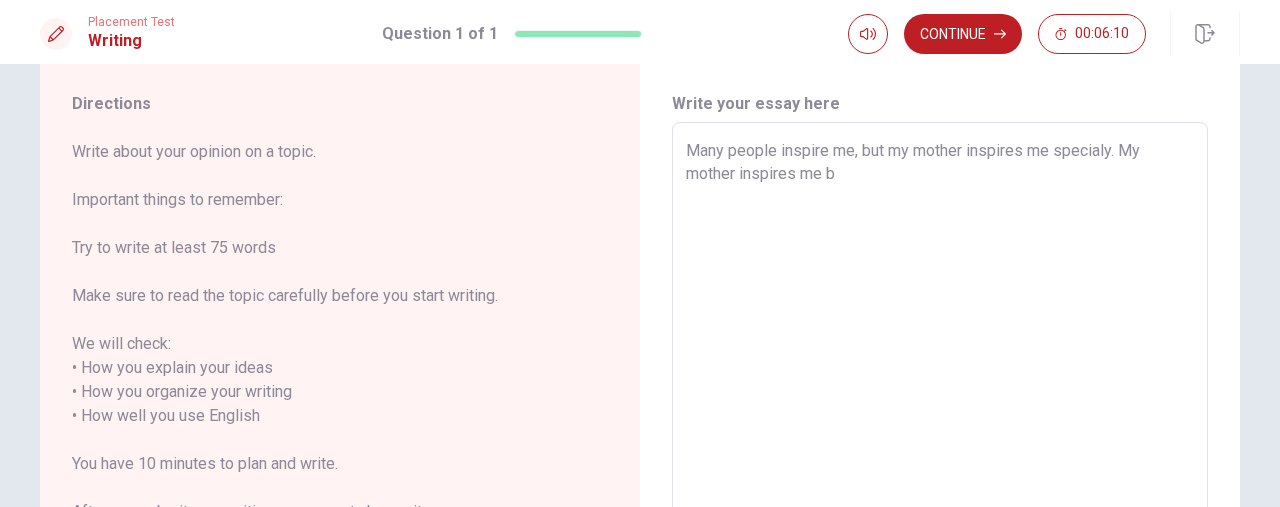 type on "x" 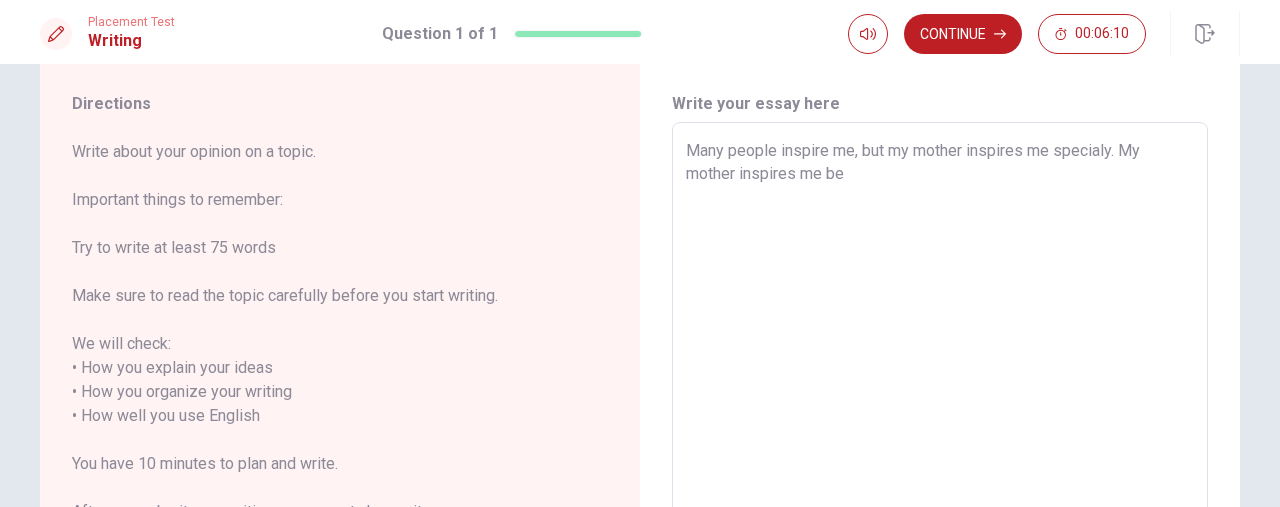 type on "x" 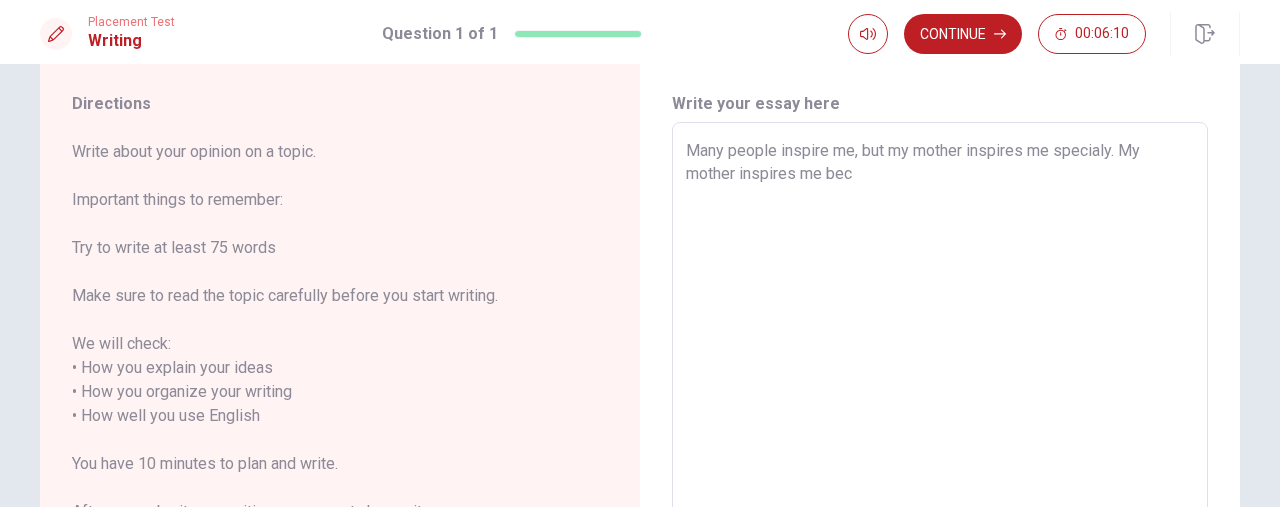 type on "x" 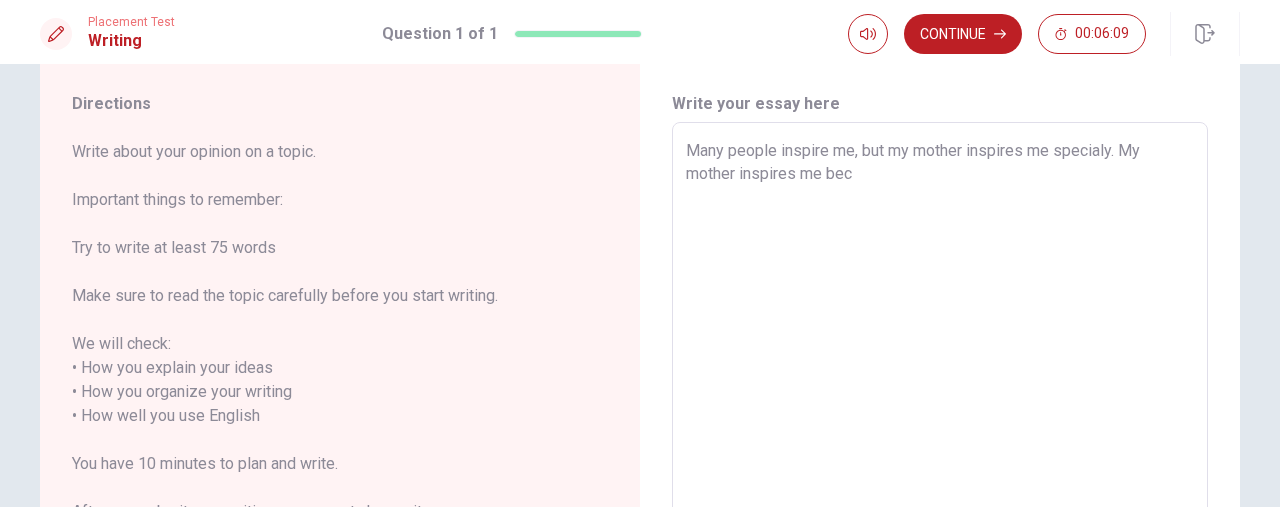 type on "Many people inspire me, but my mother inspires me specialy. My mother inspires me beca" 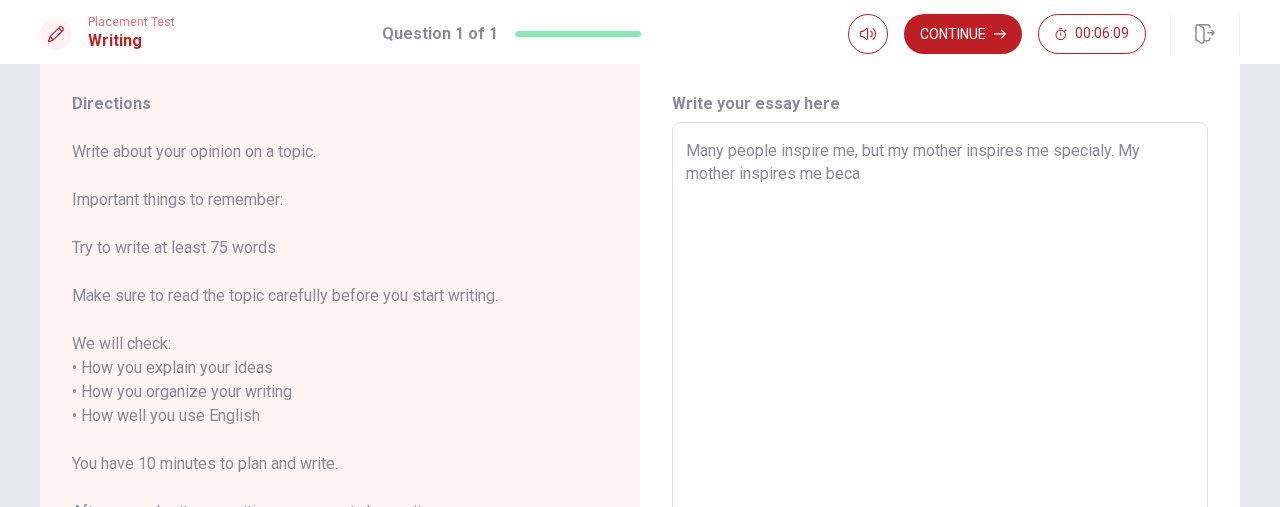 type on "x" 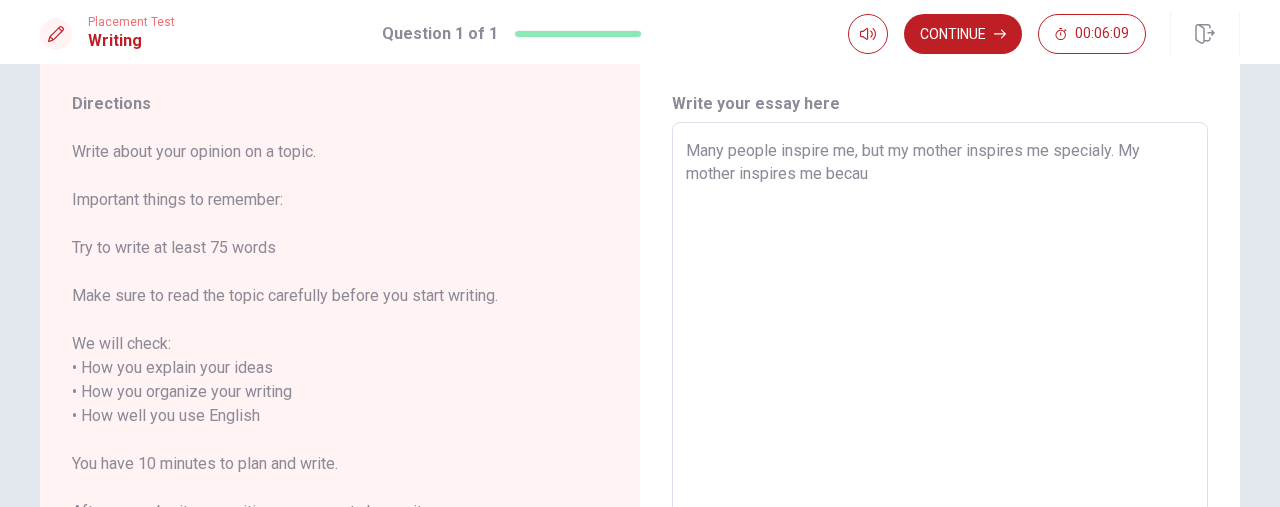 type on "x" 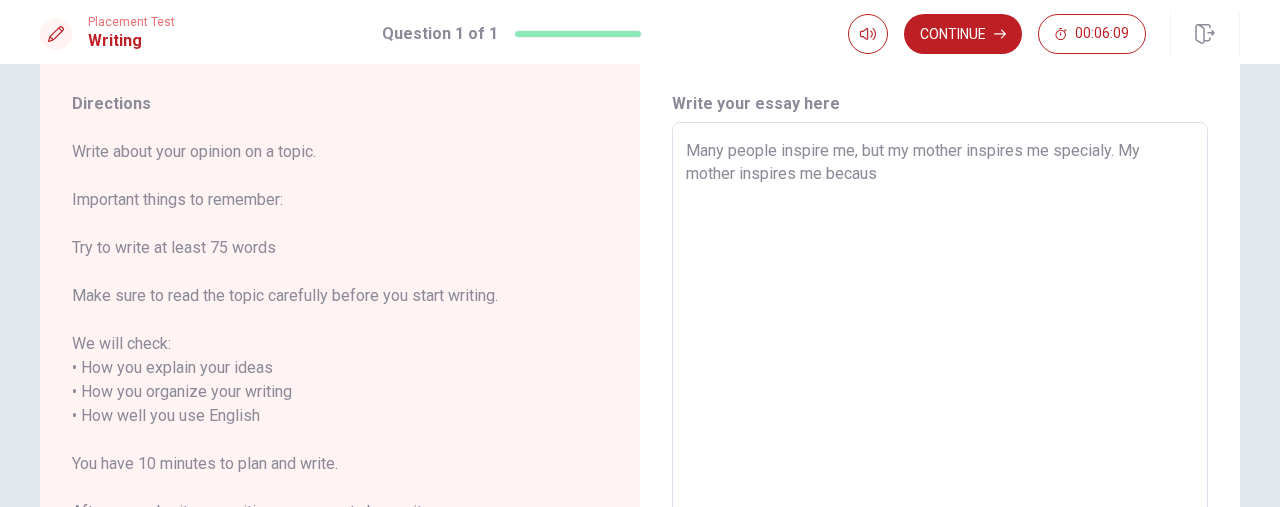 type on "x" 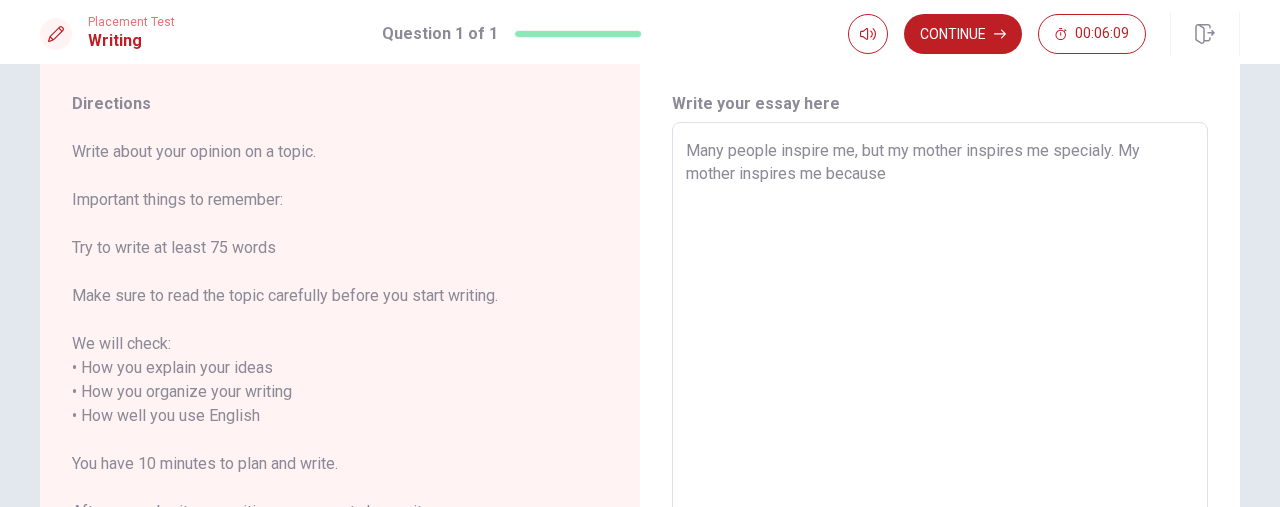 type on "x" 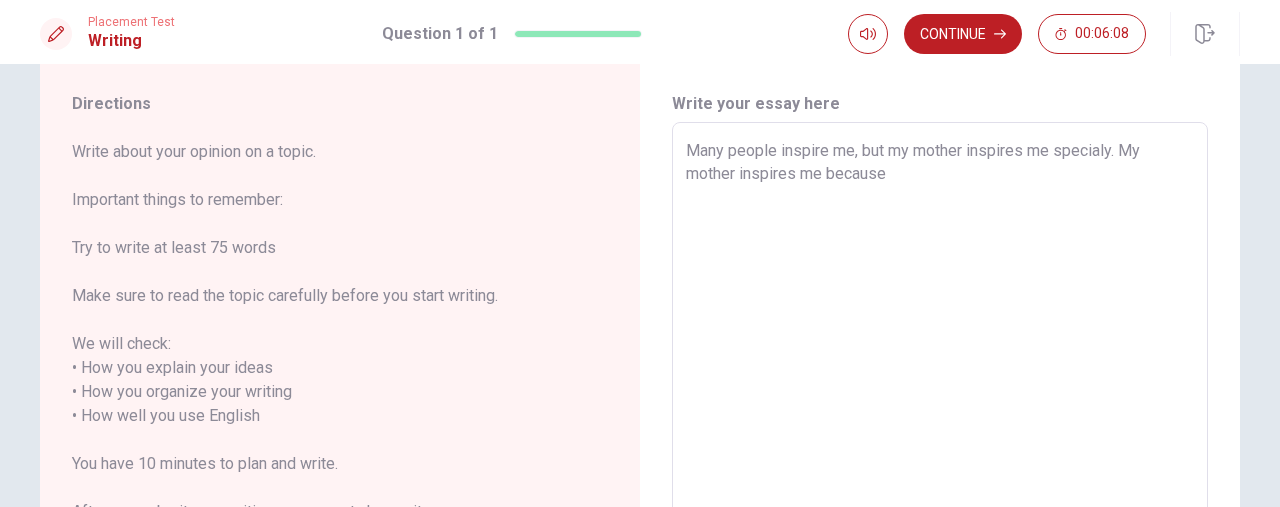 type on "Many people inspire me, but my mother inspires me specialy. My mother inspires me because" 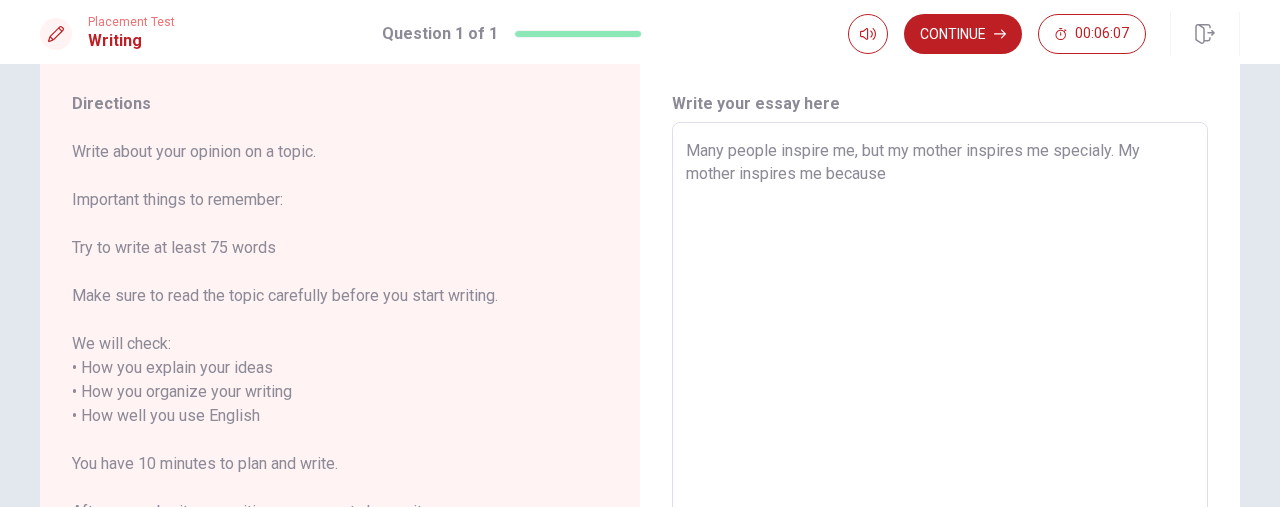 type on "Many people inspire me, but my mother inspires me specialy. My mother inspires me because s" 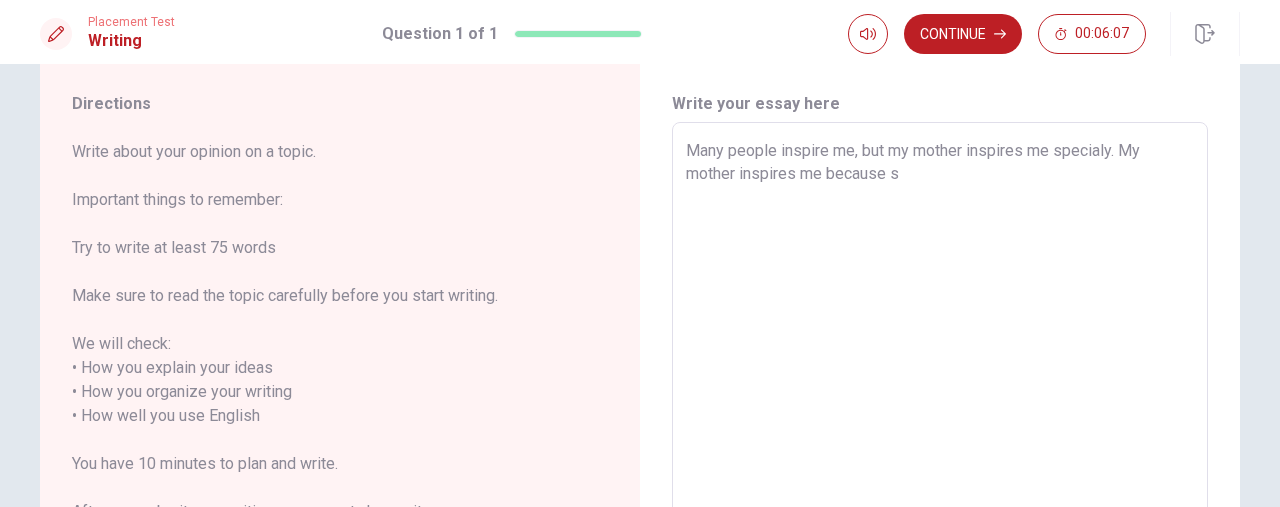 type on "x" 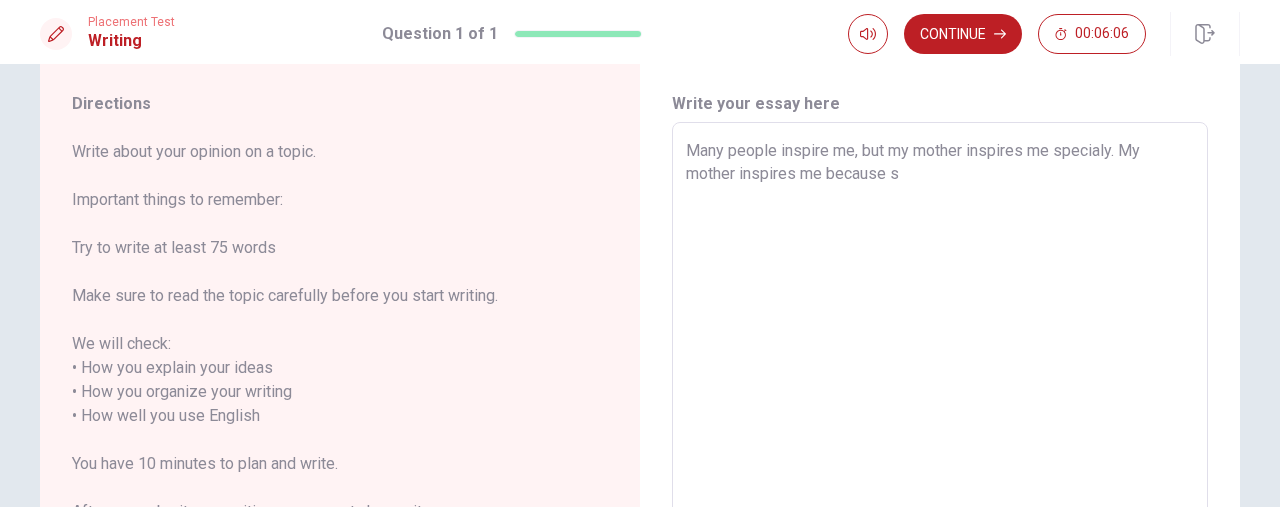 type on "Many people inspire me, but my mother inspires me specialy. My mother inspires me because sh" 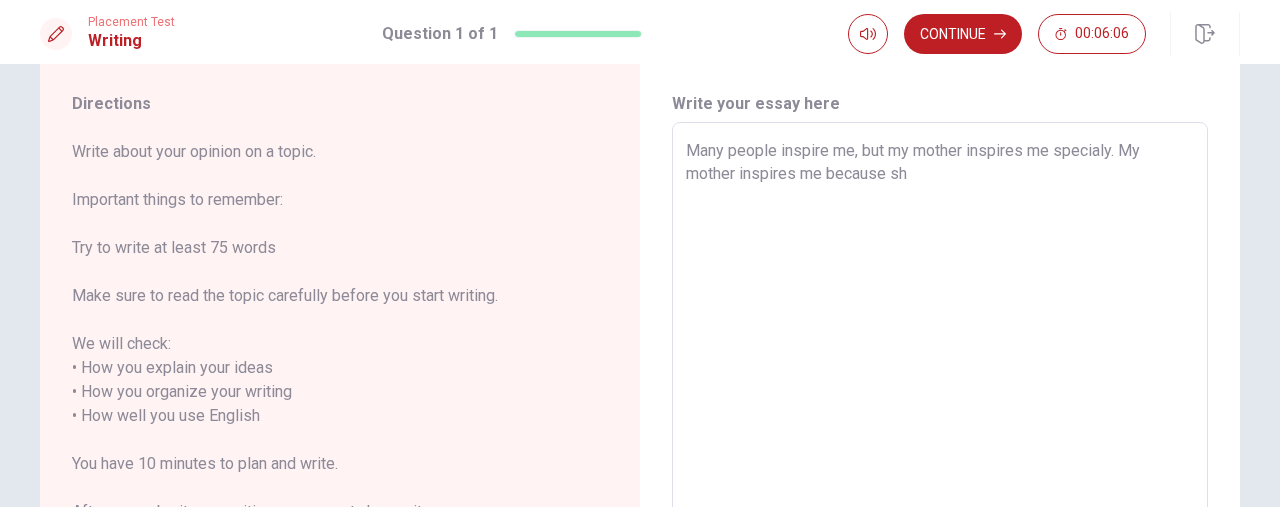 type on "x" 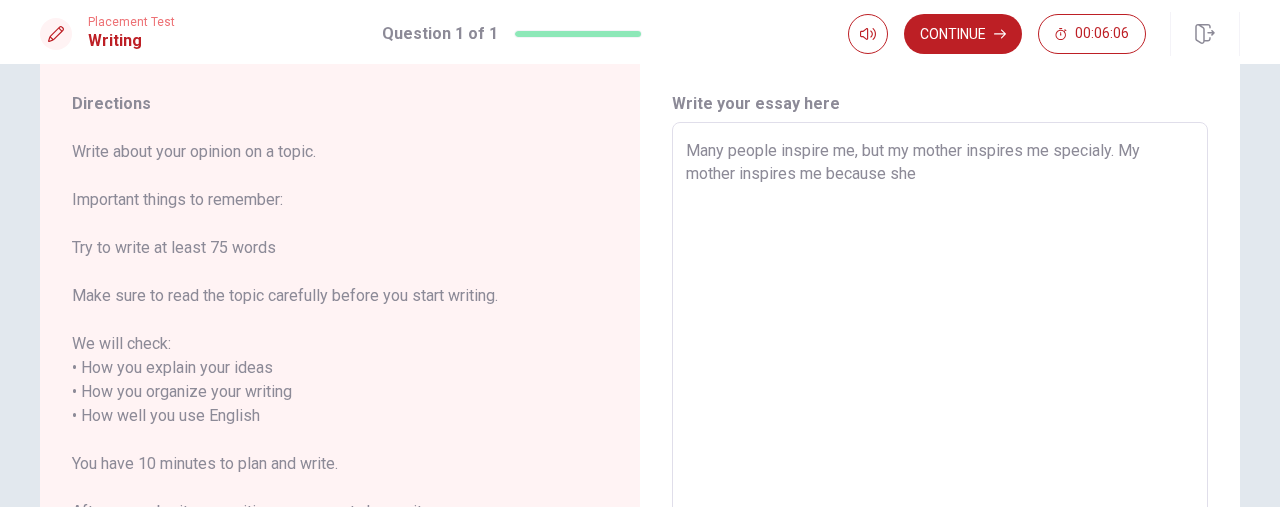 type on "x" 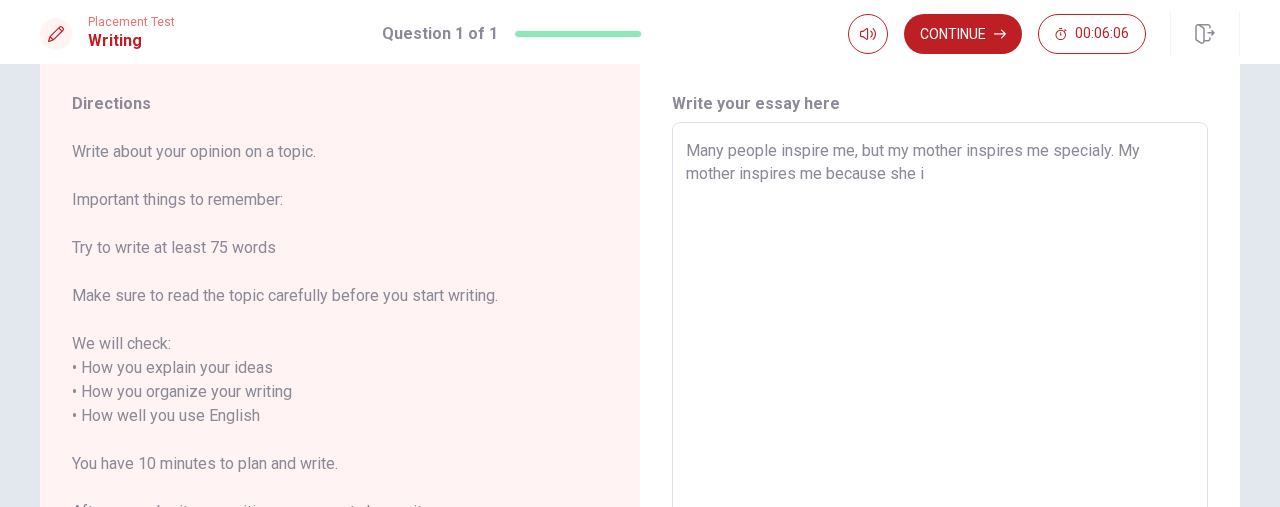 type 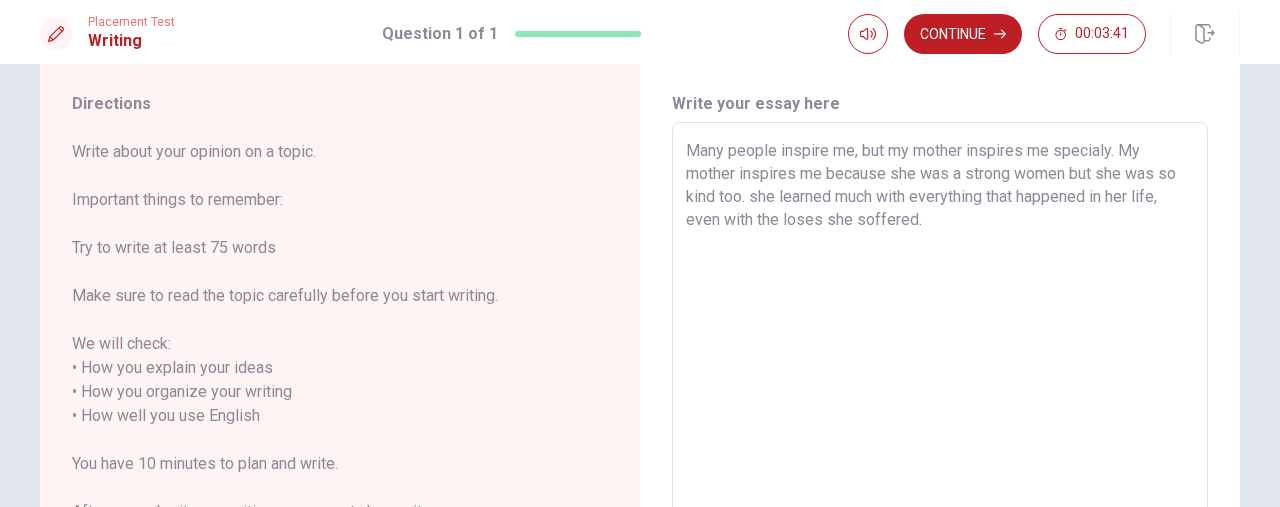 click on "Many people inspire me, but my mother inspires me specialy. My mother inspires me because she was a strong women but she was so kind too. she learned much with everything that happened in her life, even with the loses she soffered." at bounding box center (940, 416) 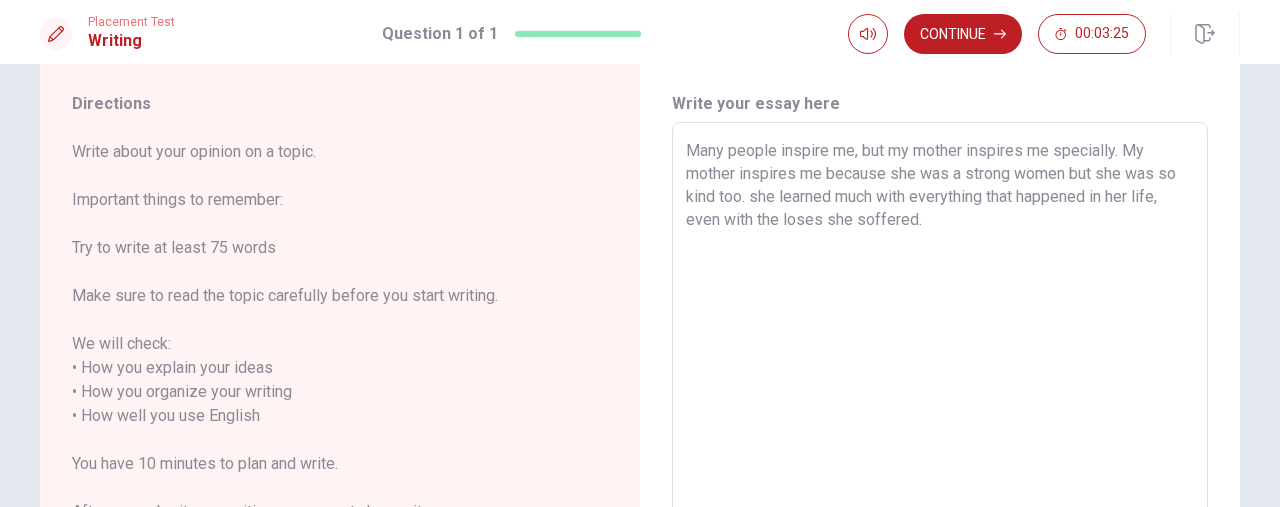 click on "Many people inspire me, but my mother inspires me specially. My mother inspires me because she was a strong women but she was so kind too. she learned much with everything that happened in her life, even with the loses she soffered." at bounding box center (940, 416) 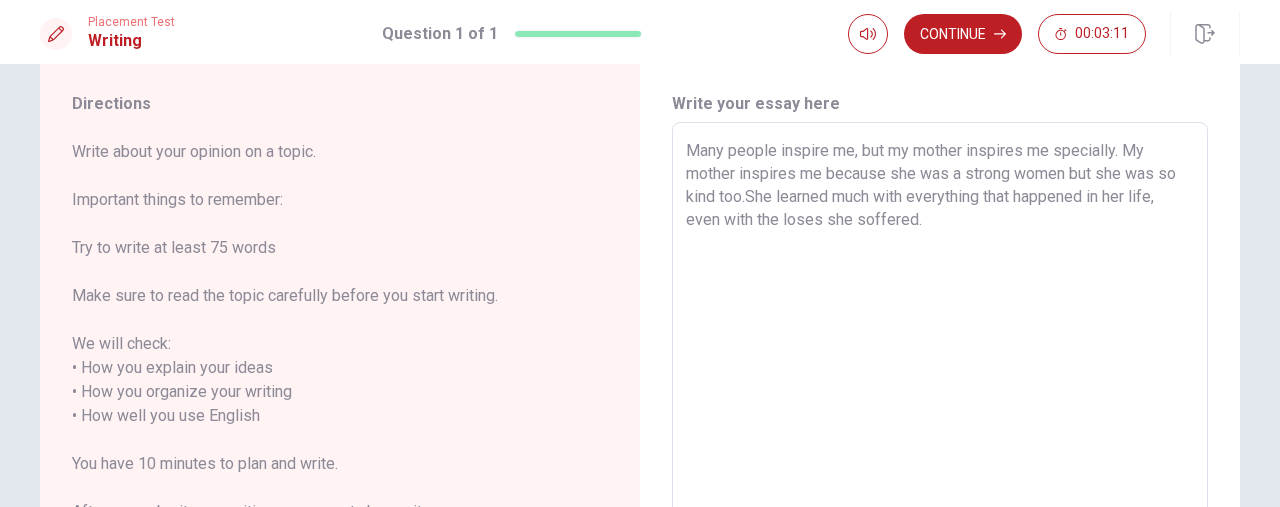 click on "Many people inspire me, but my mother inspires me specially. My mother inspires me because she was a strong women but she was so kind too.She learned much with everything that happened in her life, even with the loses she soffered." at bounding box center (940, 416) 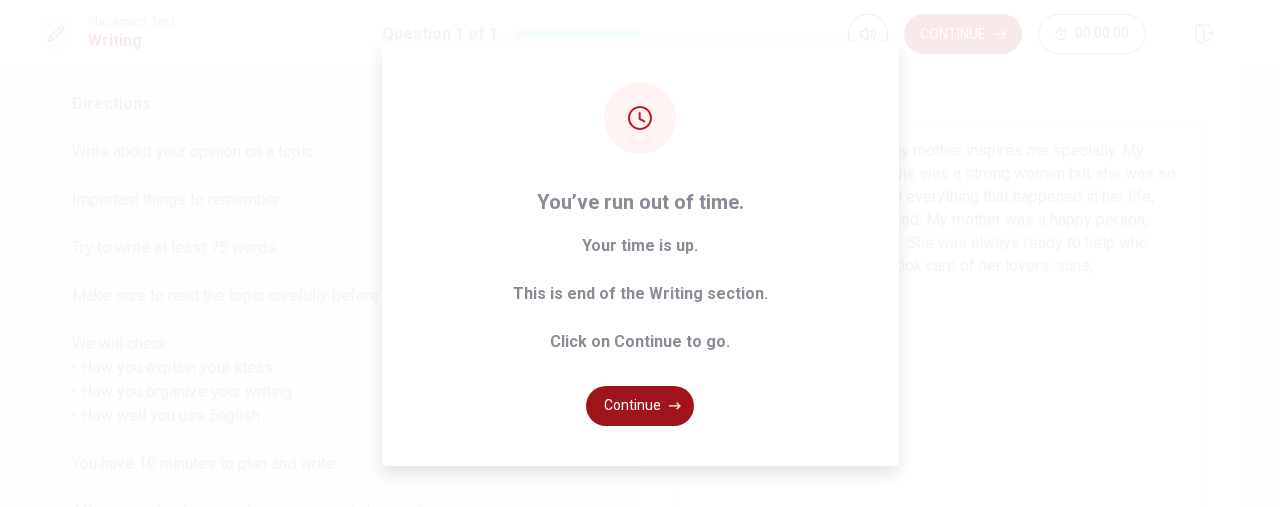 click on "Continue" at bounding box center [640, 406] 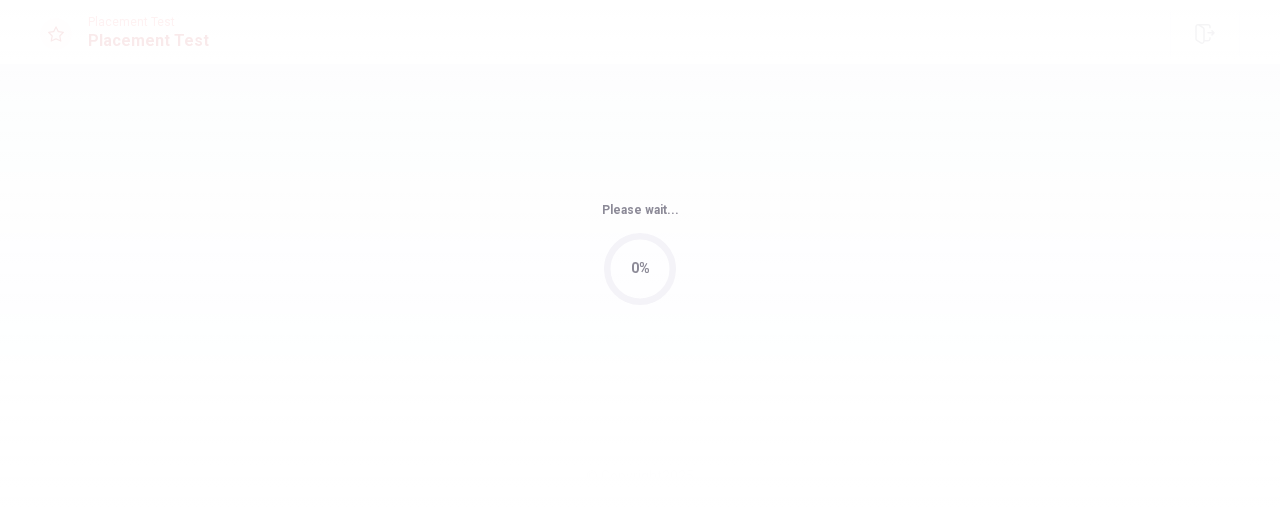 scroll, scrollTop: 0, scrollLeft: 0, axis: both 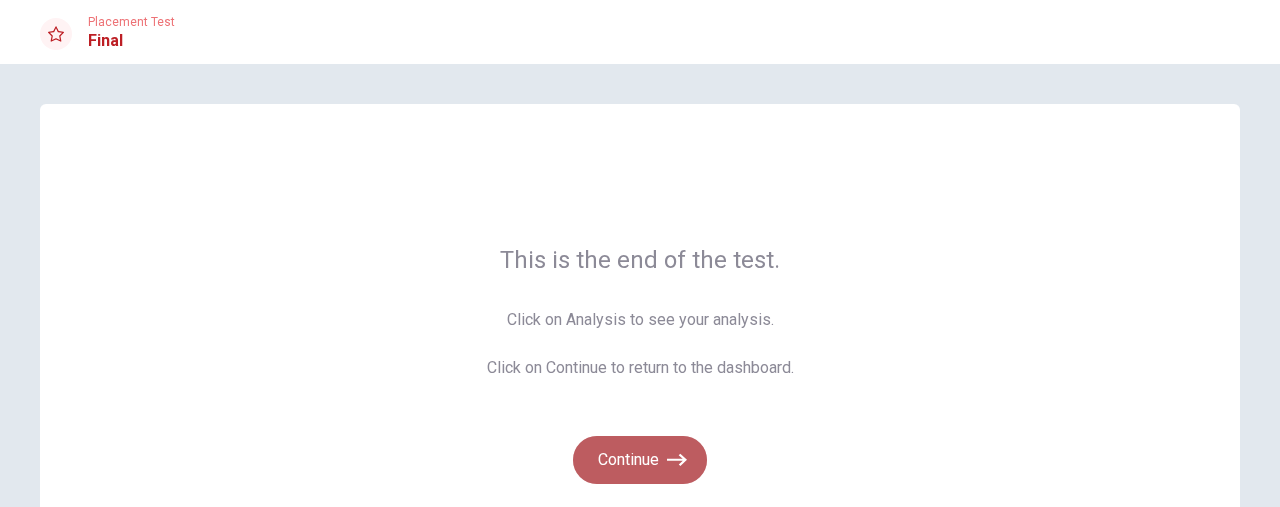 click on "Continue" at bounding box center [640, 460] 